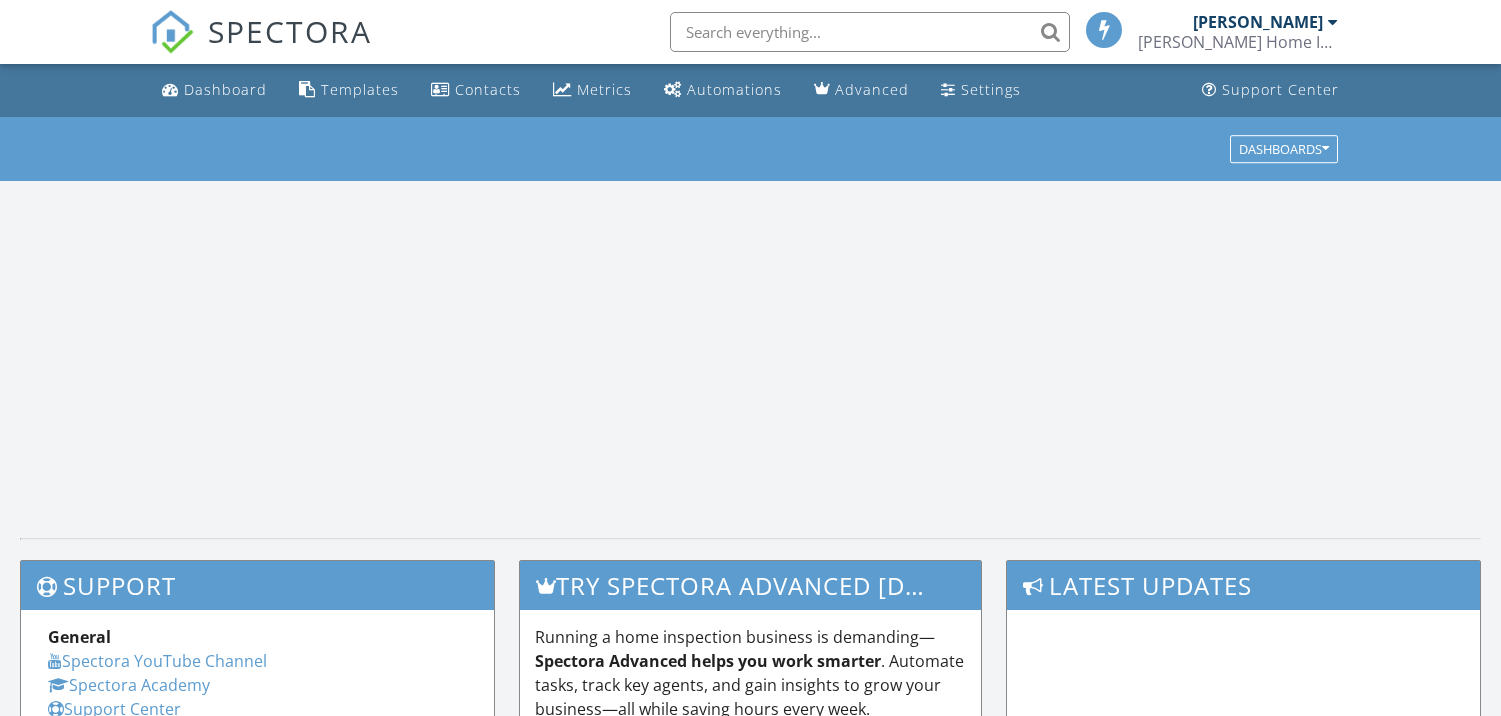 scroll, scrollTop: 0, scrollLeft: 0, axis: both 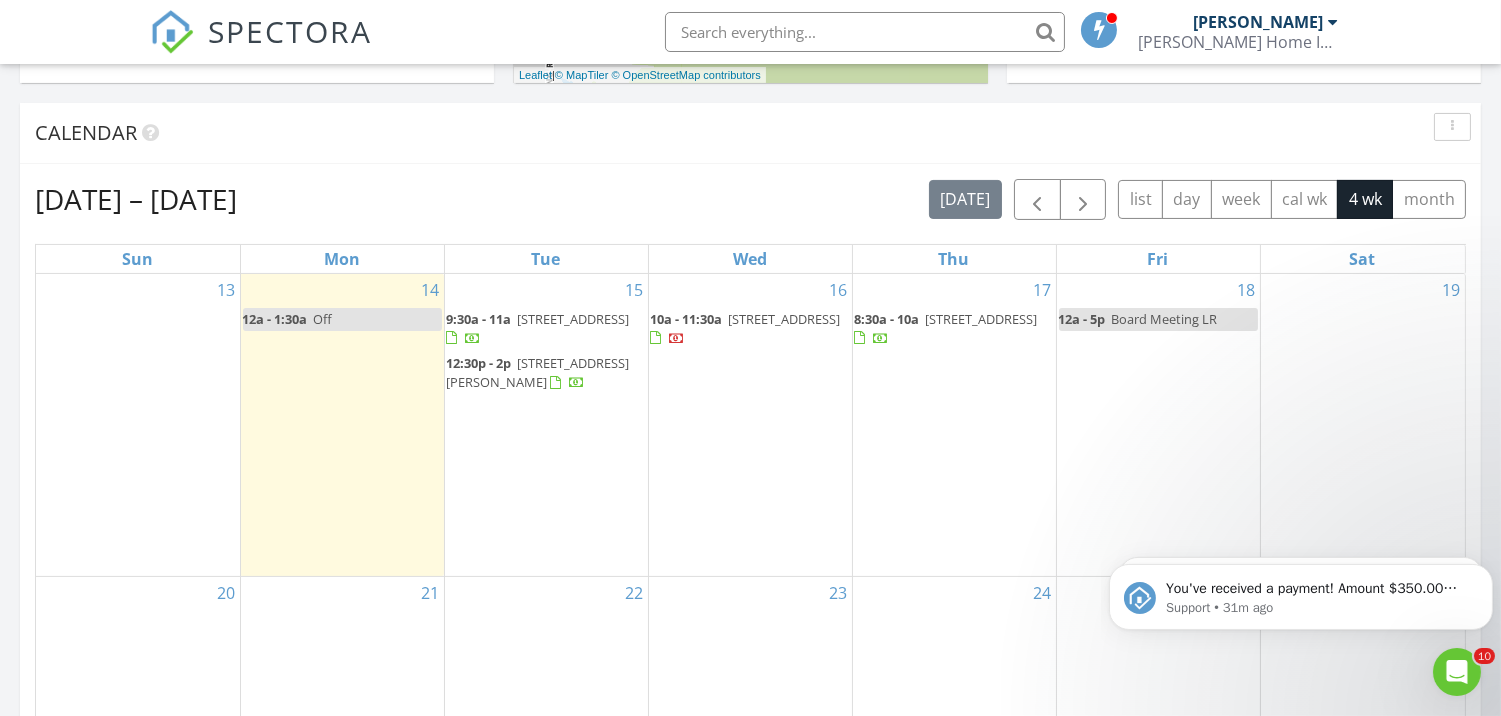 click on "[STREET_ADDRESS]" at bounding box center [785, 319] 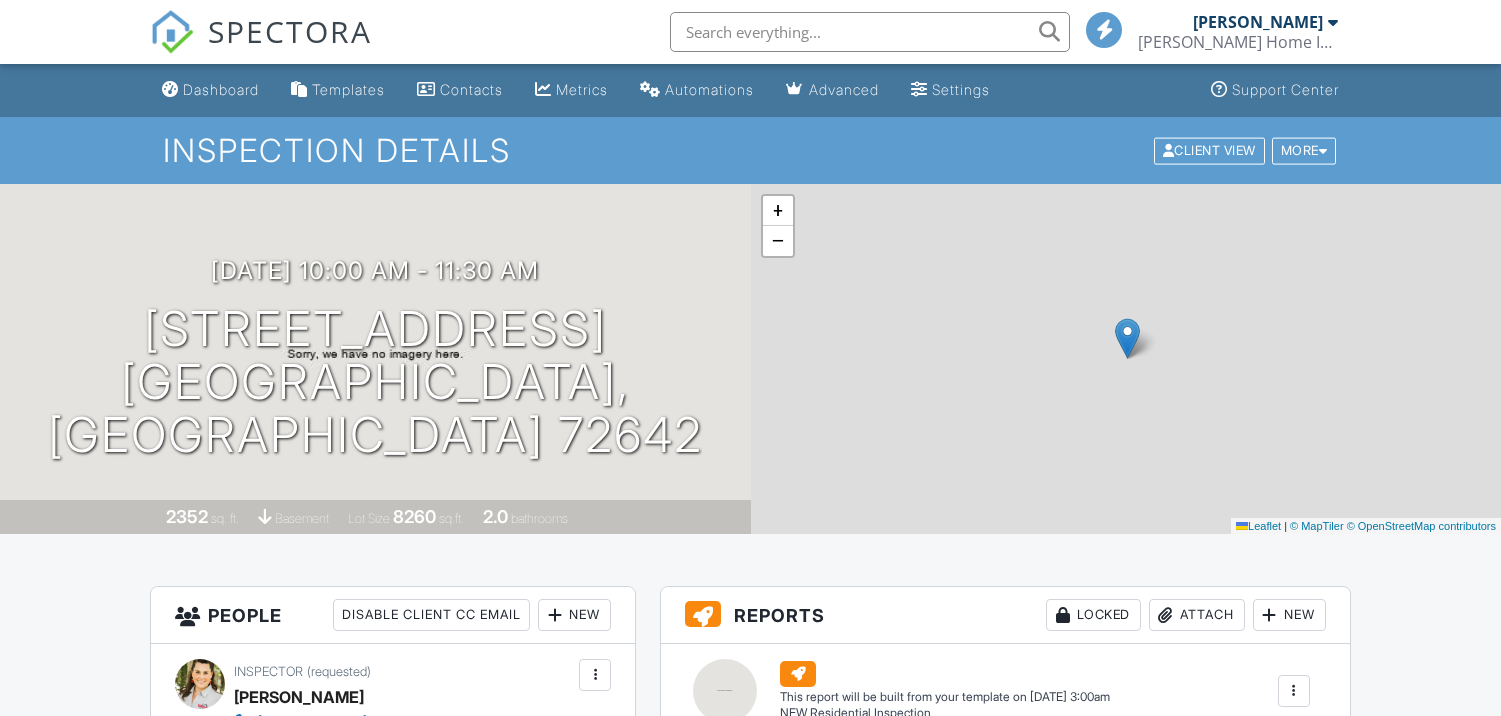 scroll, scrollTop: 0, scrollLeft: 0, axis: both 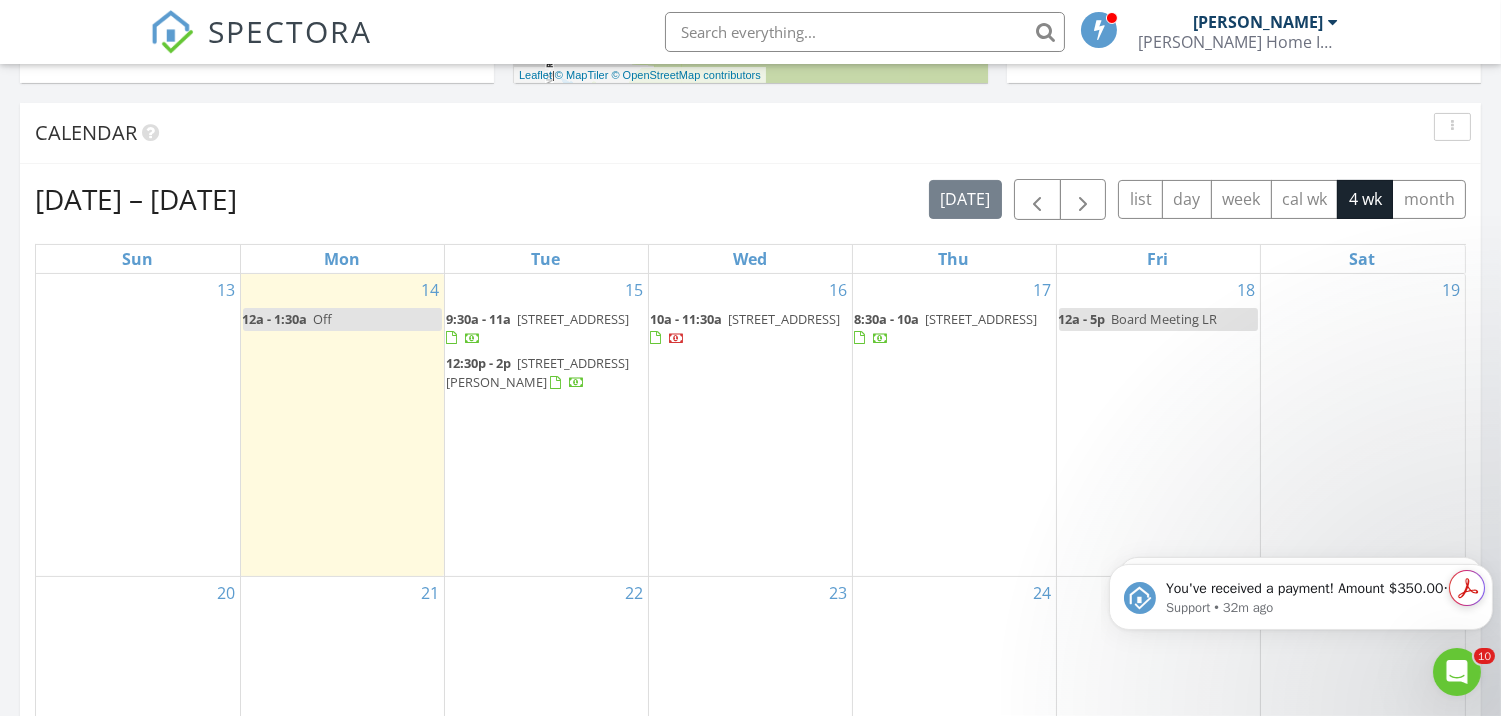 click on "Get summaries and key insights using AI Assistant
powered by Adobe Acrobat" at bounding box center (1475, 588) 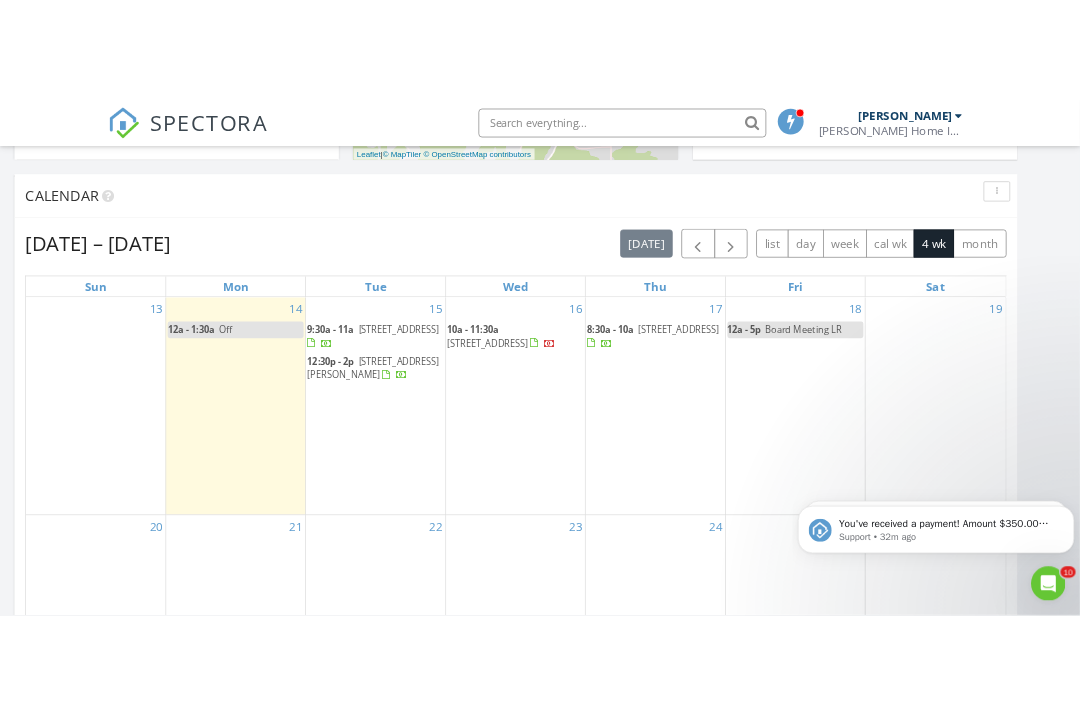scroll, scrollTop: 797, scrollLeft: 0, axis: vertical 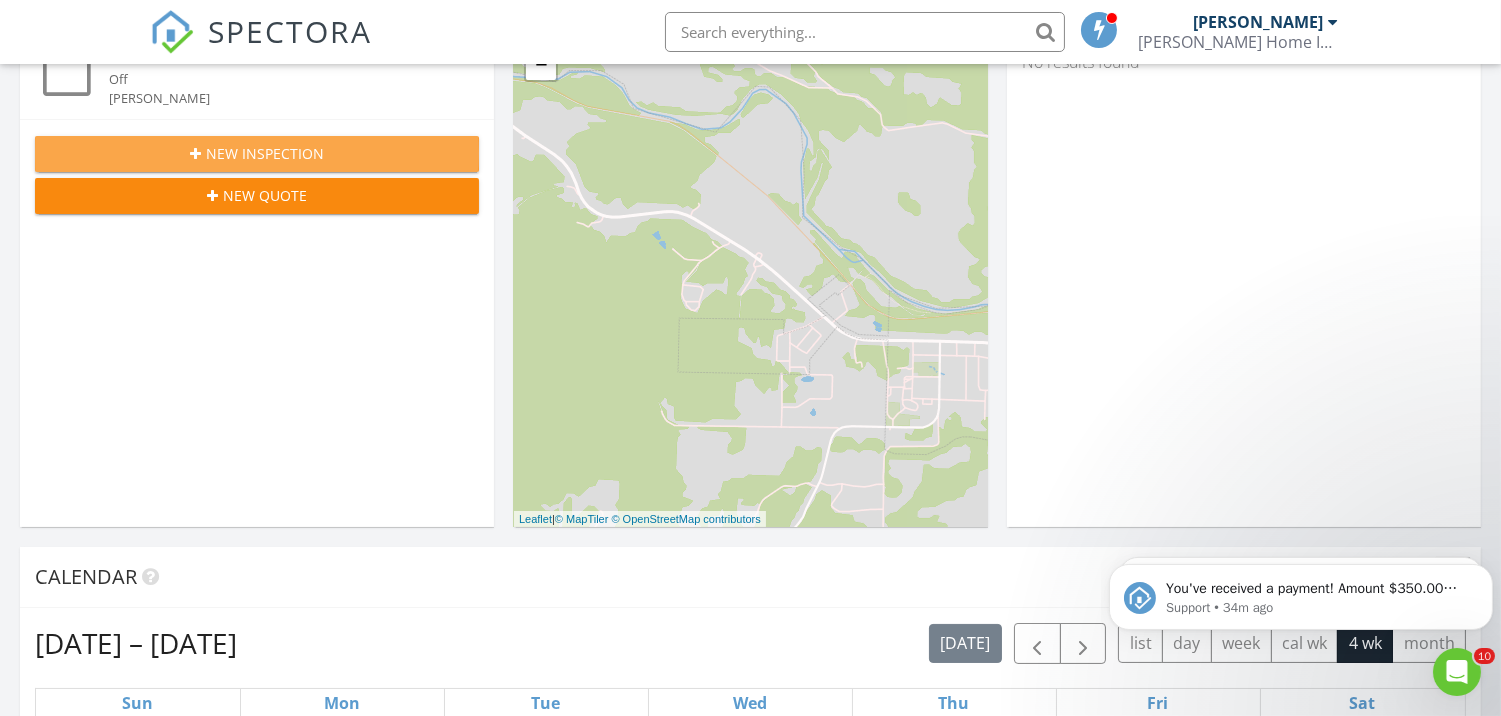click on "New Inspection" at bounding box center (257, 154) 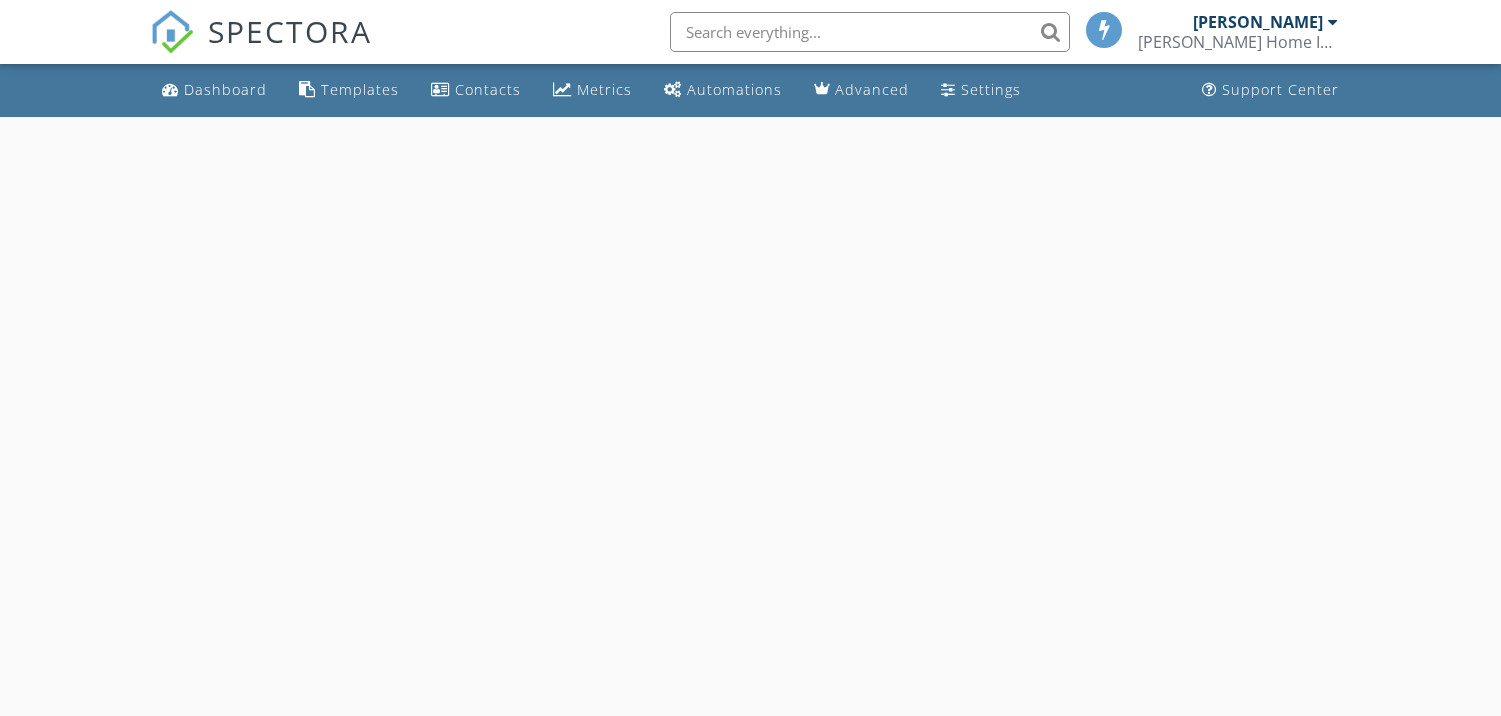 scroll, scrollTop: 0, scrollLeft: 0, axis: both 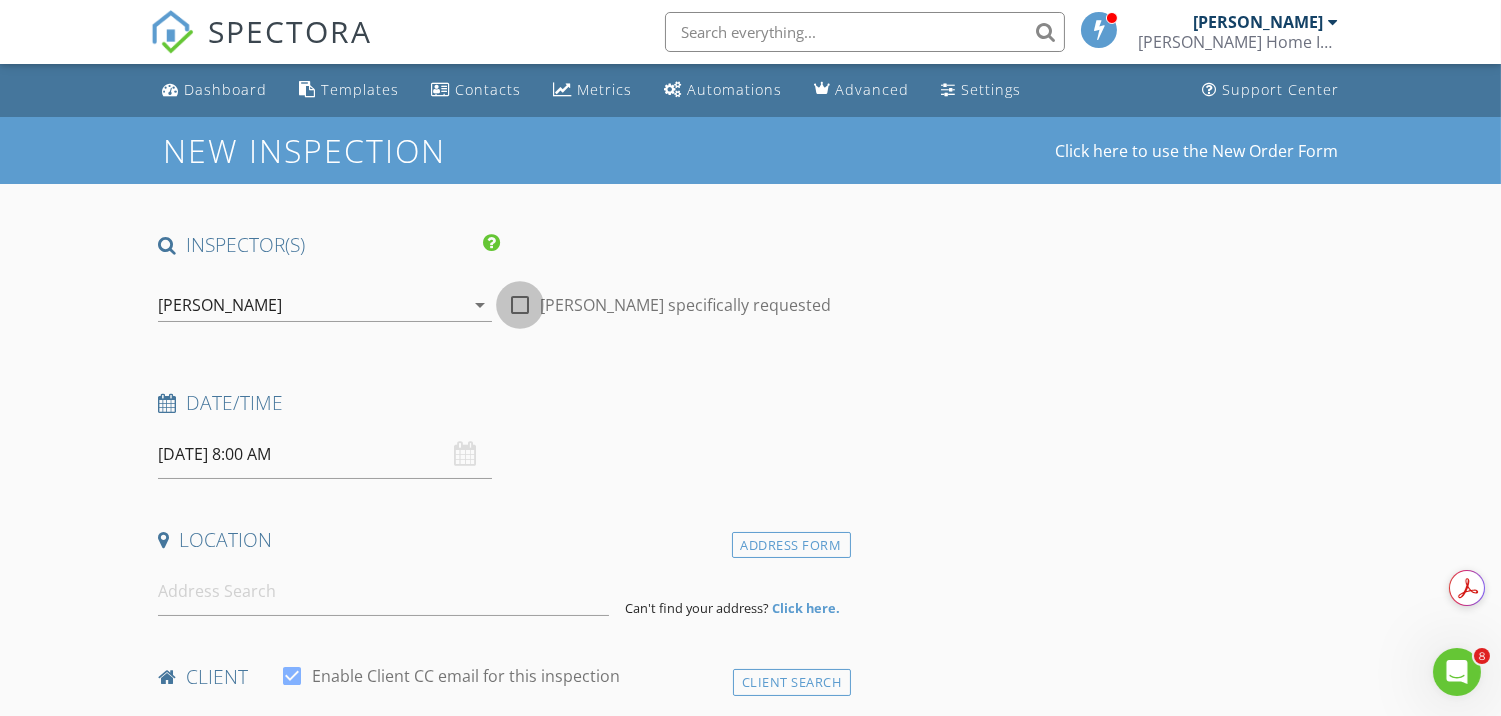 click at bounding box center (520, 305) 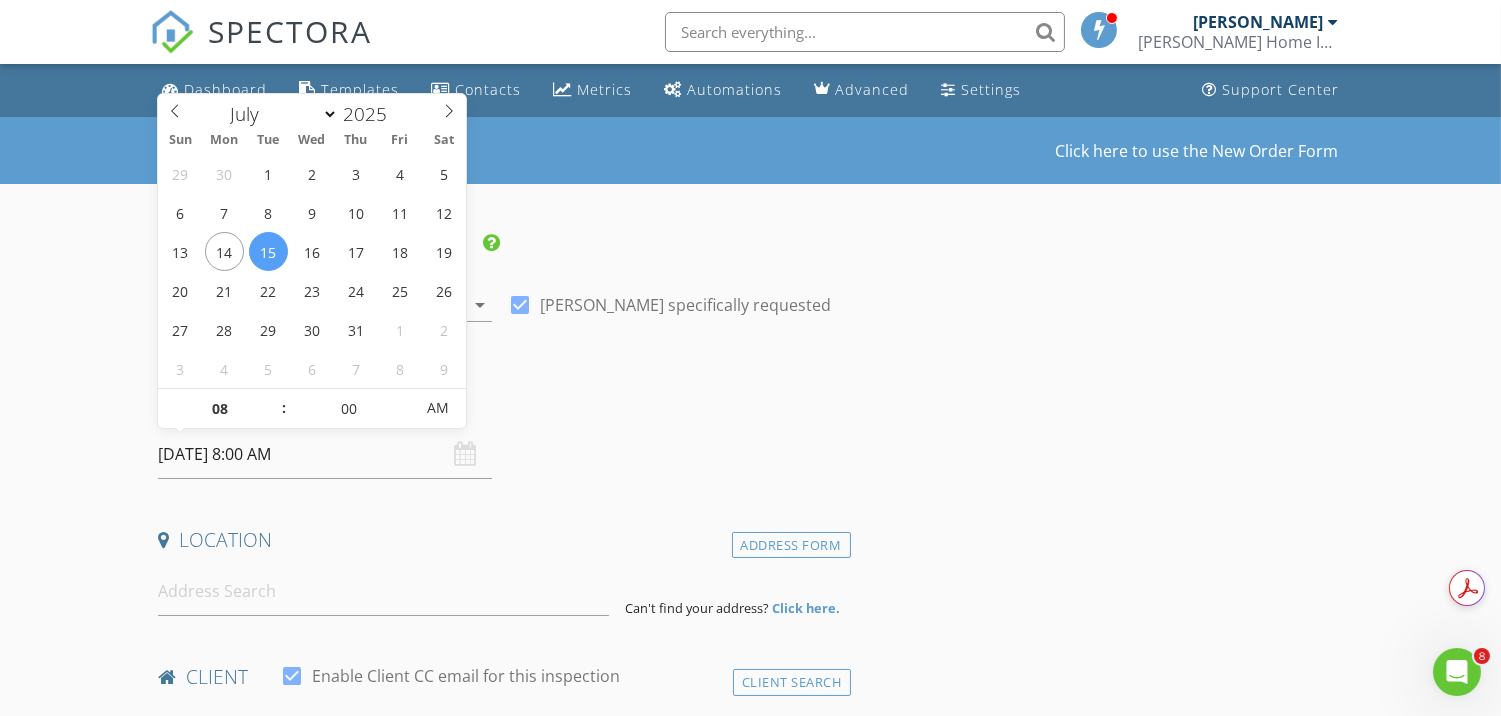 click on "07/15/2025 8:00 AM" at bounding box center (325, 454) 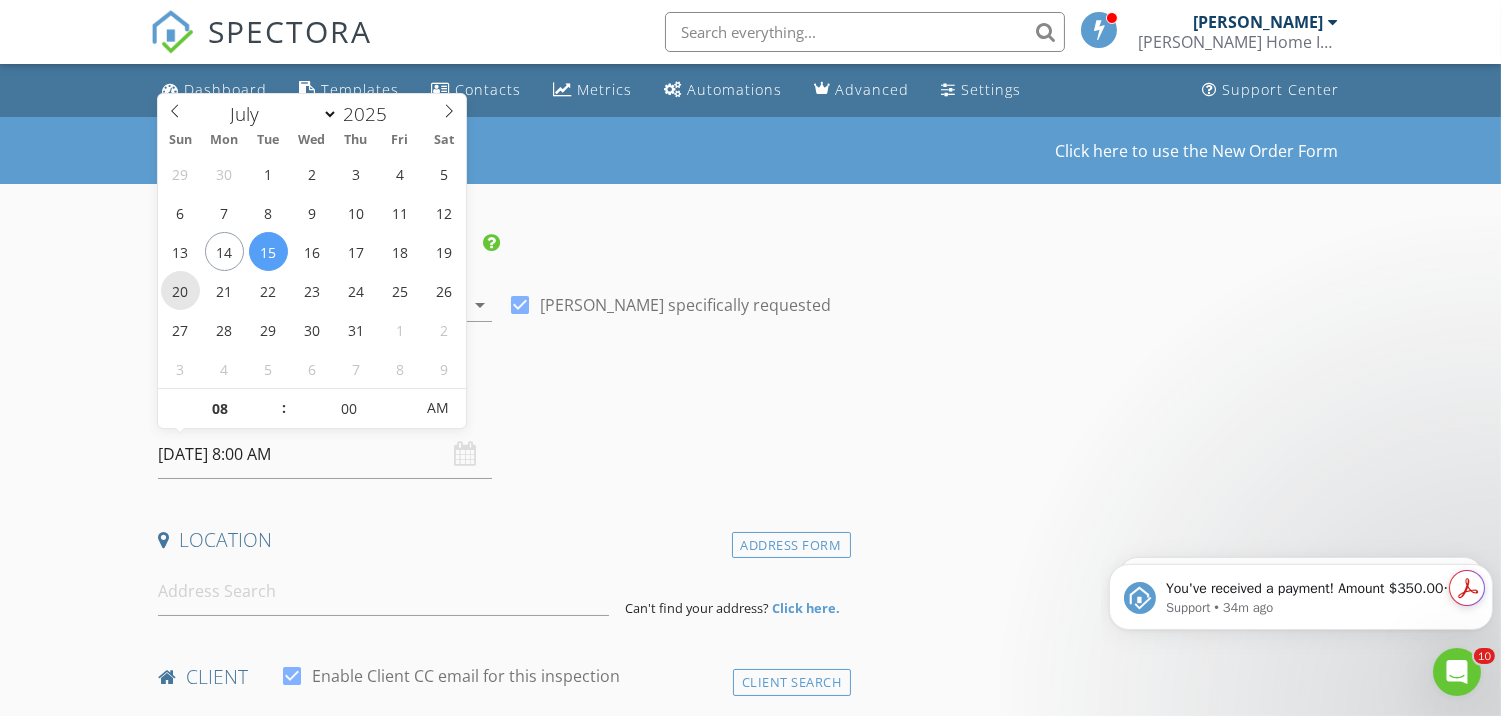 scroll, scrollTop: 0, scrollLeft: 0, axis: both 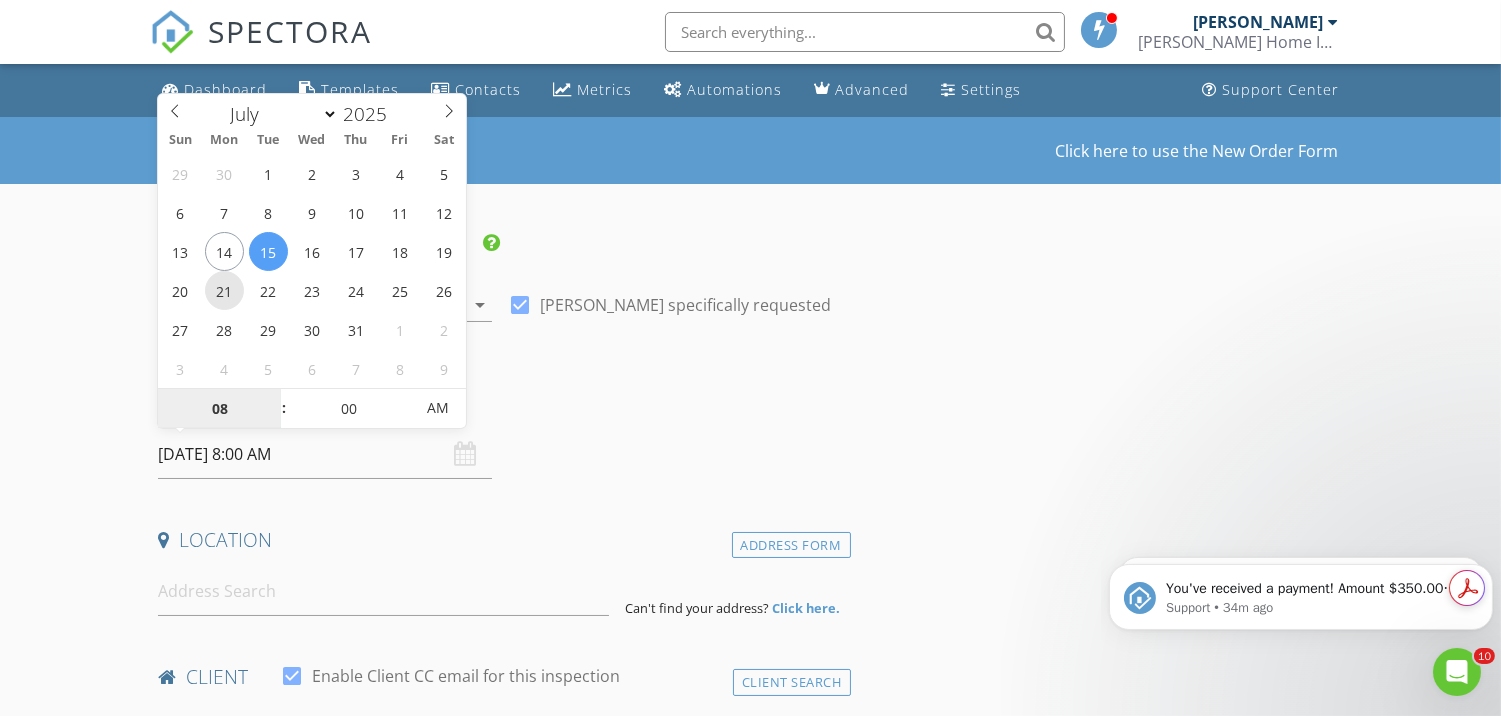 type on "07/21/2025 8:00 AM" 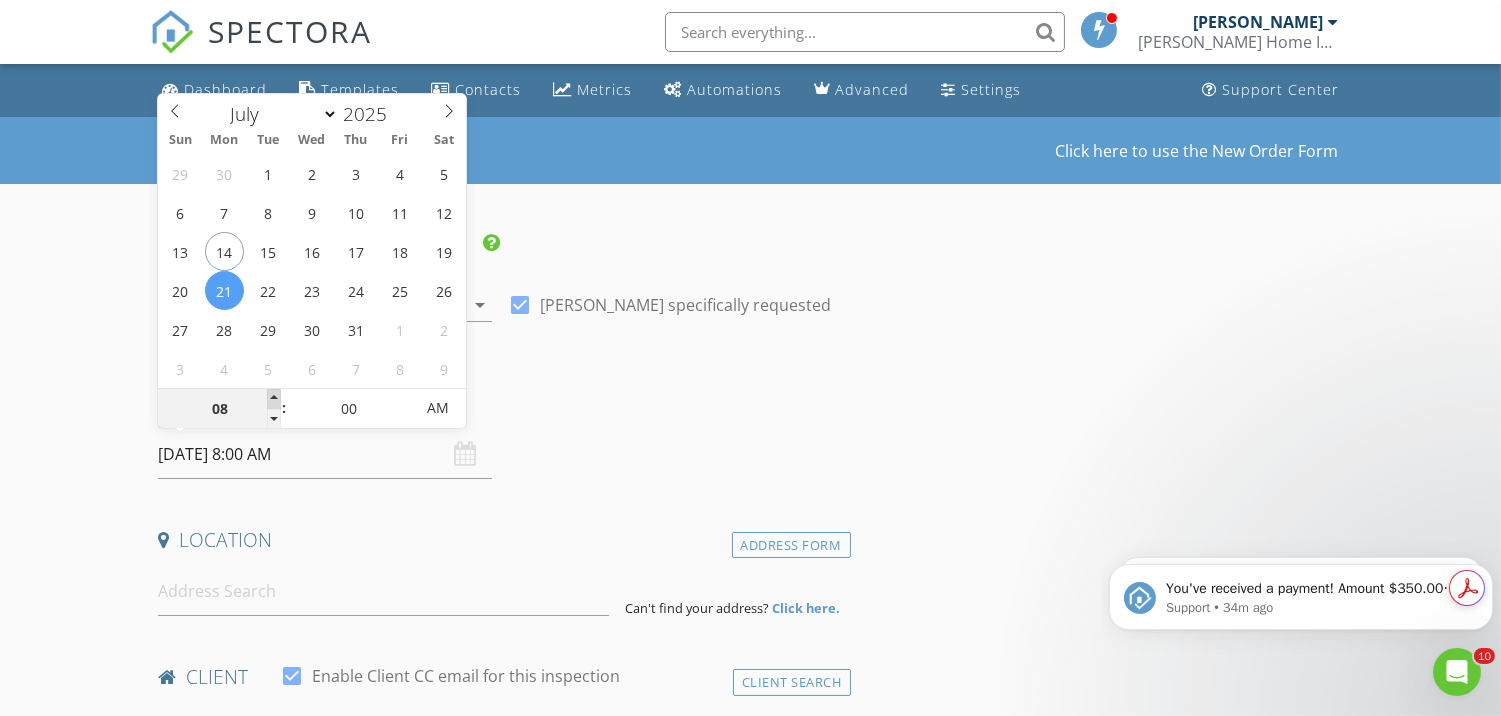 type on "09" 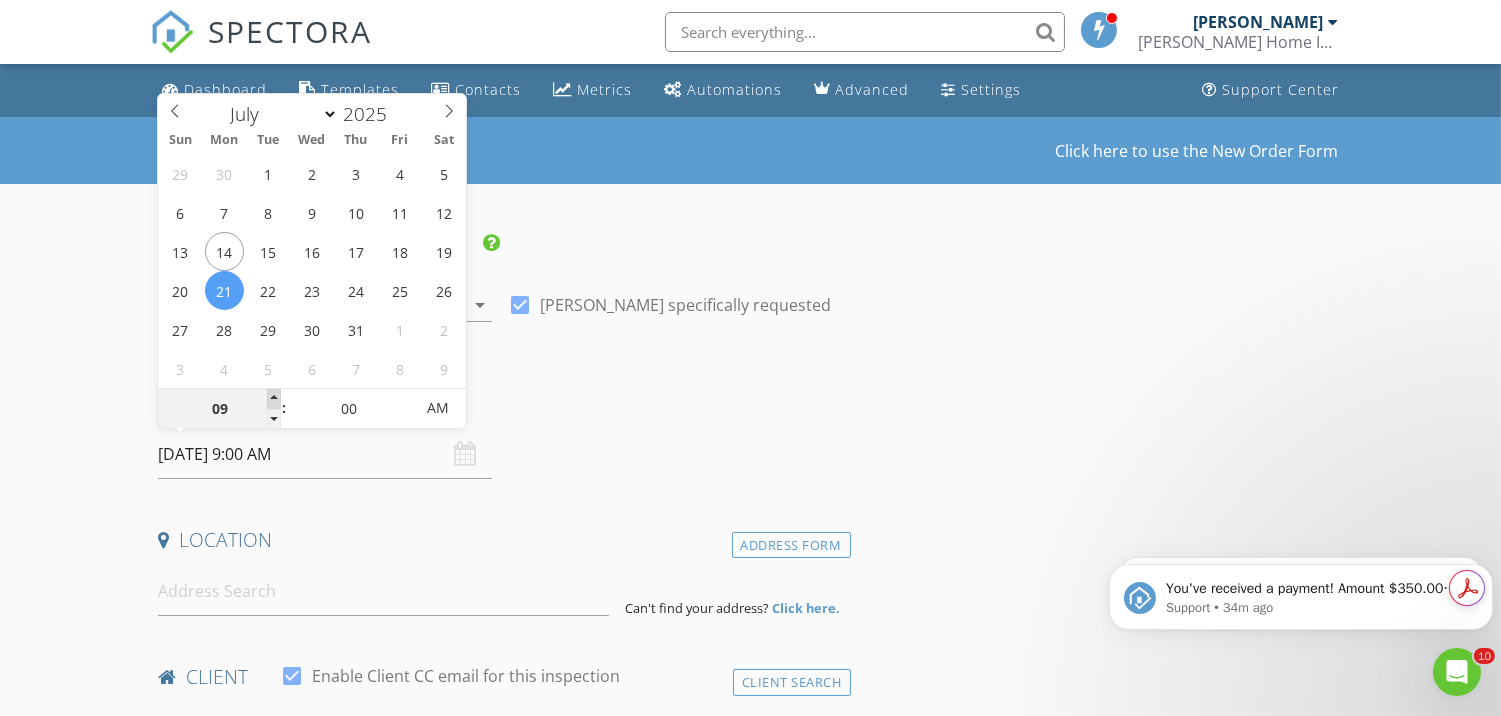 click at bounding box center (274, 399) 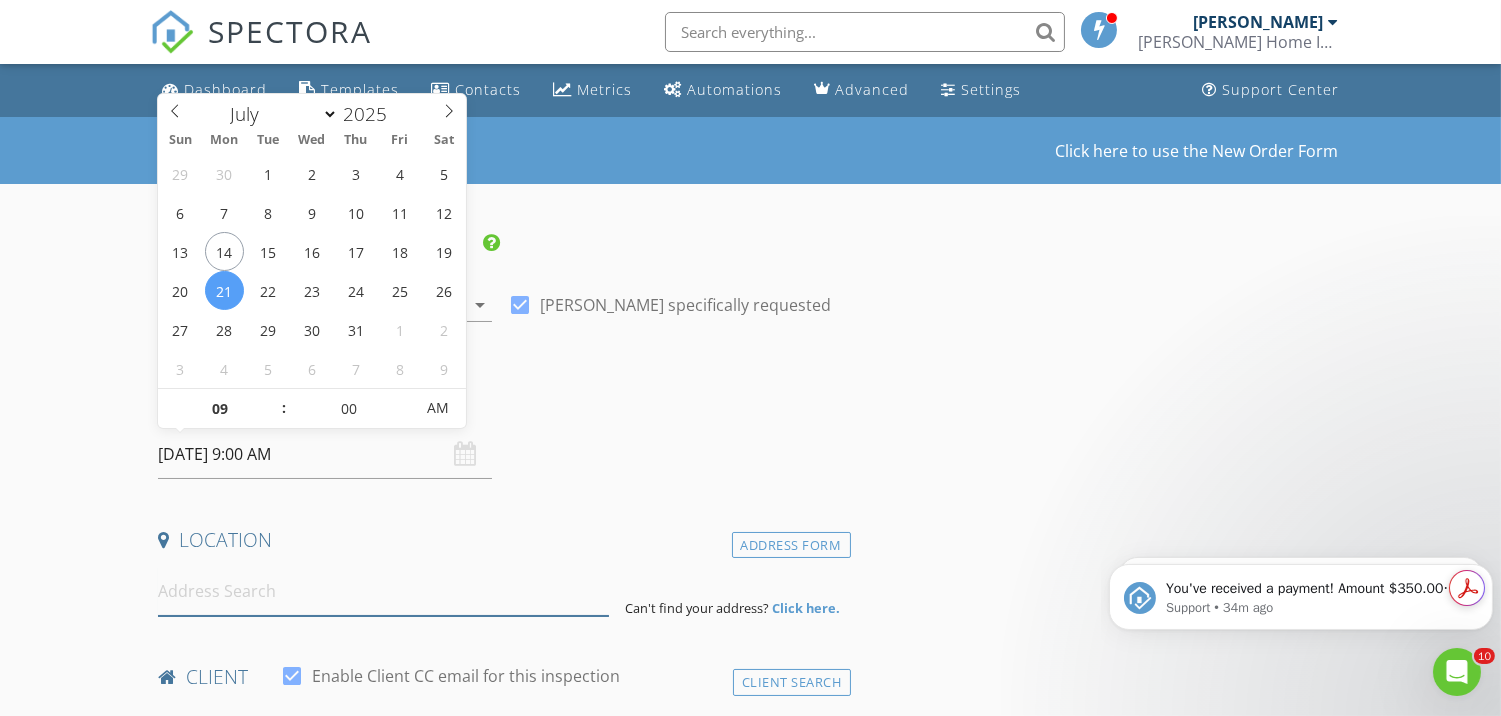 click at bounding box center [383, 591] 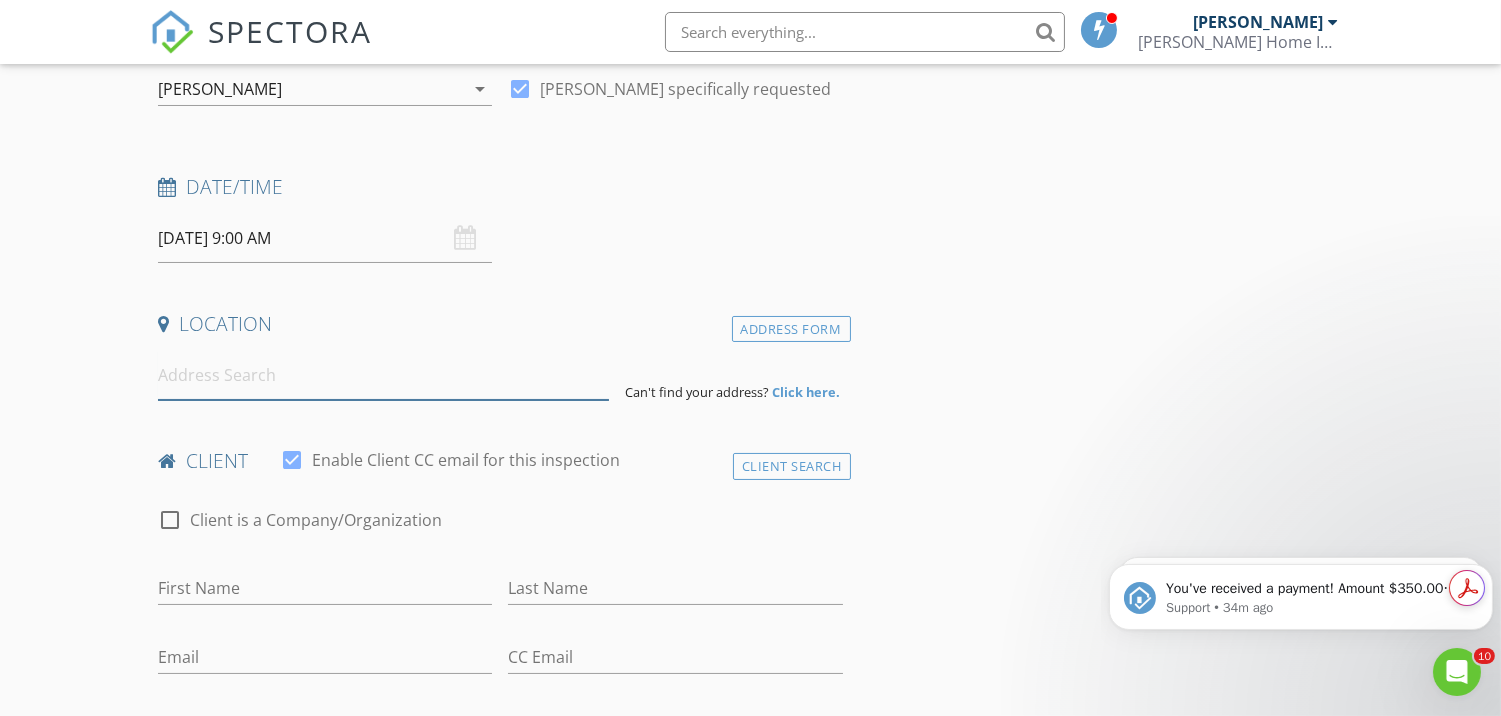 scroll, scrollTop: 222, scrollLeft: 0, axis: vertical 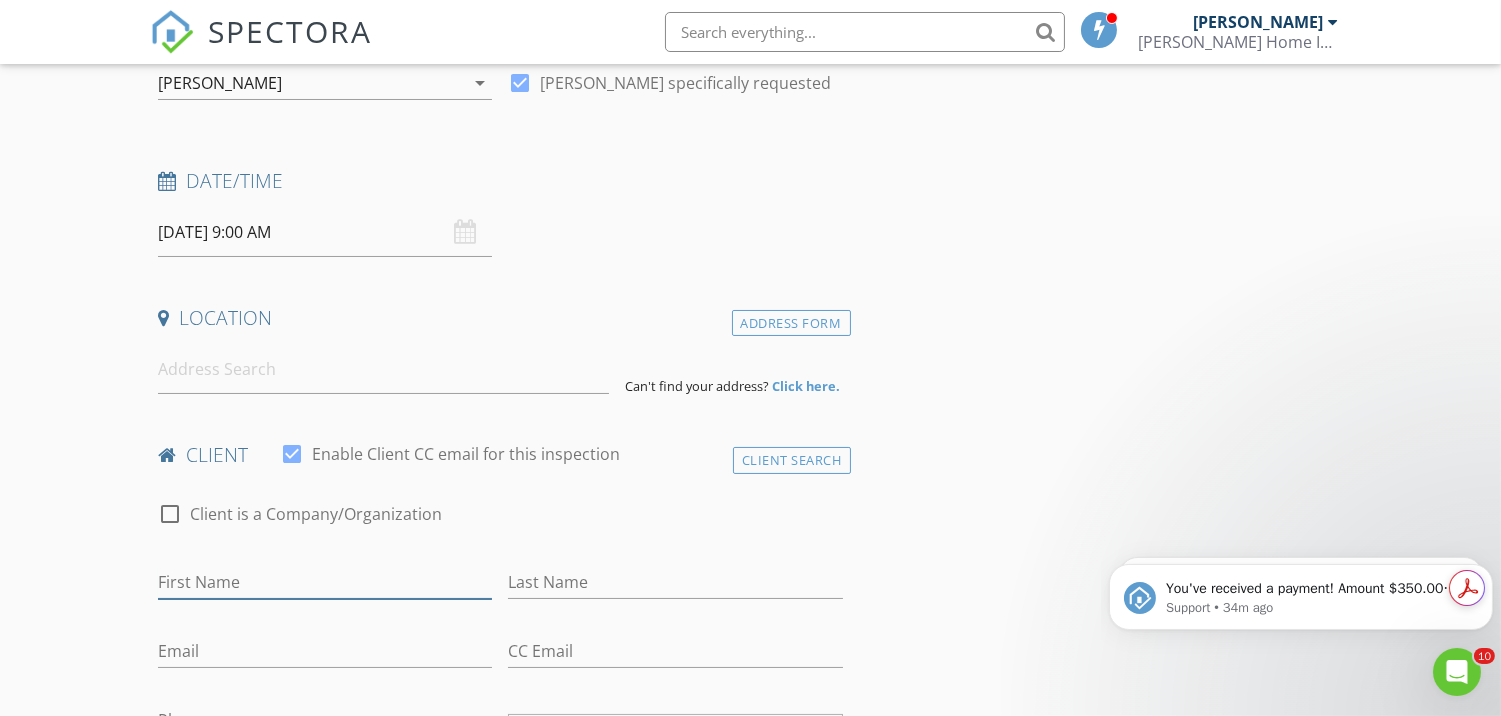 click on "First Name" at bounding box center [325, 582] 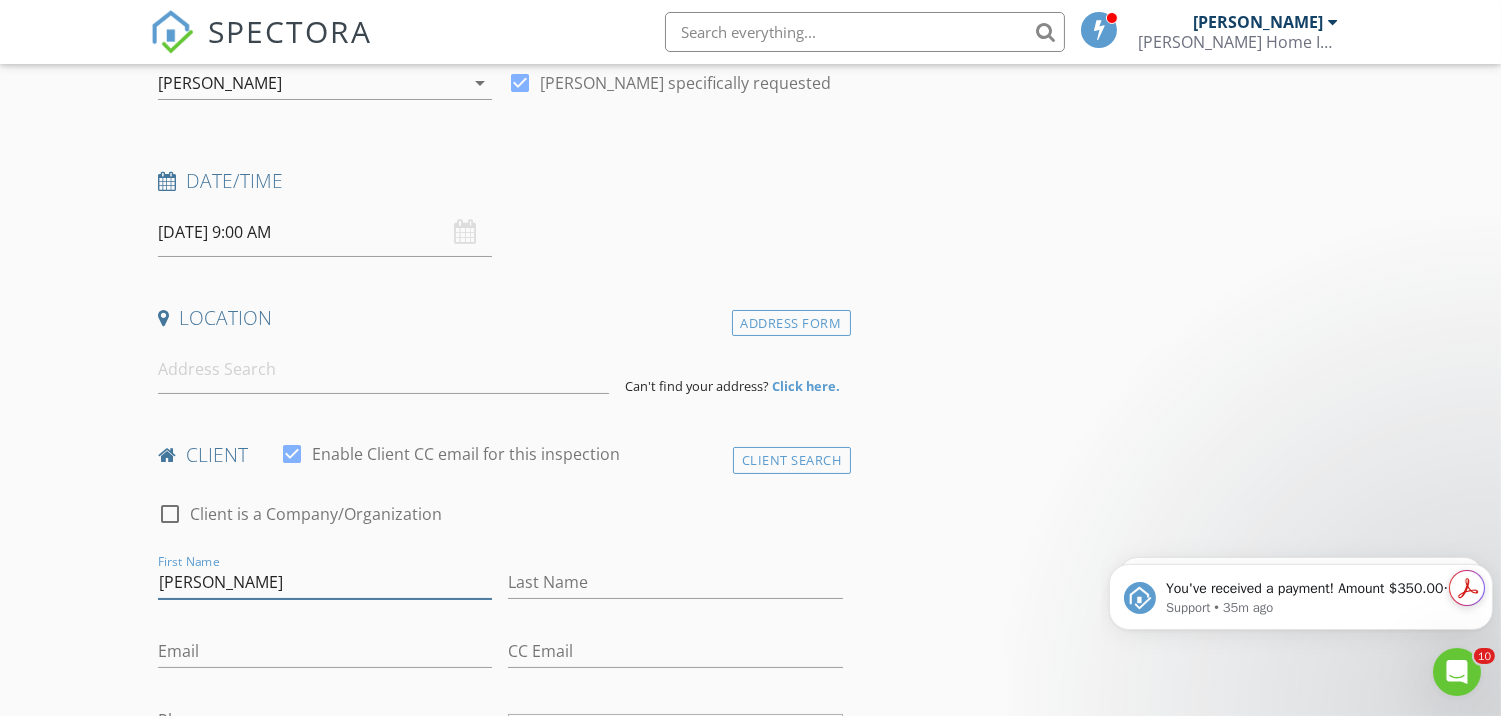 type on "Miller" 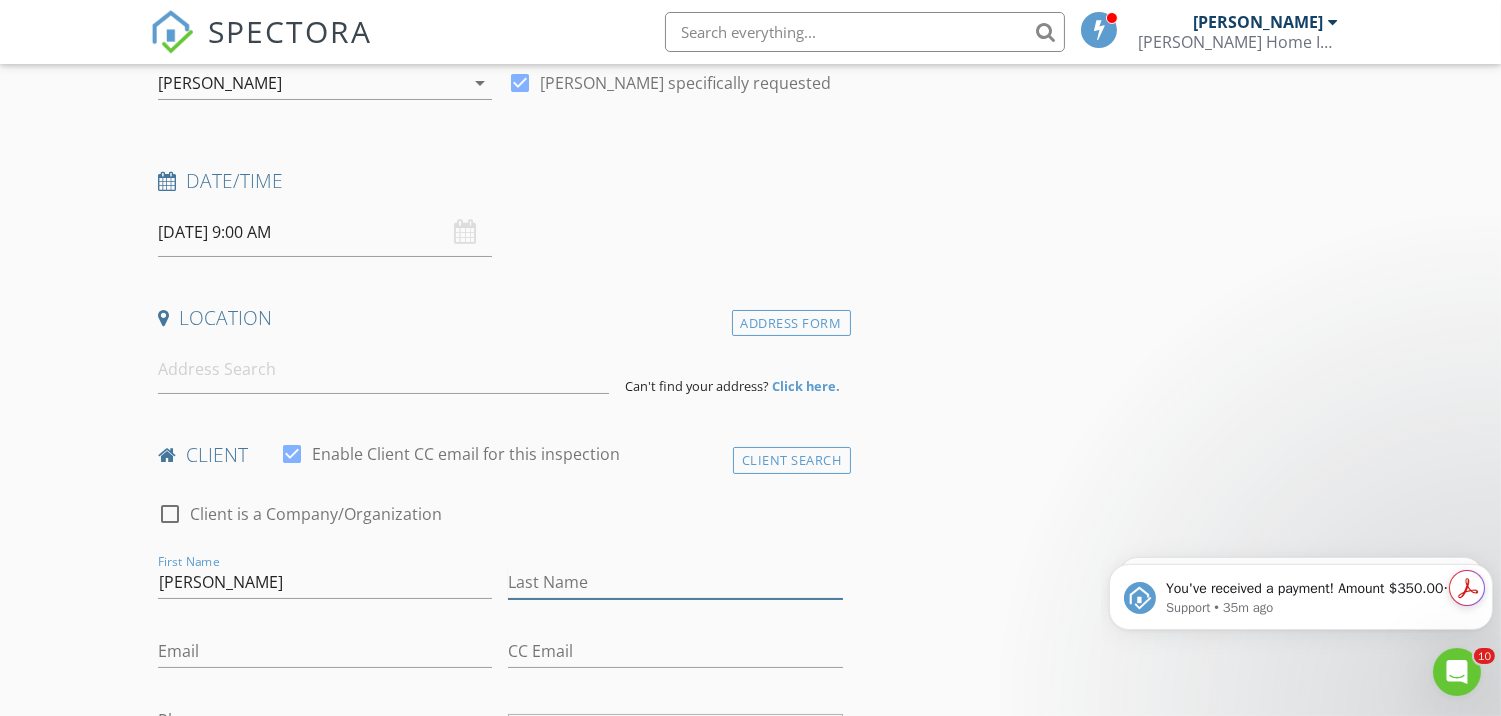click on "Last Name" at bounding box center (675, 582) 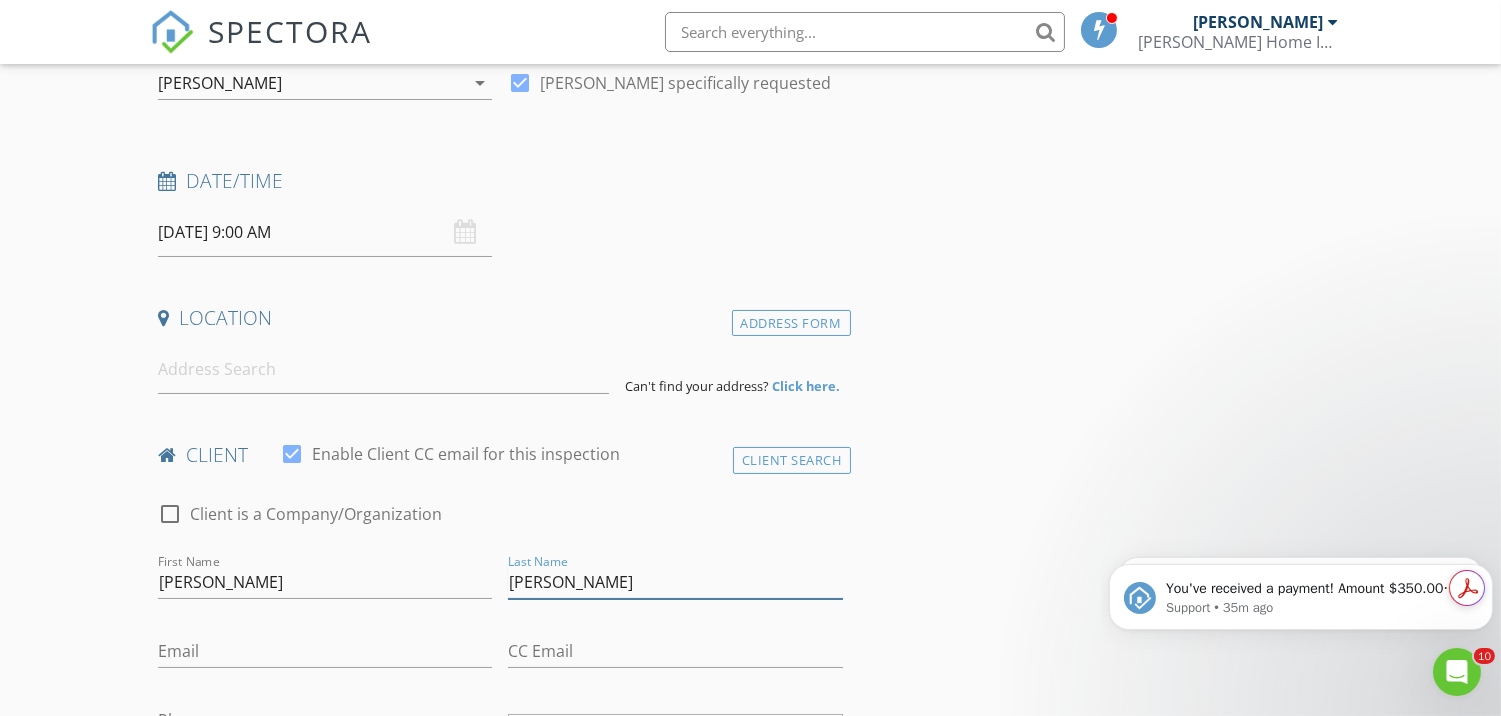 type on "Scott" 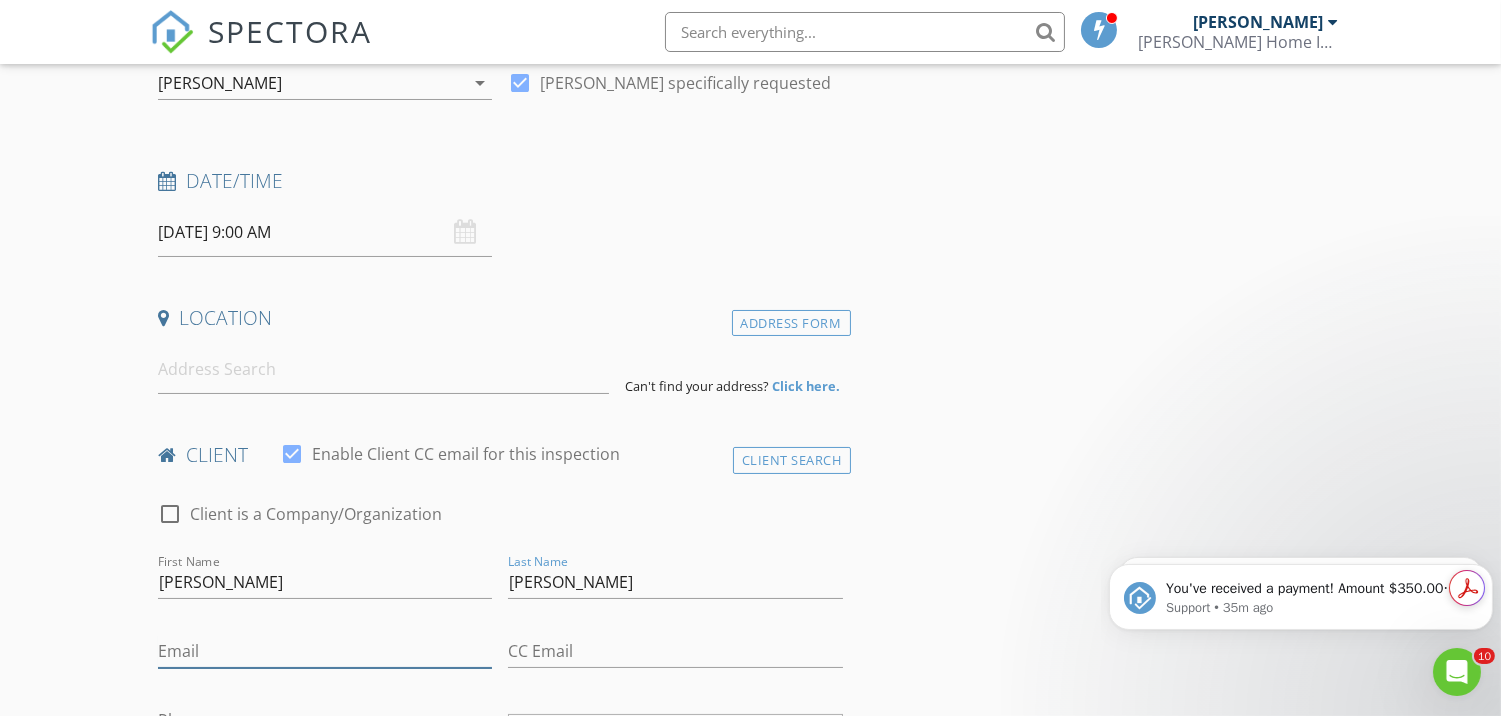 click on "Email" at bounding box center (325, 651) 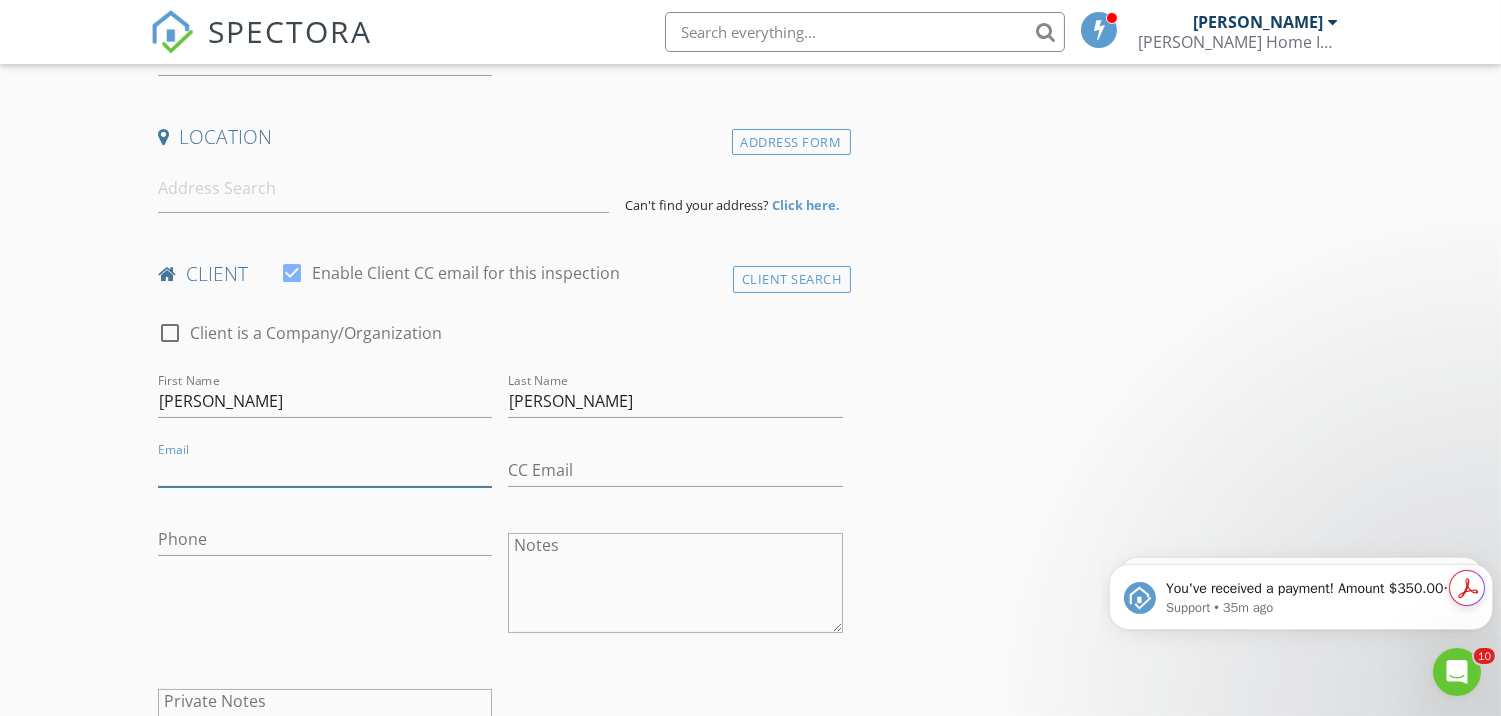 scroll, scrollTop: 444, scrollLeft: 0, axis: vertical 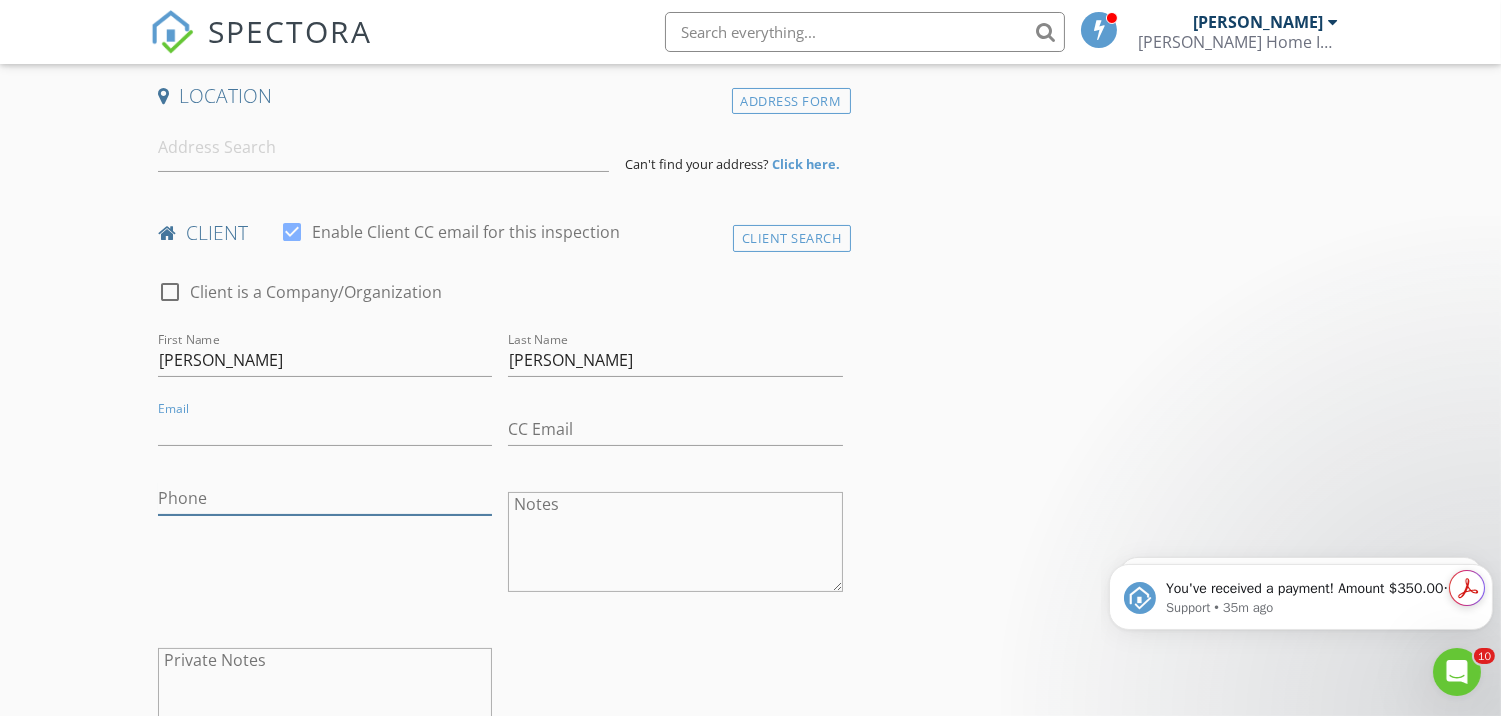 click on "Phone" at bounding box center (325, 498) 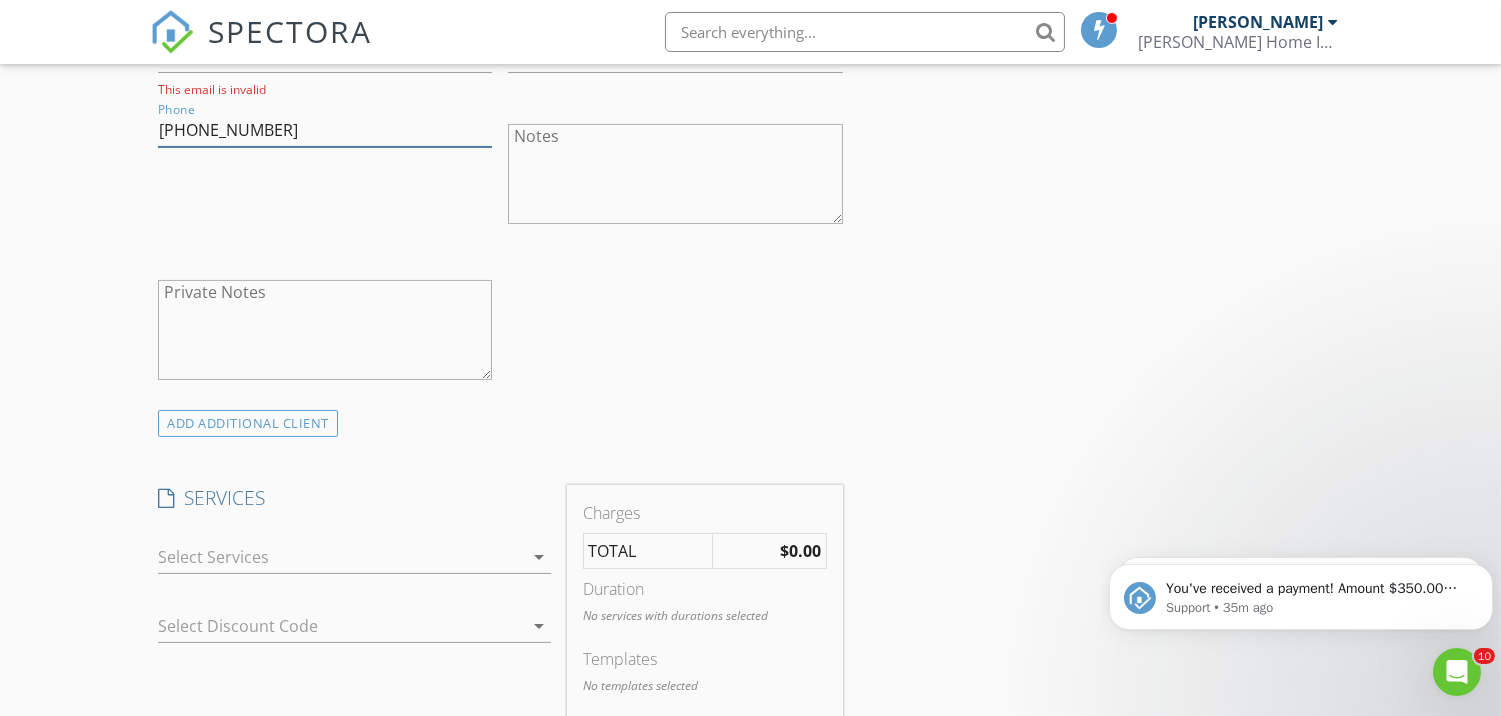 scroll, scrollTop: 888, scrollLeft: 0, axis: vertical 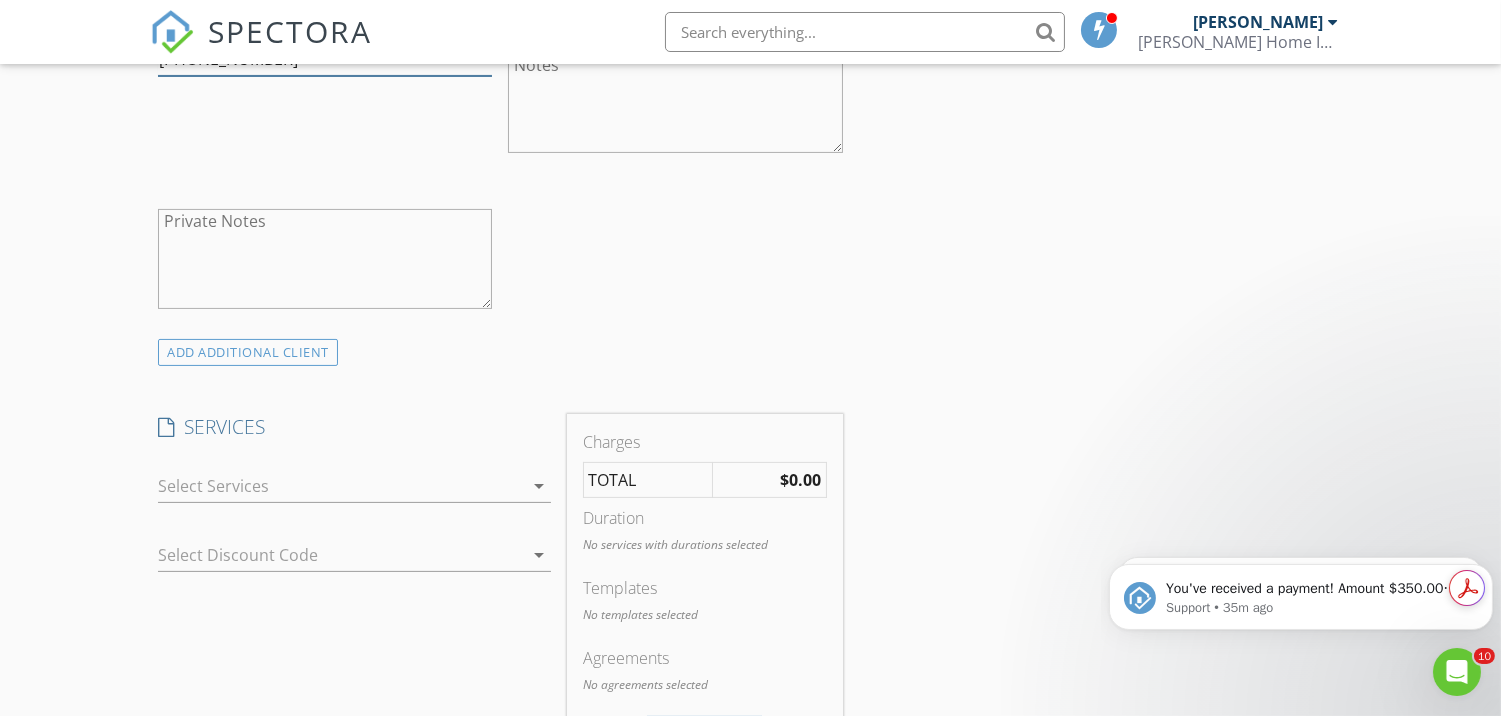 type on "479-462-9639" 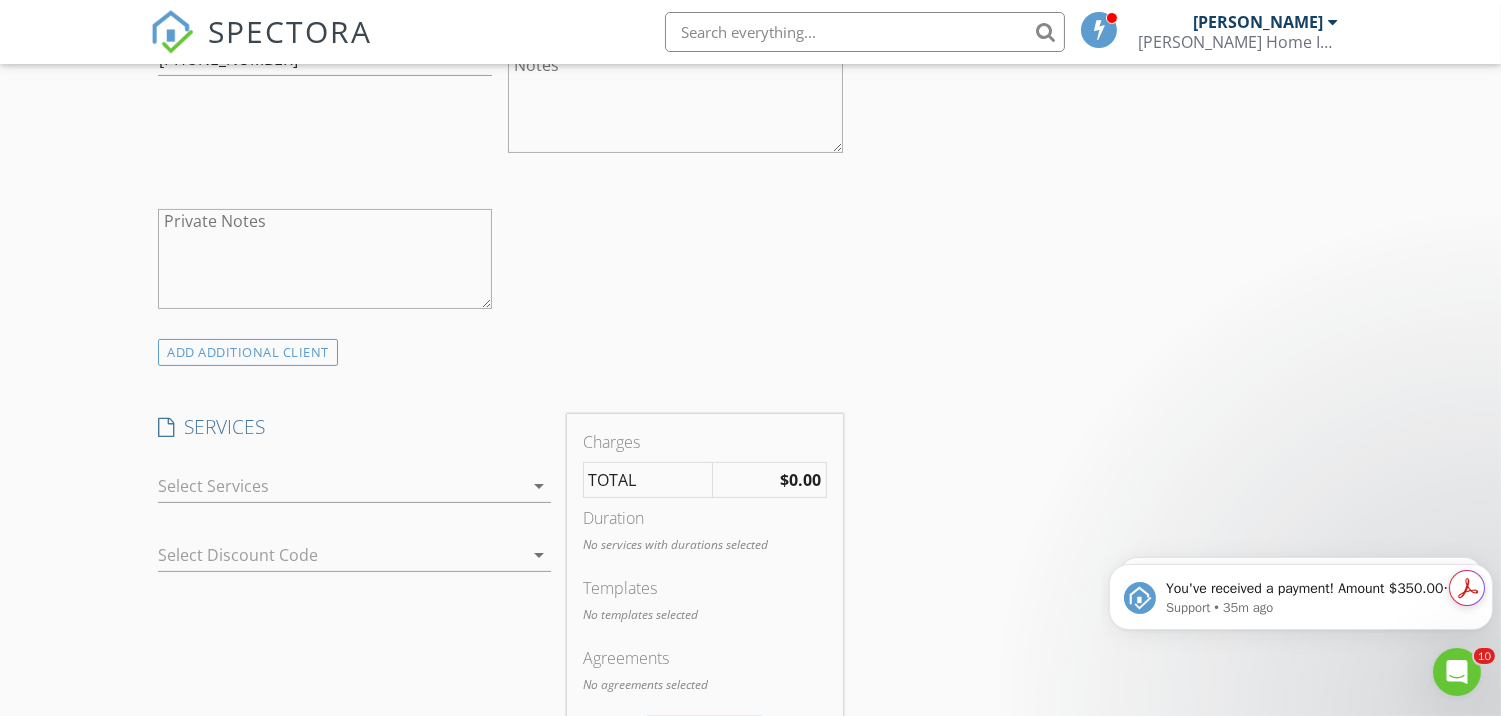 click at bounding box center [340, 486] 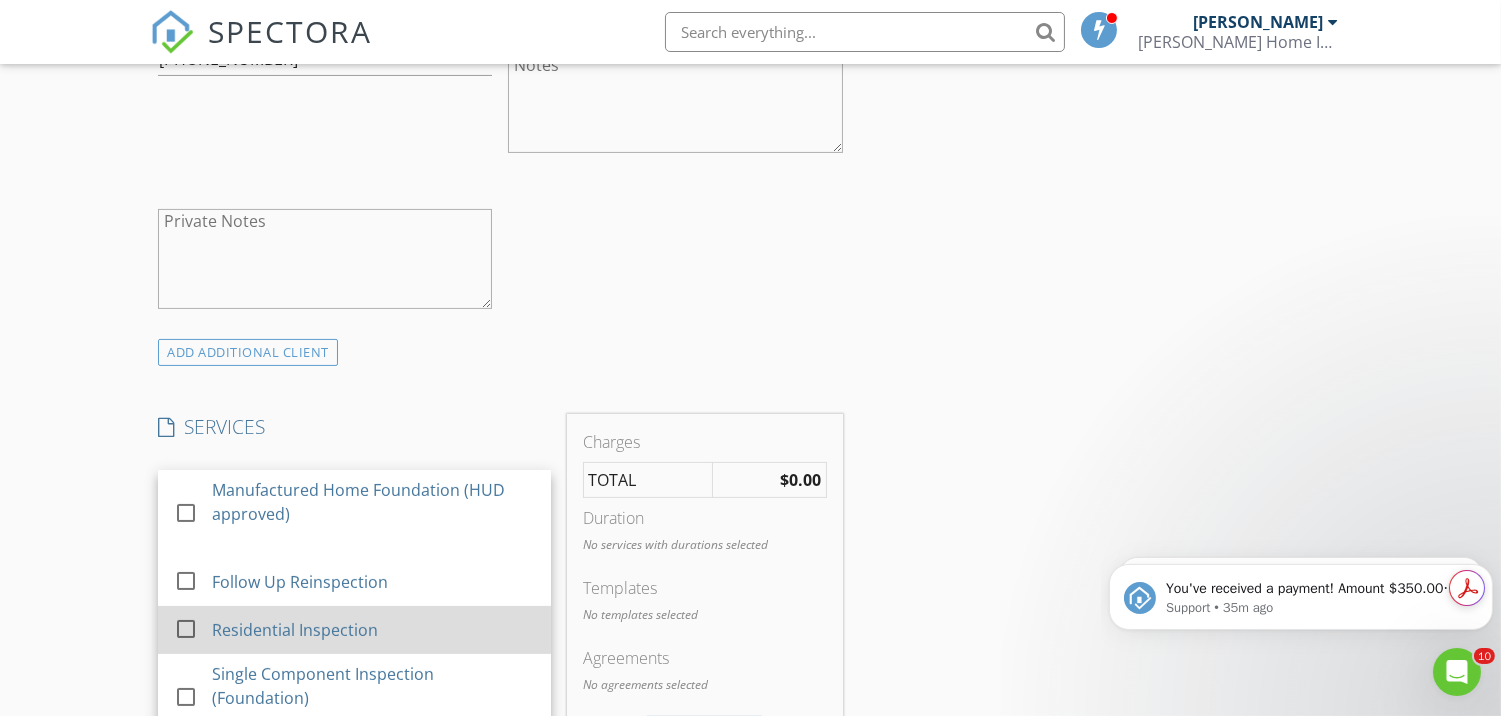 click at bounding box center [186, 629] 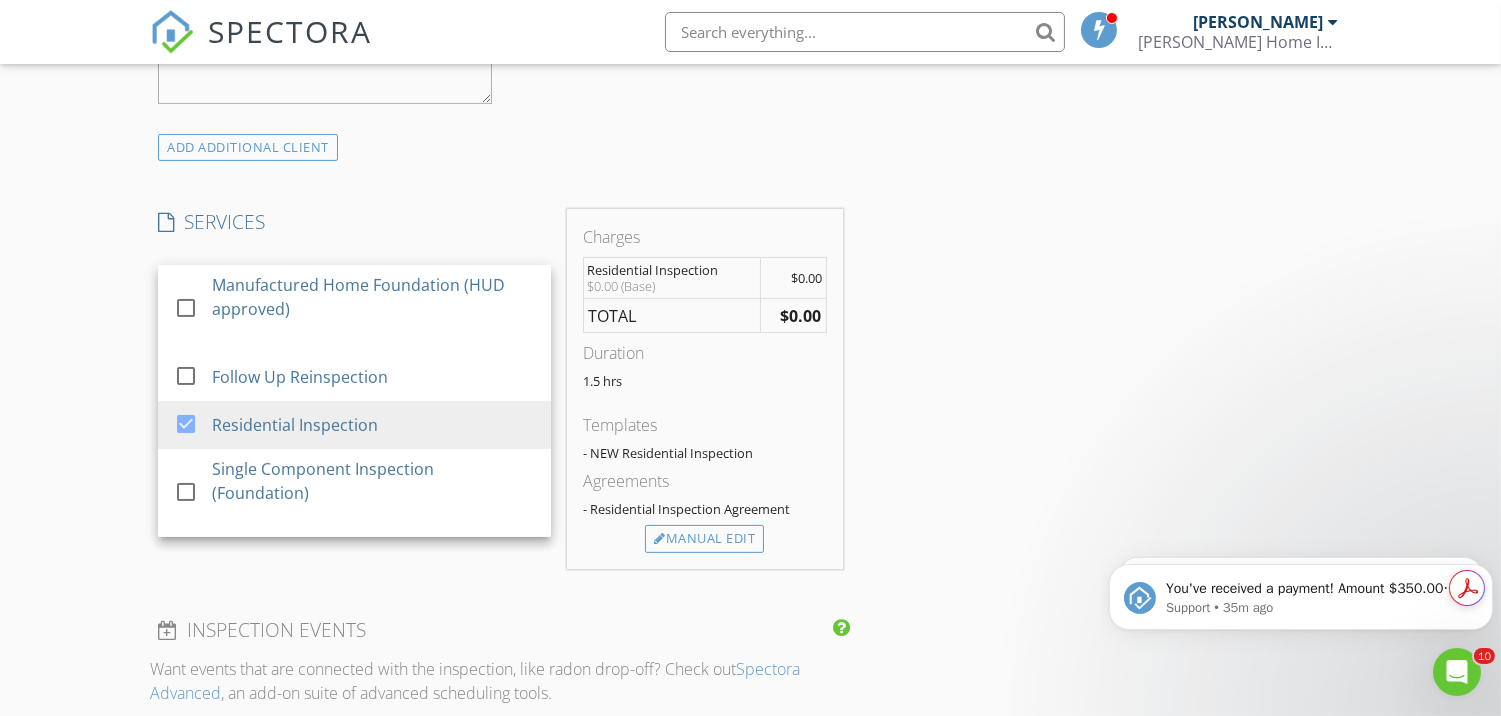 scroll, scrollTop: 1111, scrollLeft: 0, axis: vertical 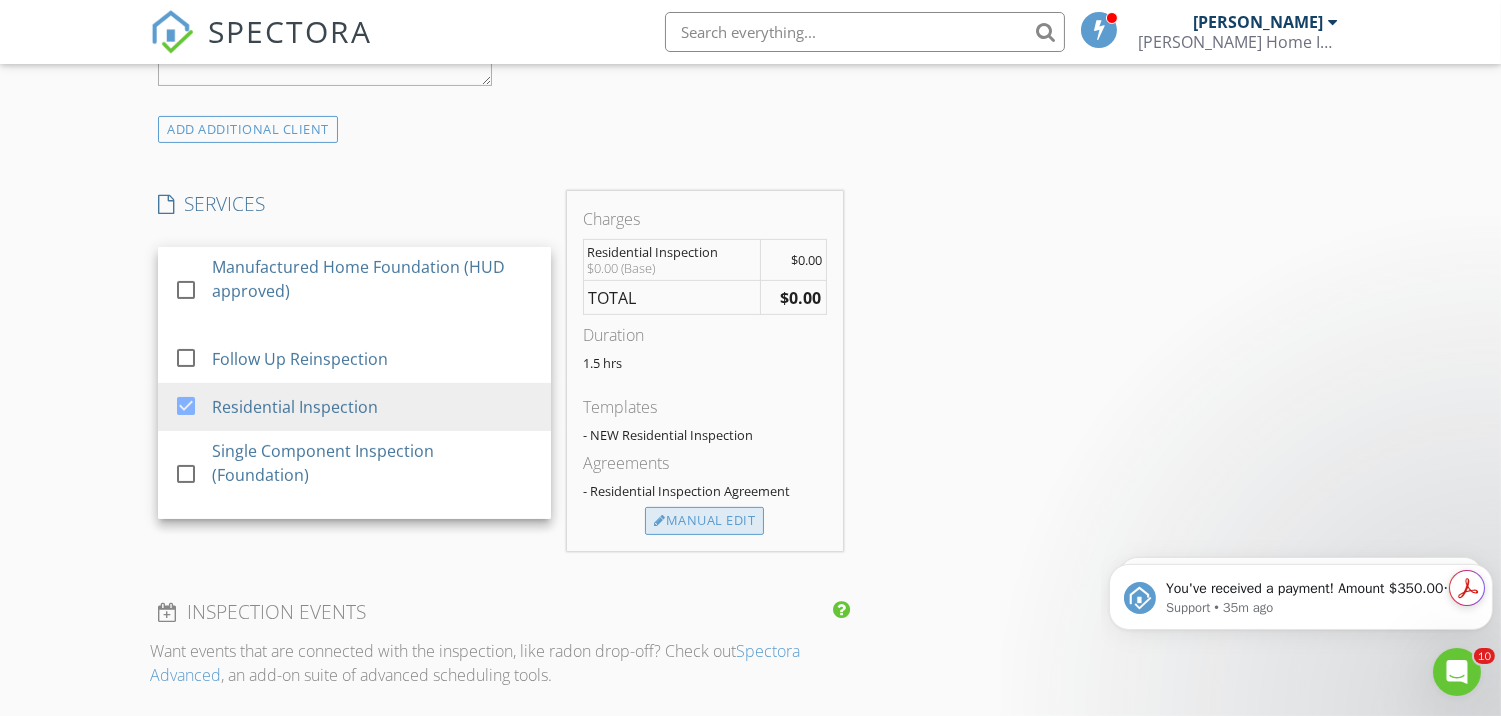 click on "Manual Edit" at bounding box center (704, 521) 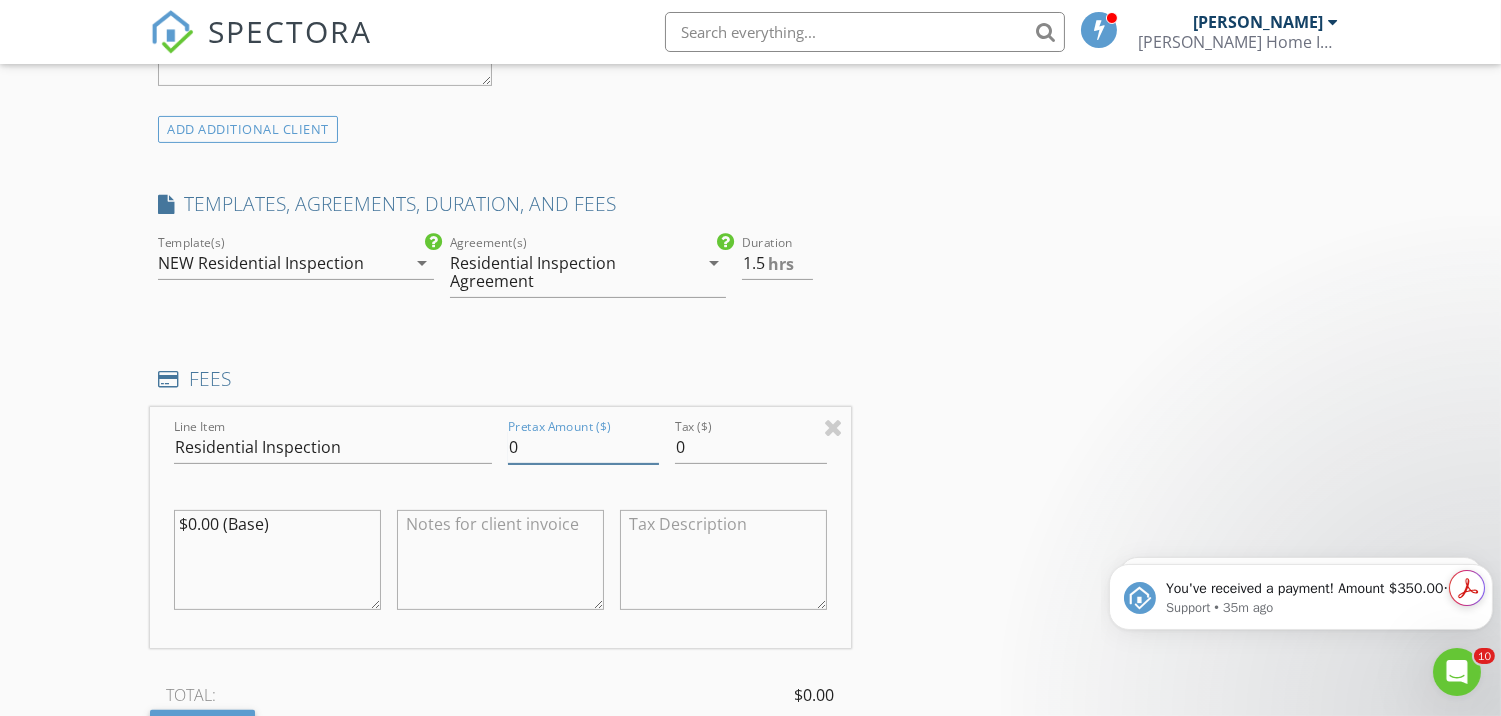 drag, startPoint x: 538, startPoint y: 455, endPoint x: 408, endPoint y: 450, distance: 130.09612 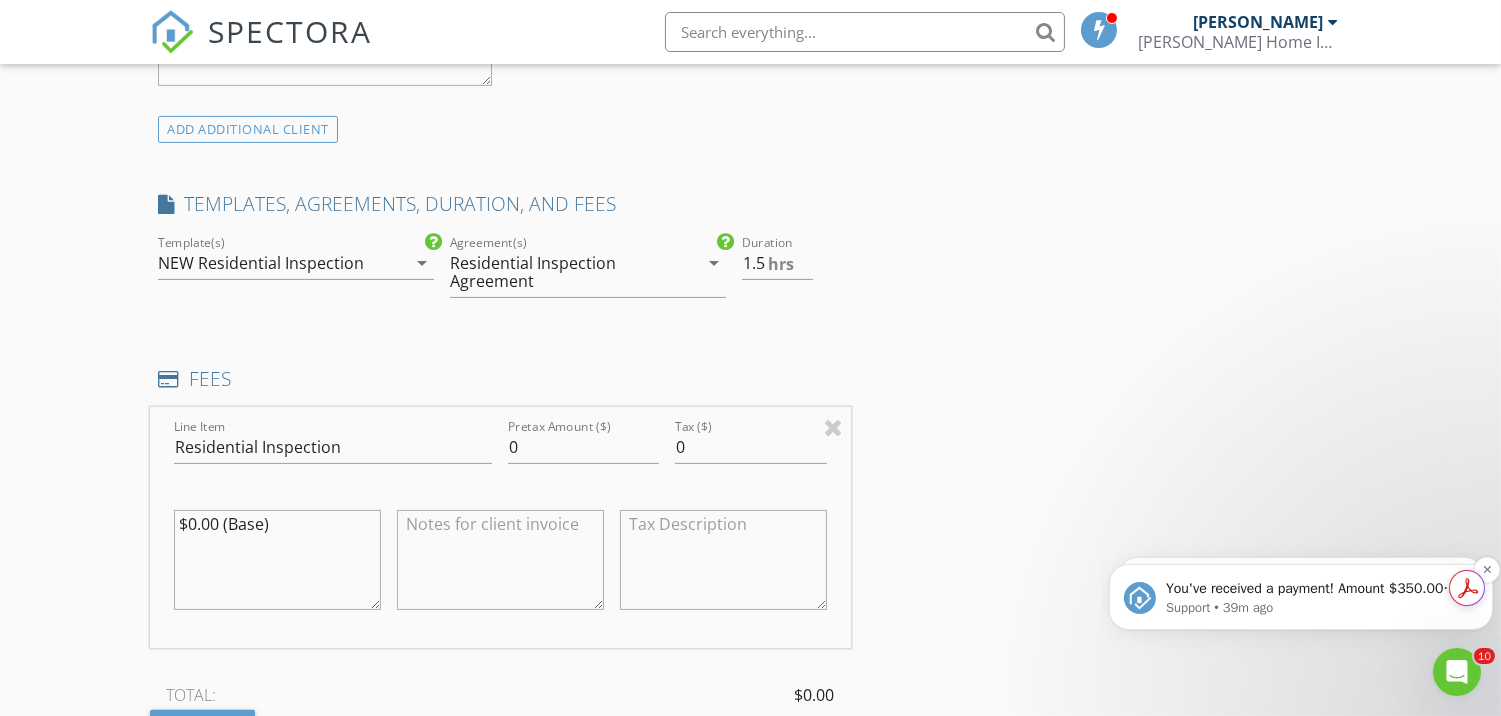 click on "You've received a payment!  Amount  $350.00  Fee  $0.00  Net  $350.00  Transaction #  pi_3RkmeXK7snlDGpRF0ytz39uS  Inspection  200 Red Rock Trail, Pocahontas, AR 72455 Payouts to your bank or debit card occur on a daily basis. Each payment usually takes two business days to process. You can view your pending payout amount here. If you have any questions reach out on our chat bubble at app.spectora.com." at bounding box center (1316, 588) 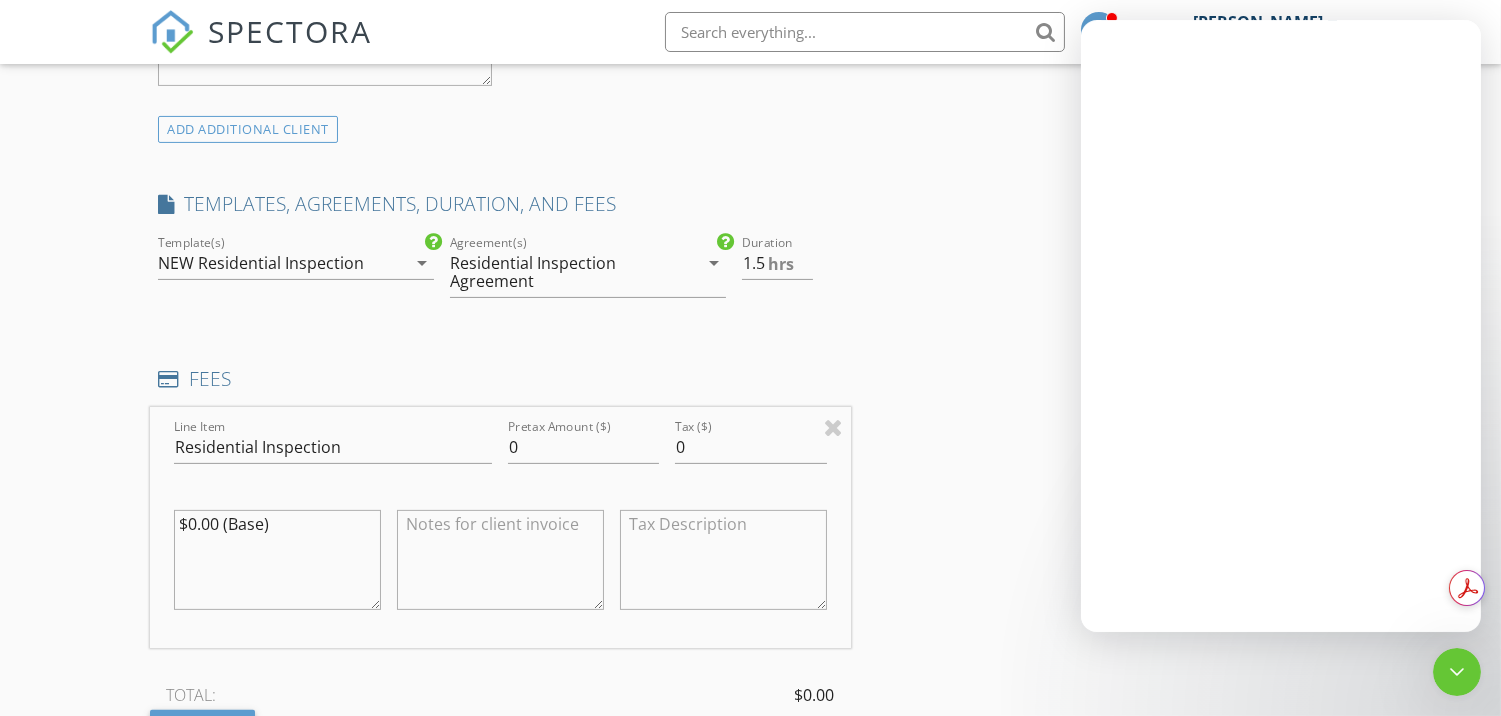 scroll, scrollTop: 0, scrollLeft: 0, axis: both 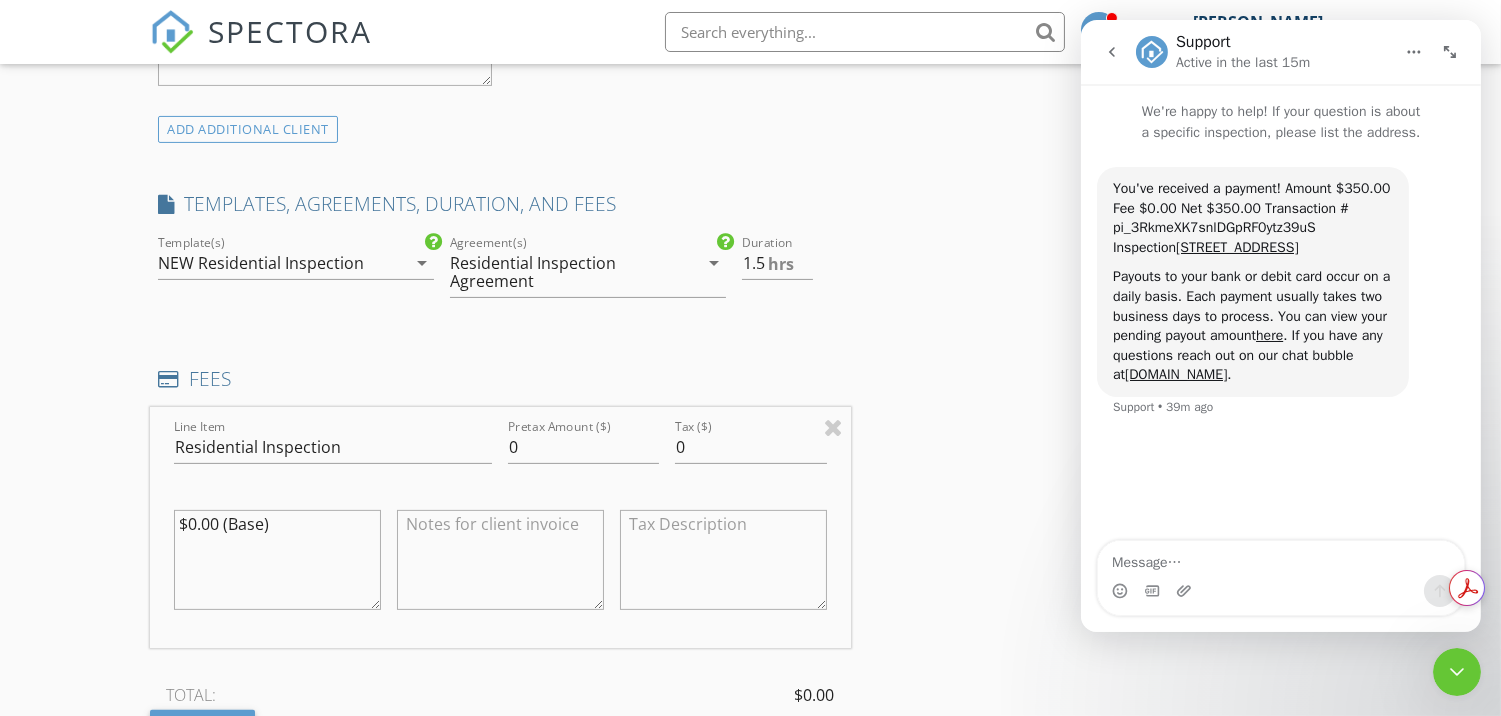click at bounding box center (1111, 52) 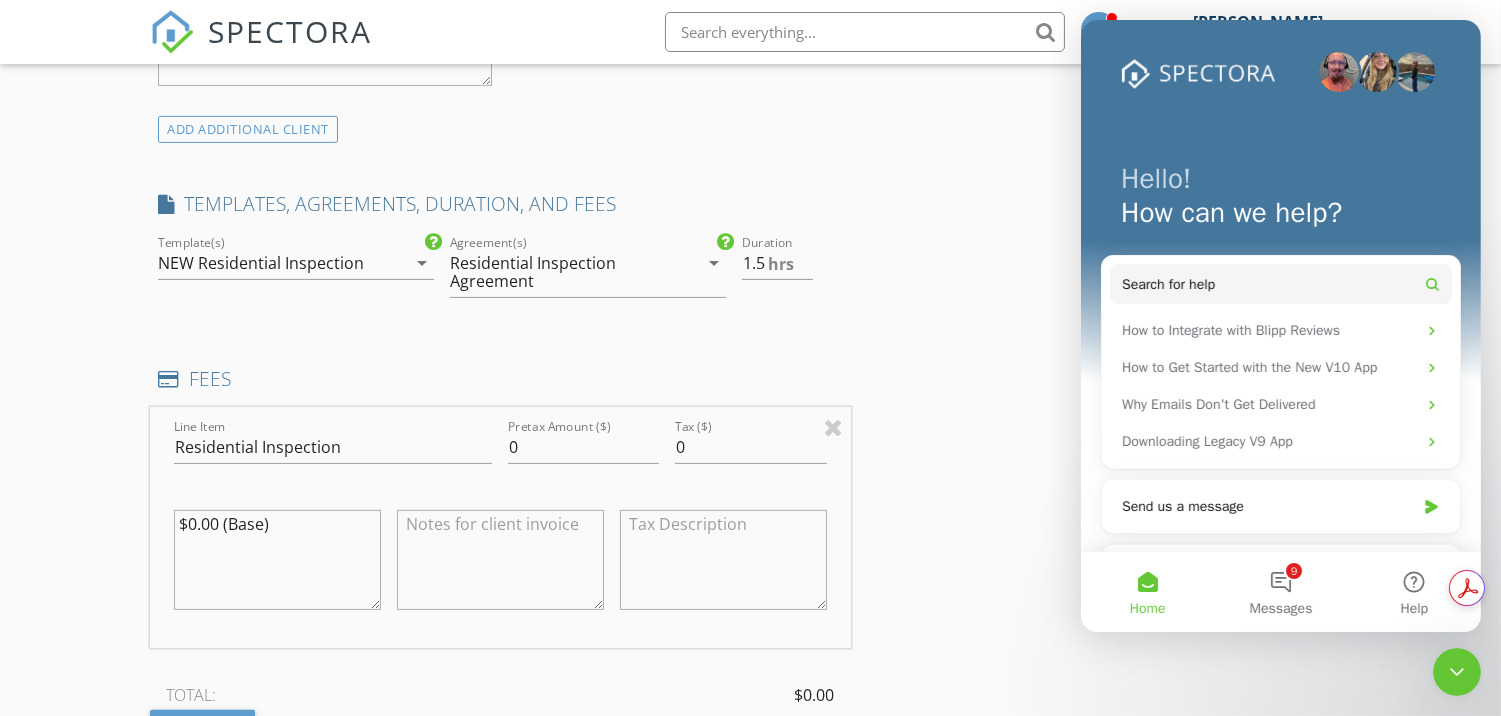 scroll, scrollTop: 0, scrollLeft: 0, axis: both 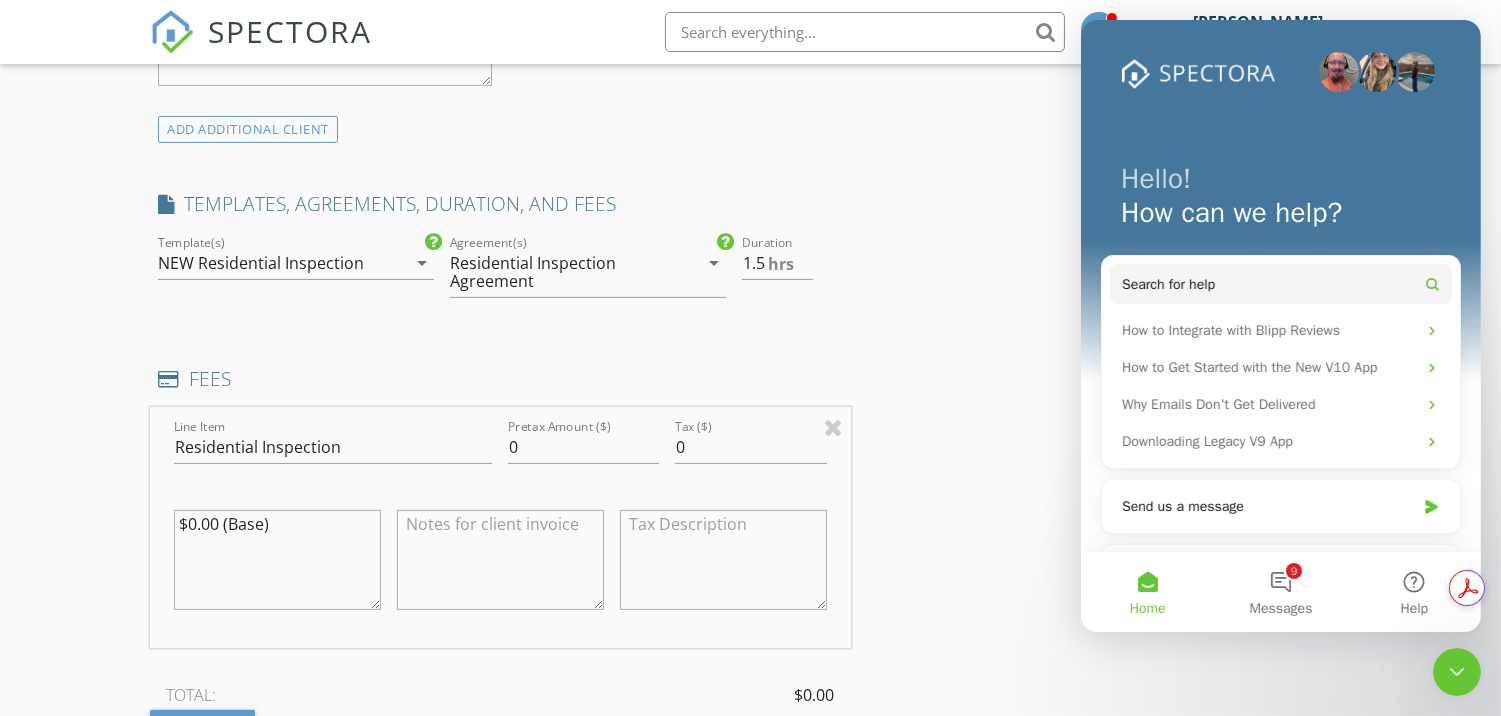 click 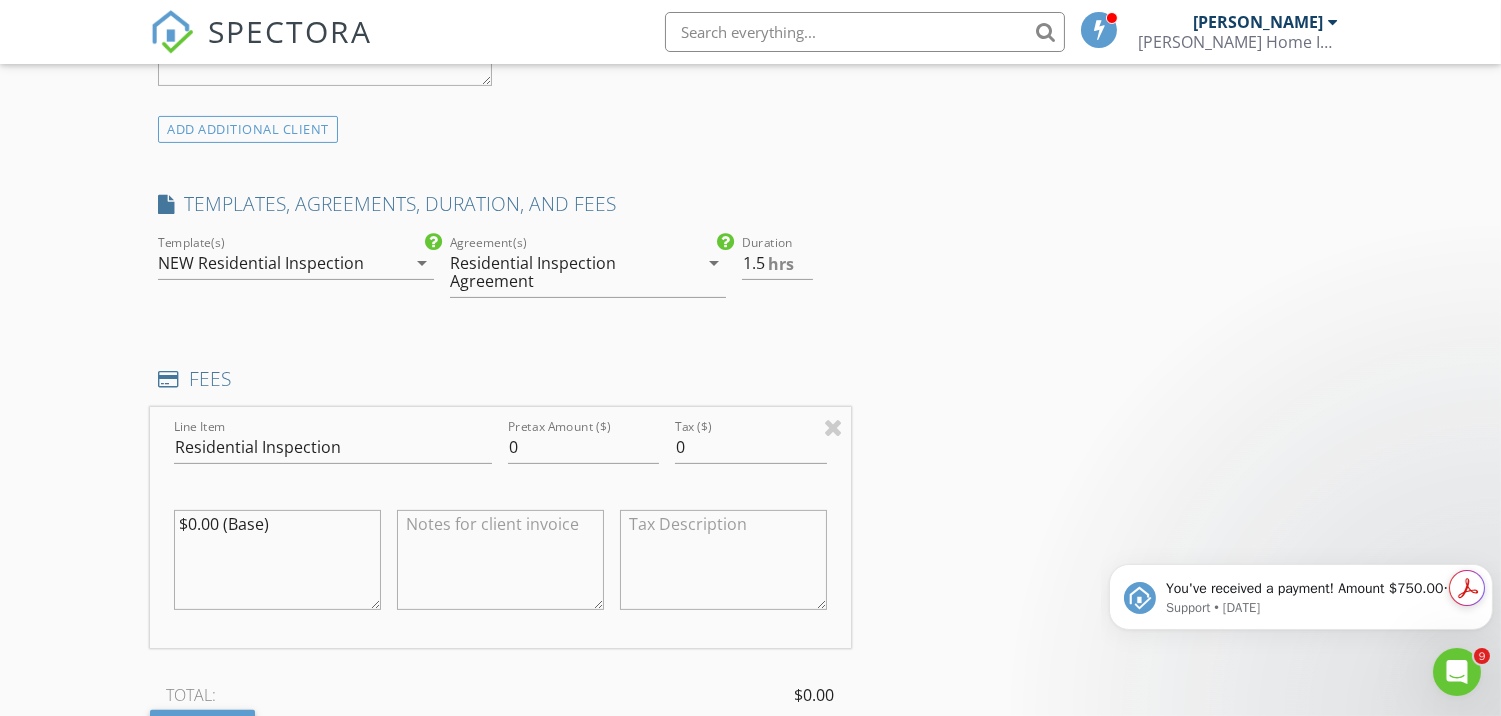 scroll, scrollTop: 0, scrollLeft: 0, axis: both 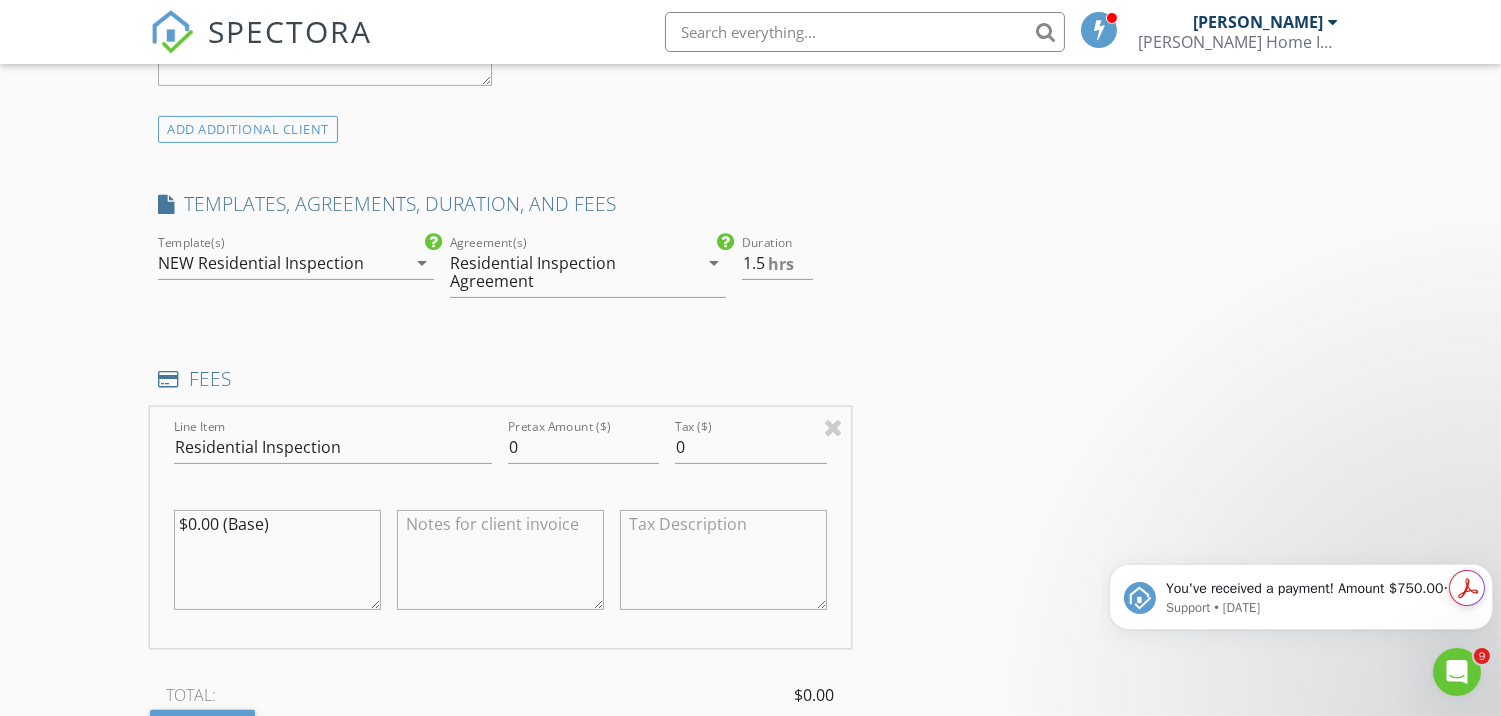 click 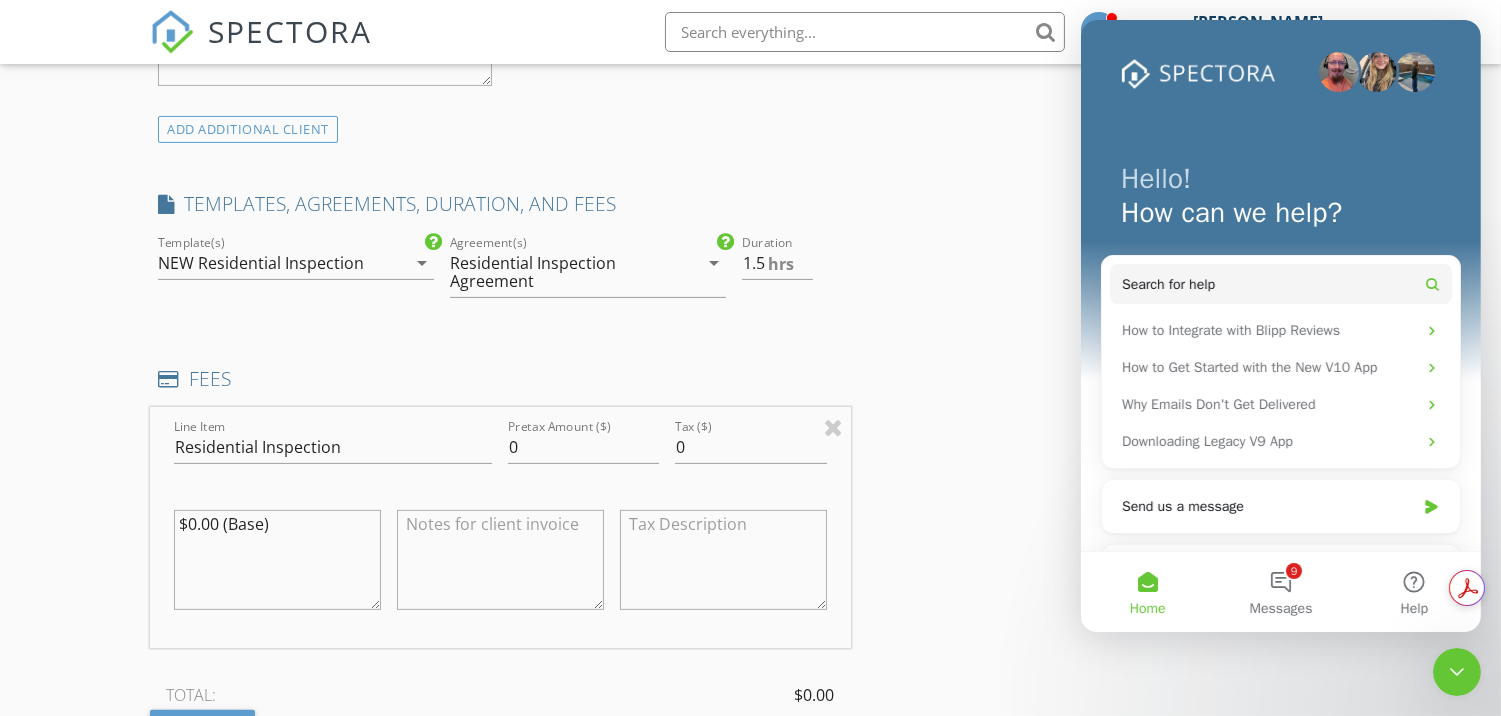 click 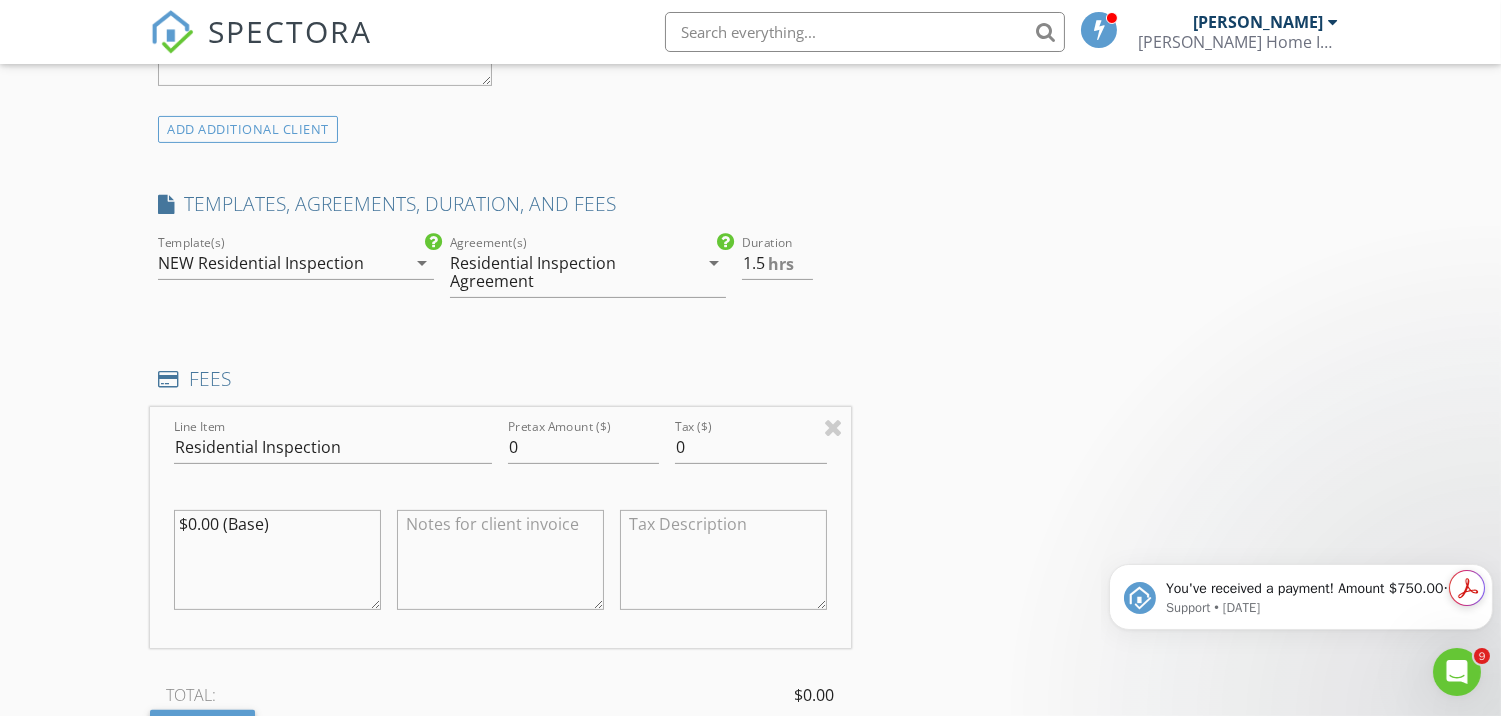 scroll, scrollTop: 0, scrollLeft: 0, axis: both 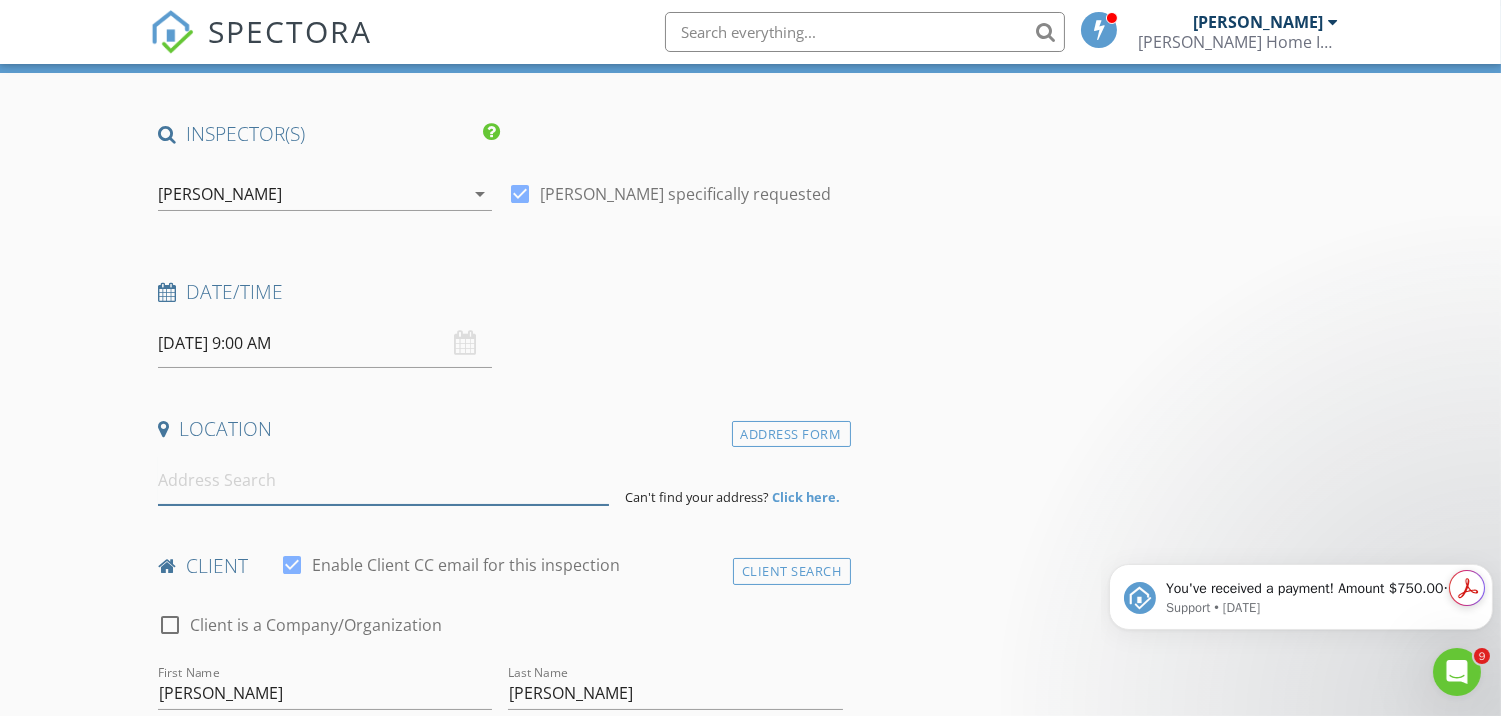 click at bounding box center (383, 480) 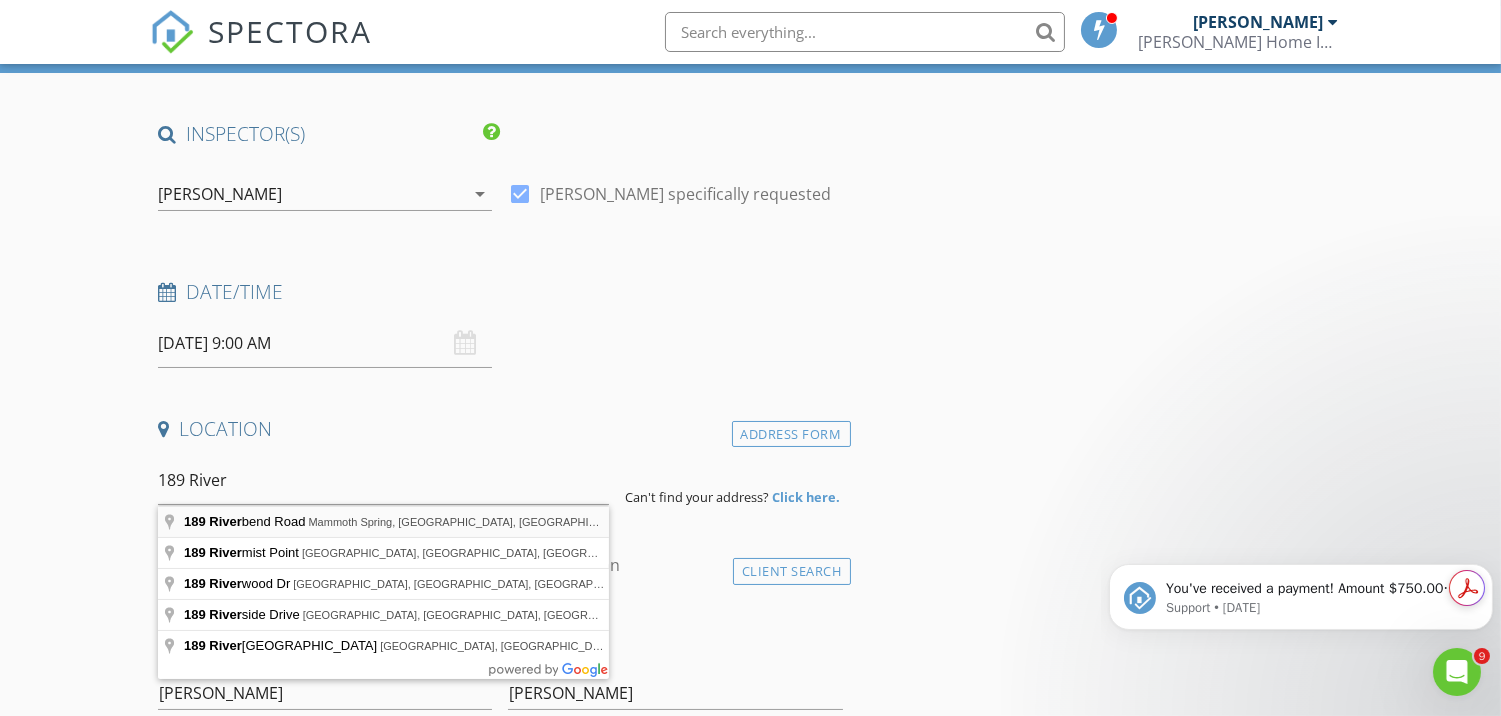 type on "189 Riverbend Road, Mammoth Spring, AR, USA" 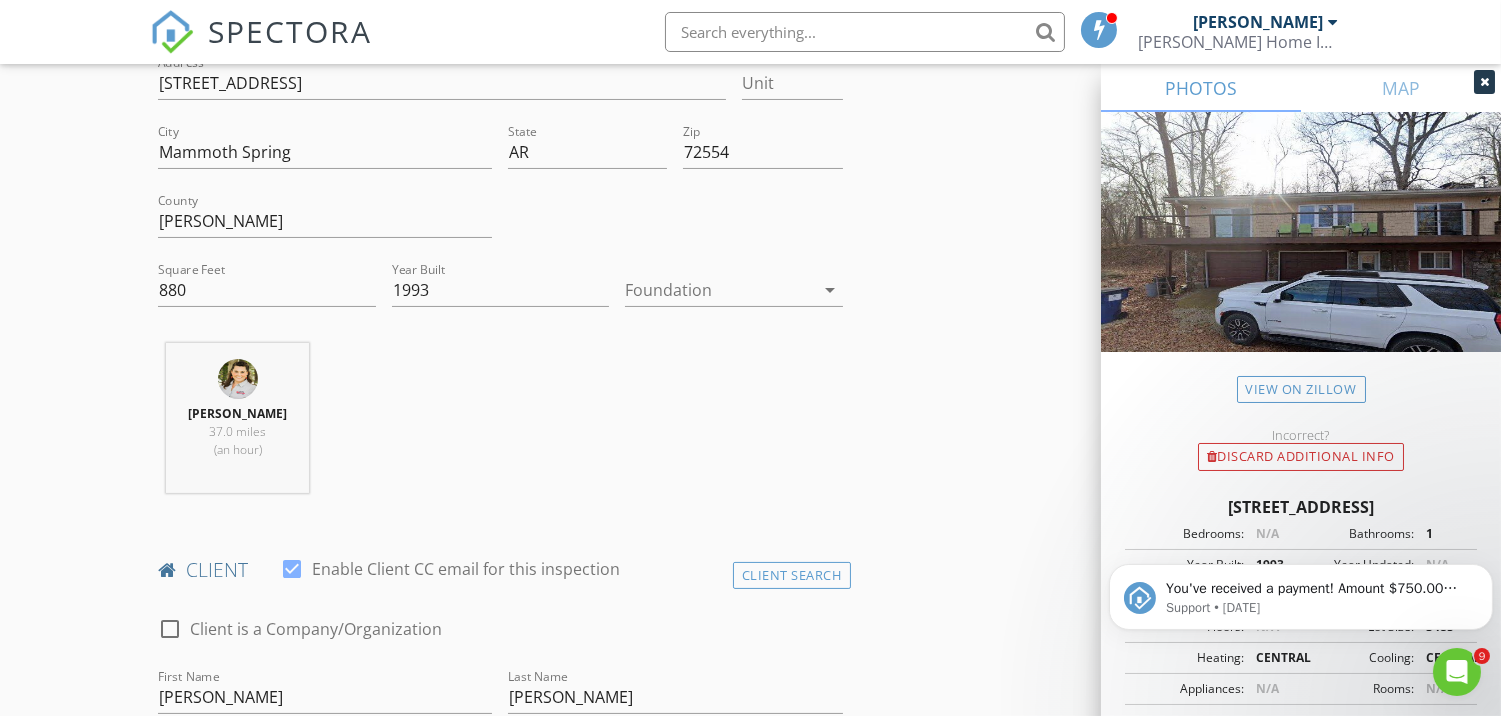 scroll, scrollTop: 666, scrollLeft: 0, axis: vertical 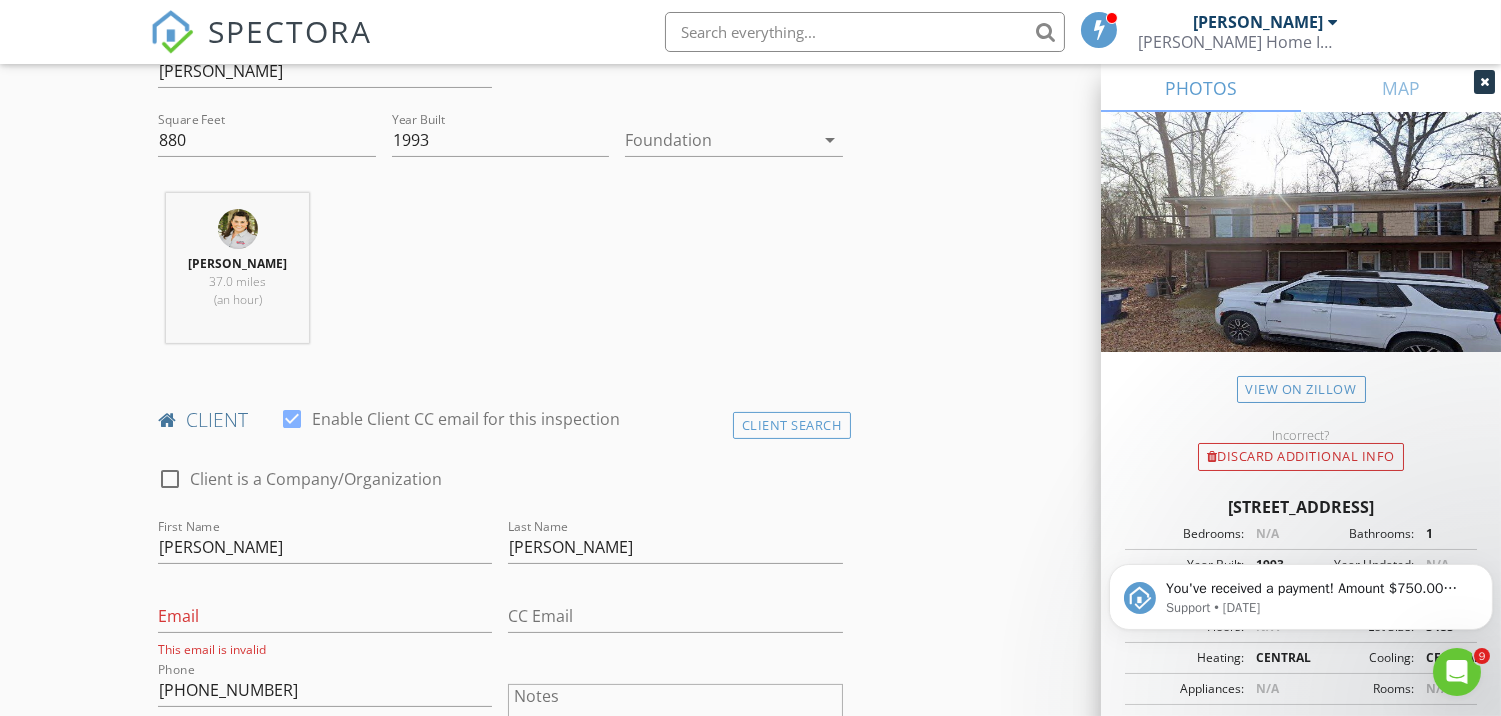 click at bounding box center [719, 140] 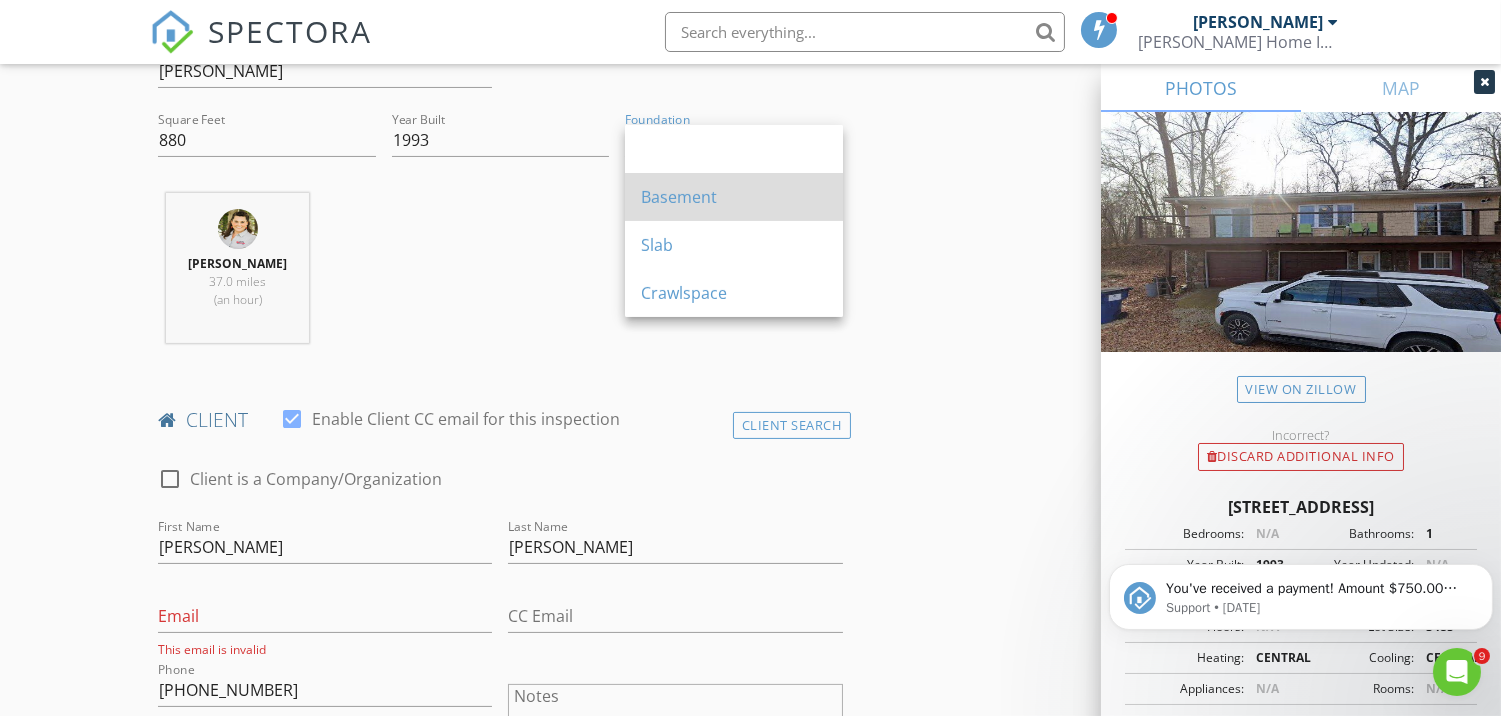 click on "Basement" at bounding box center (734, 197) 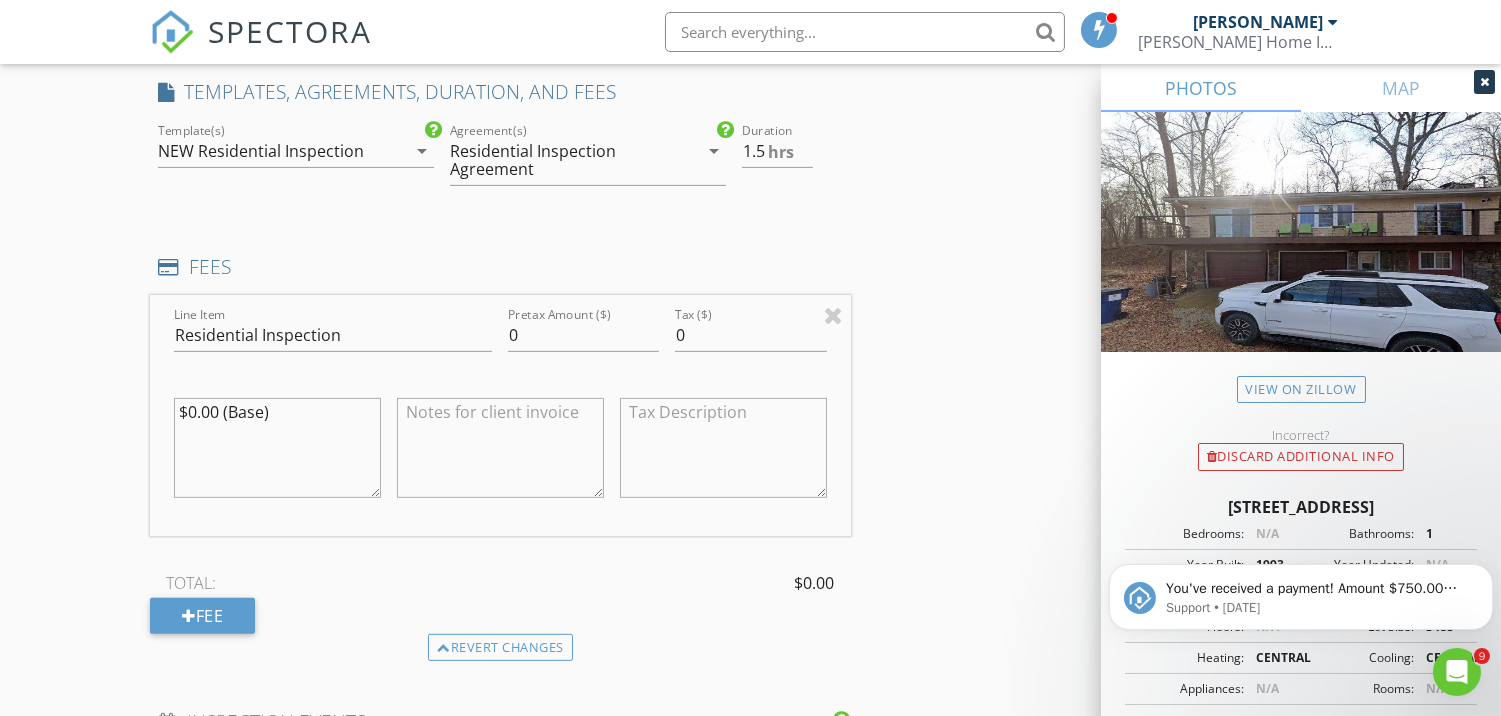 scroll, scrollTop: 1596, scrollLeft: 0, axis: vertical 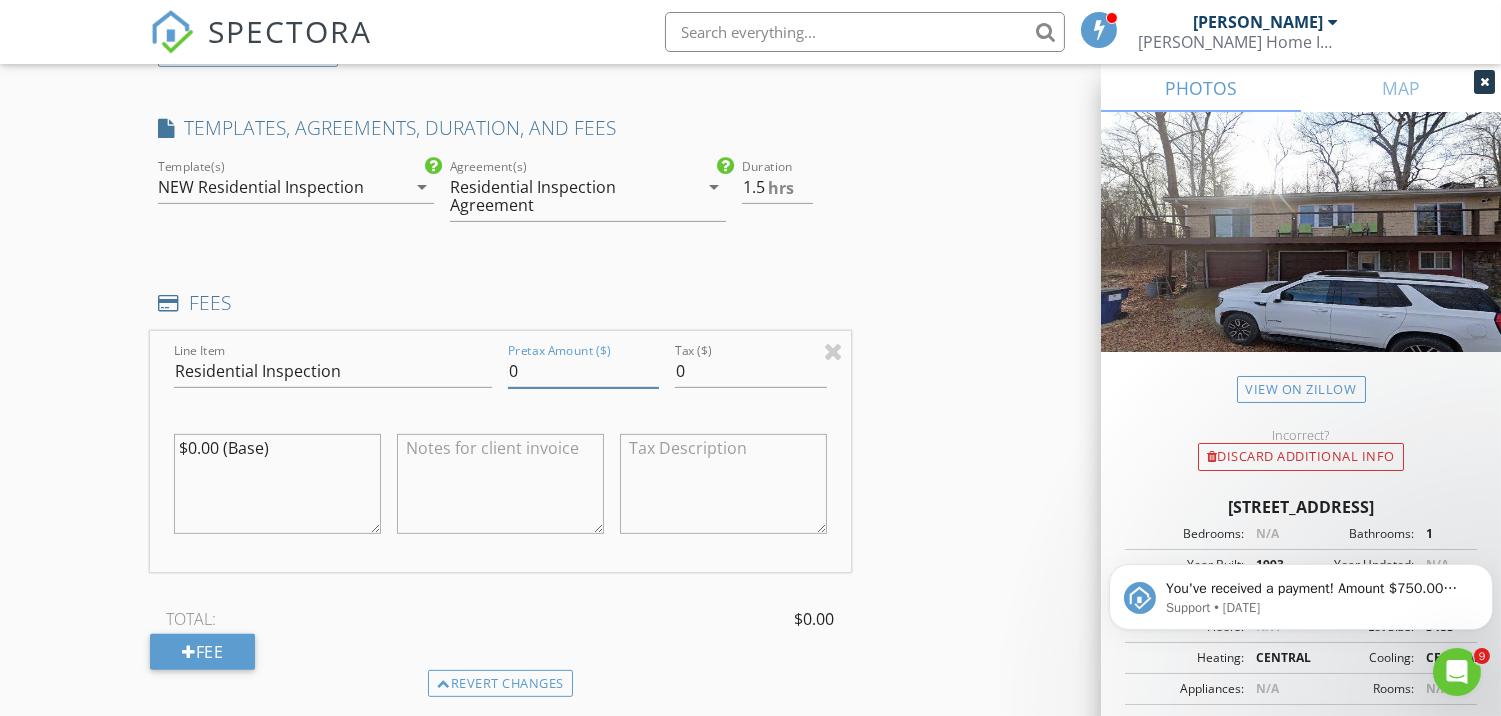 drag, startPoint x: 532, startPoint y: 368, endPoint x: 468, endPoint y: 375, distance: 64.381676 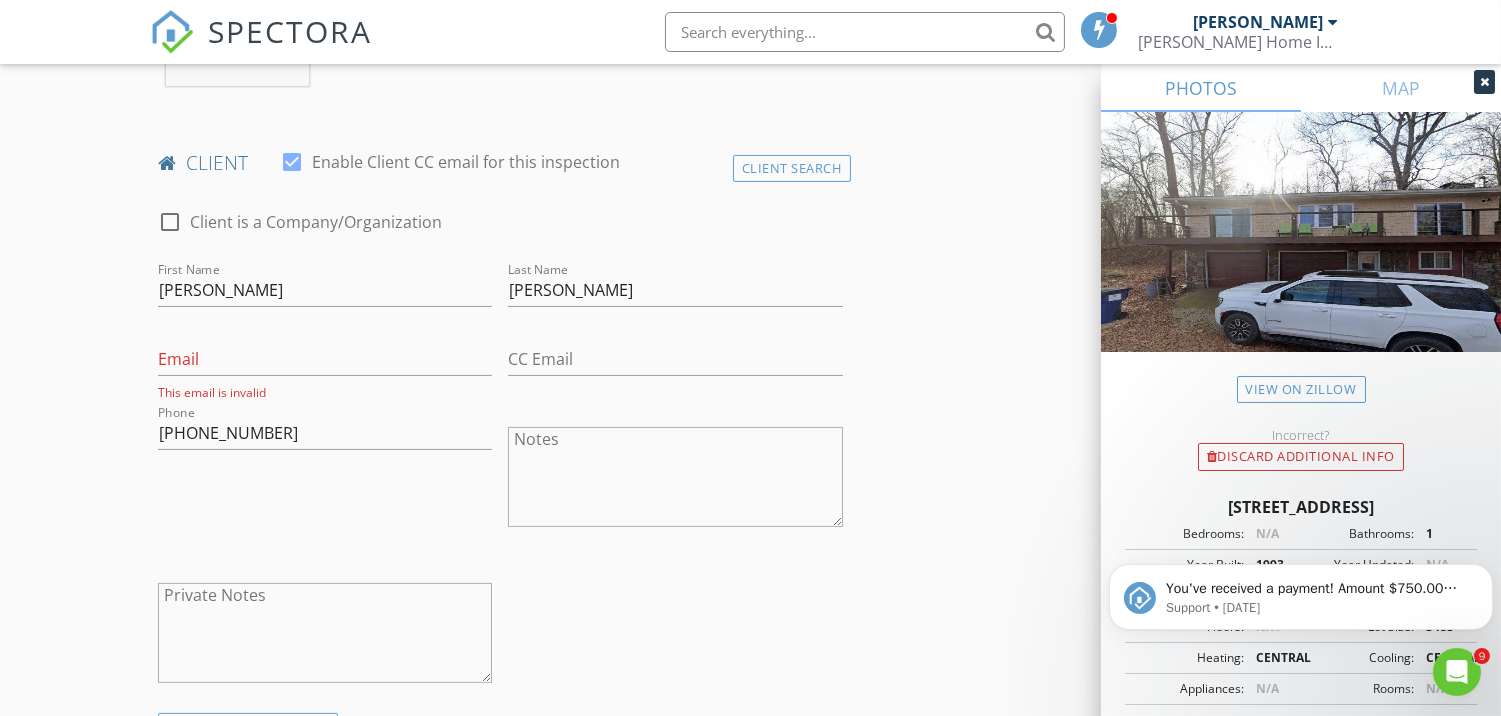 scroll, scrollTop: 0, scrollLeft: 0, axis: both 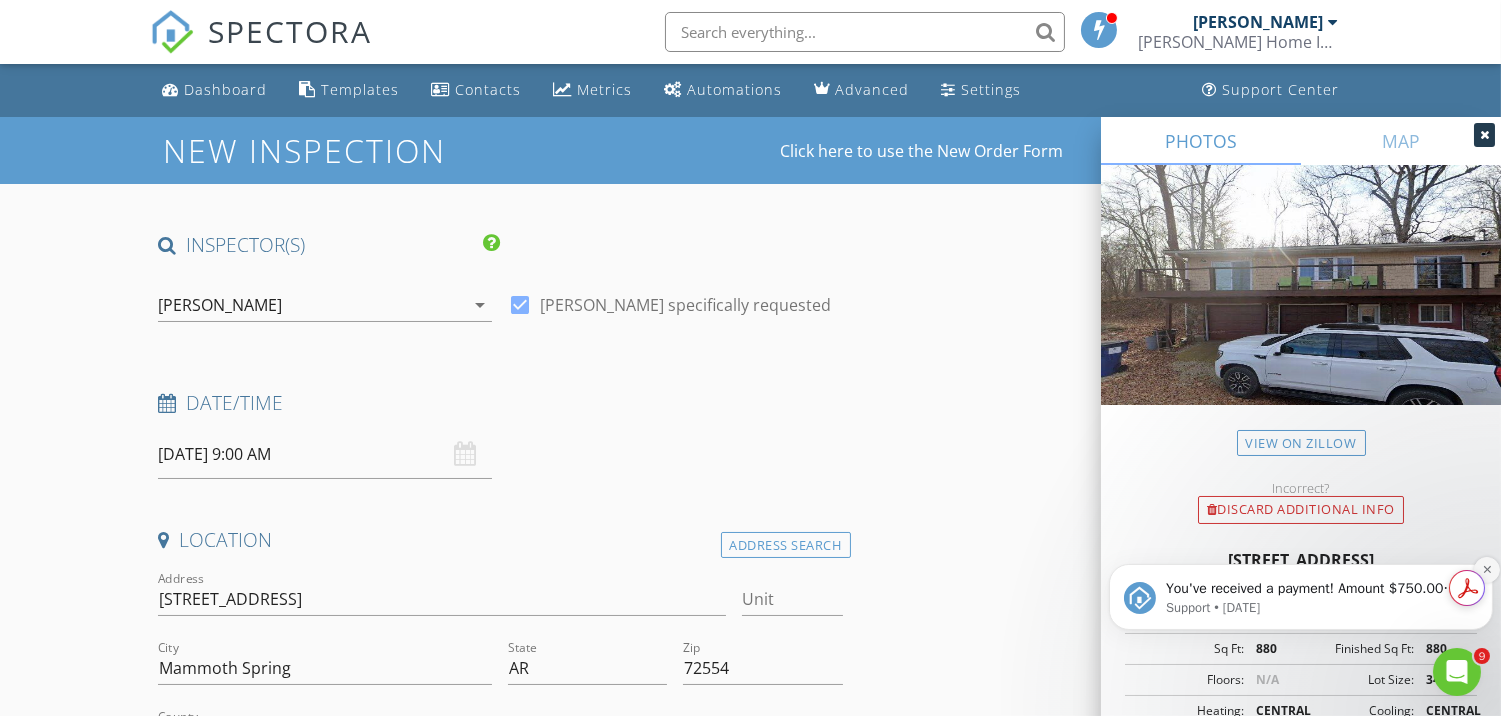 type on "450.00" 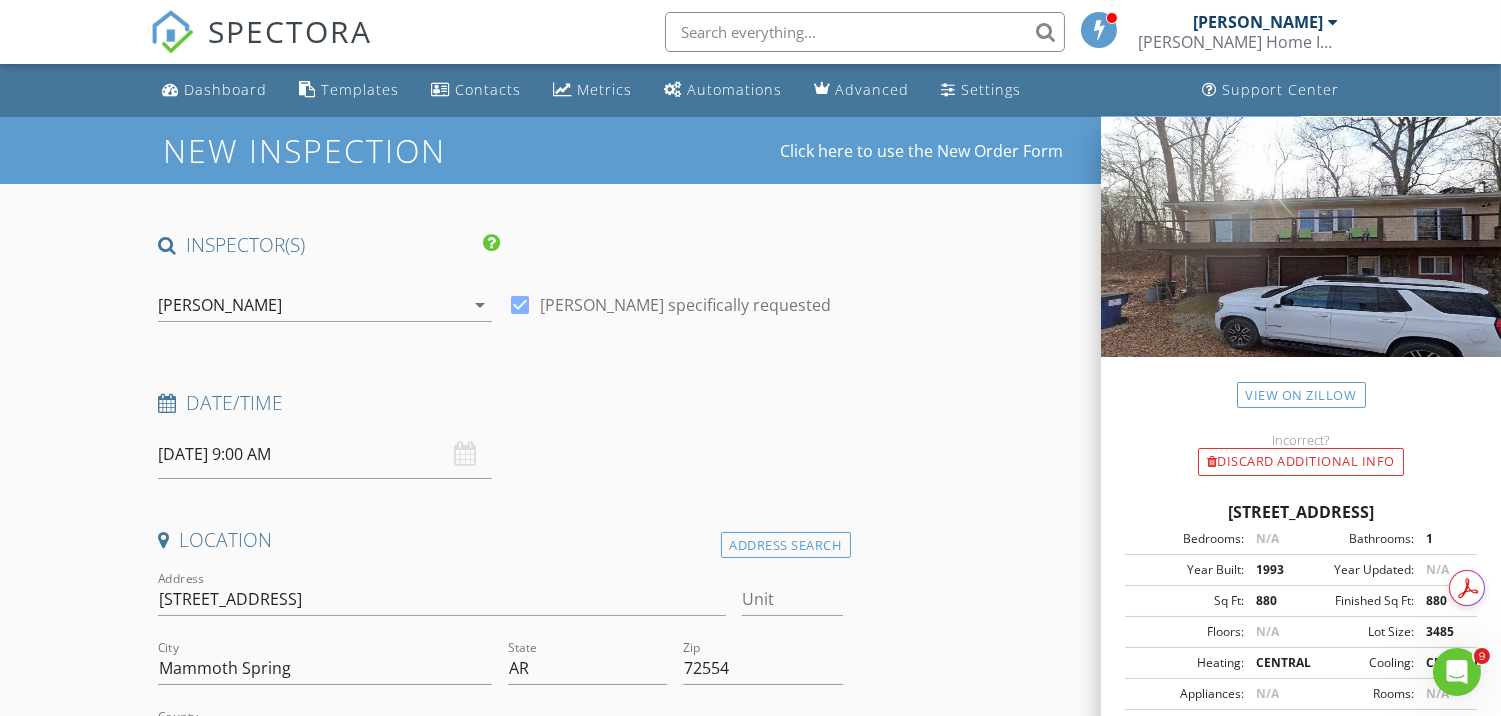 scroll, scrollTop: 75, scrollLeft: 0, axis: vertical 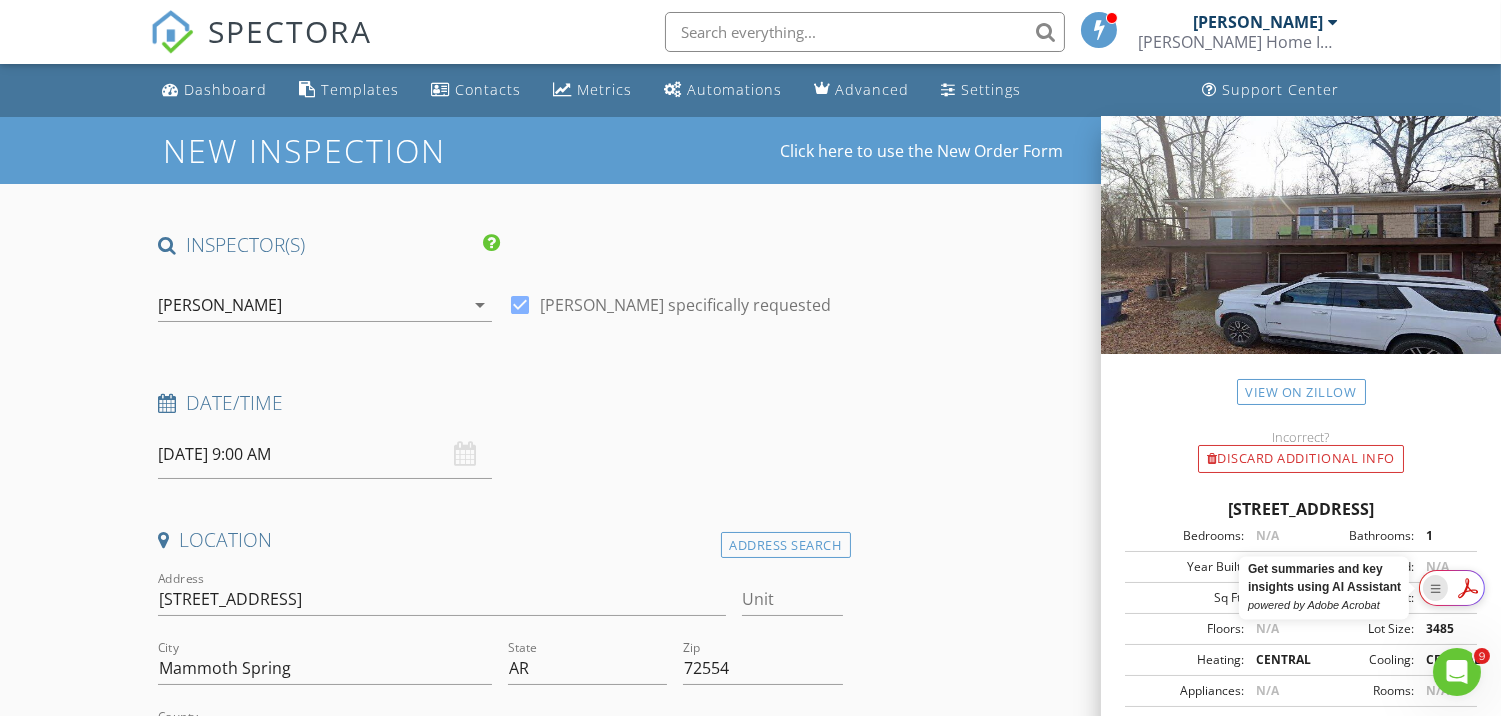 click 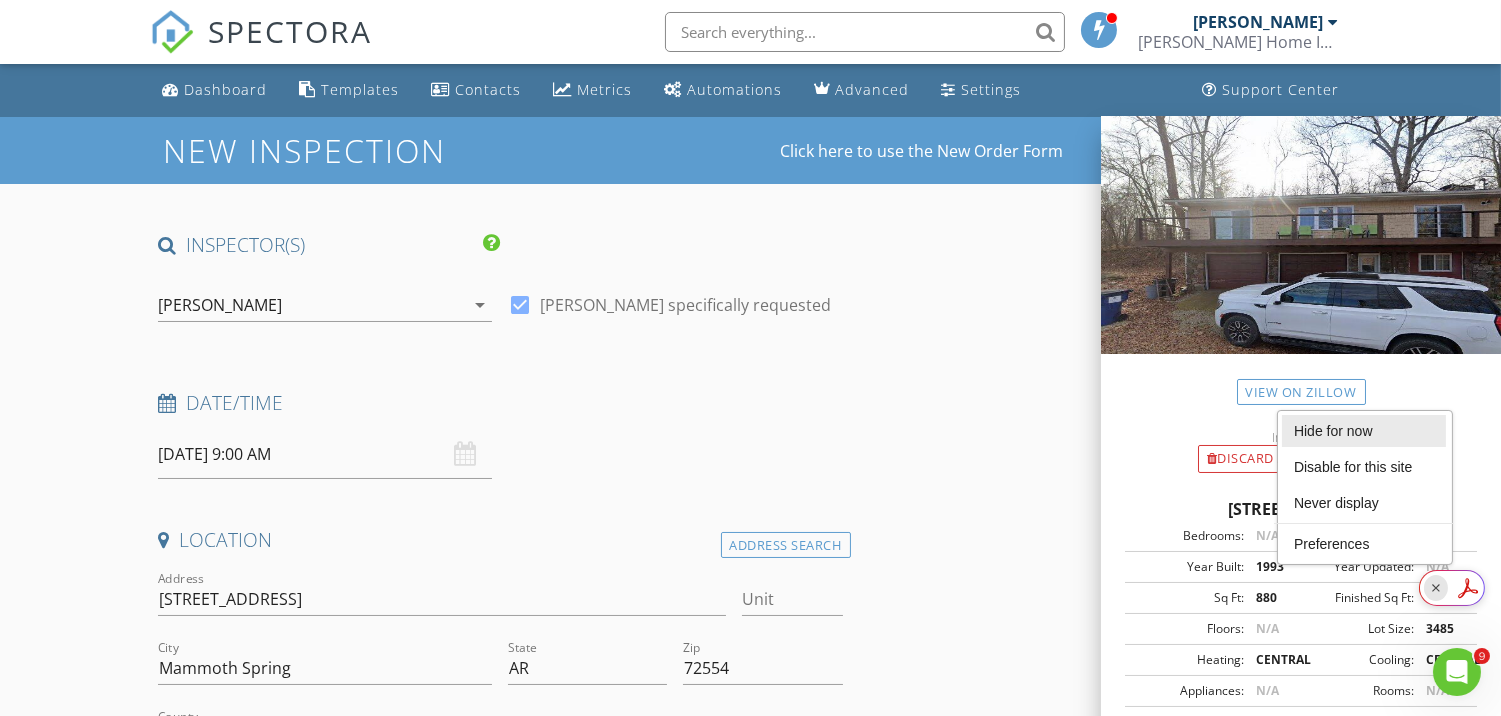 click on "Hide for now" at bounding box center [1364, 431] 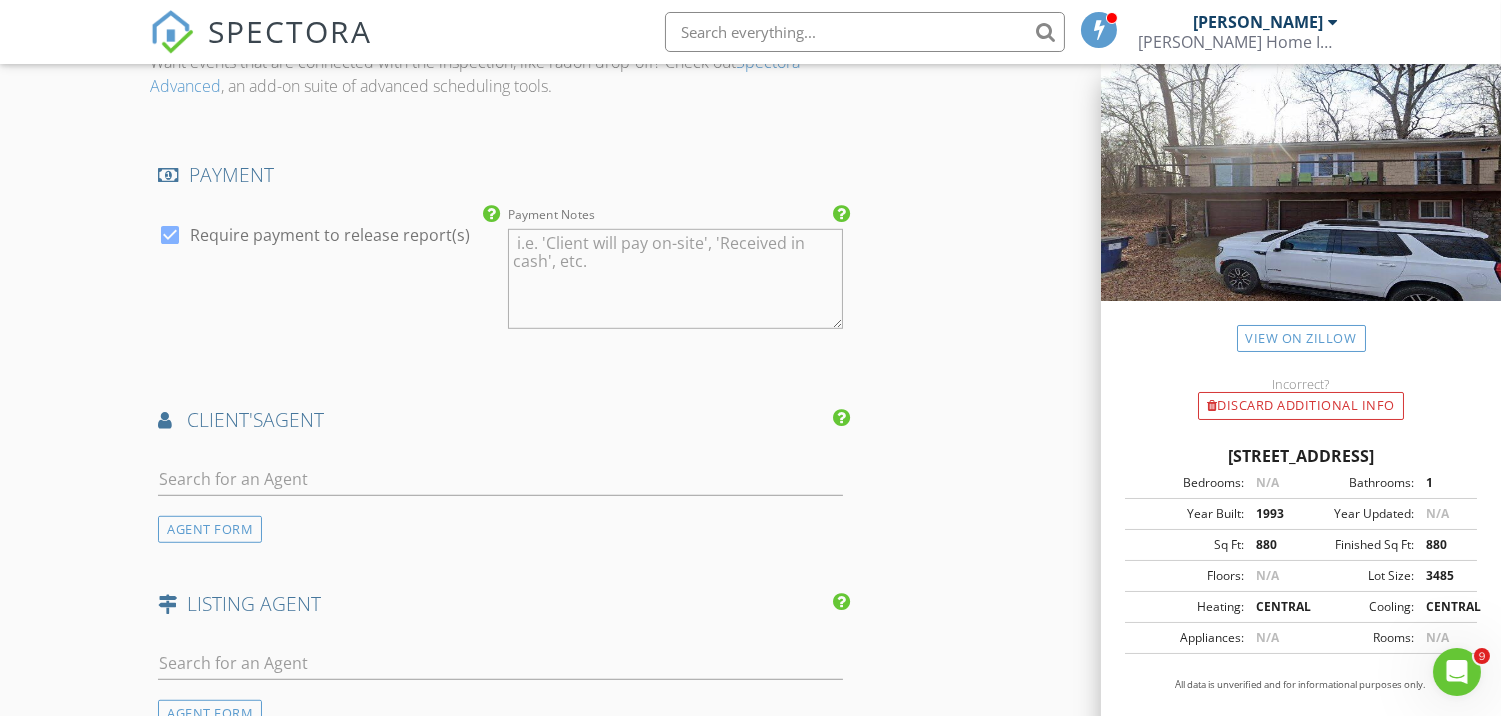 scroll, scrollTop: 2333, scrollLeft: 0, axis: vertical 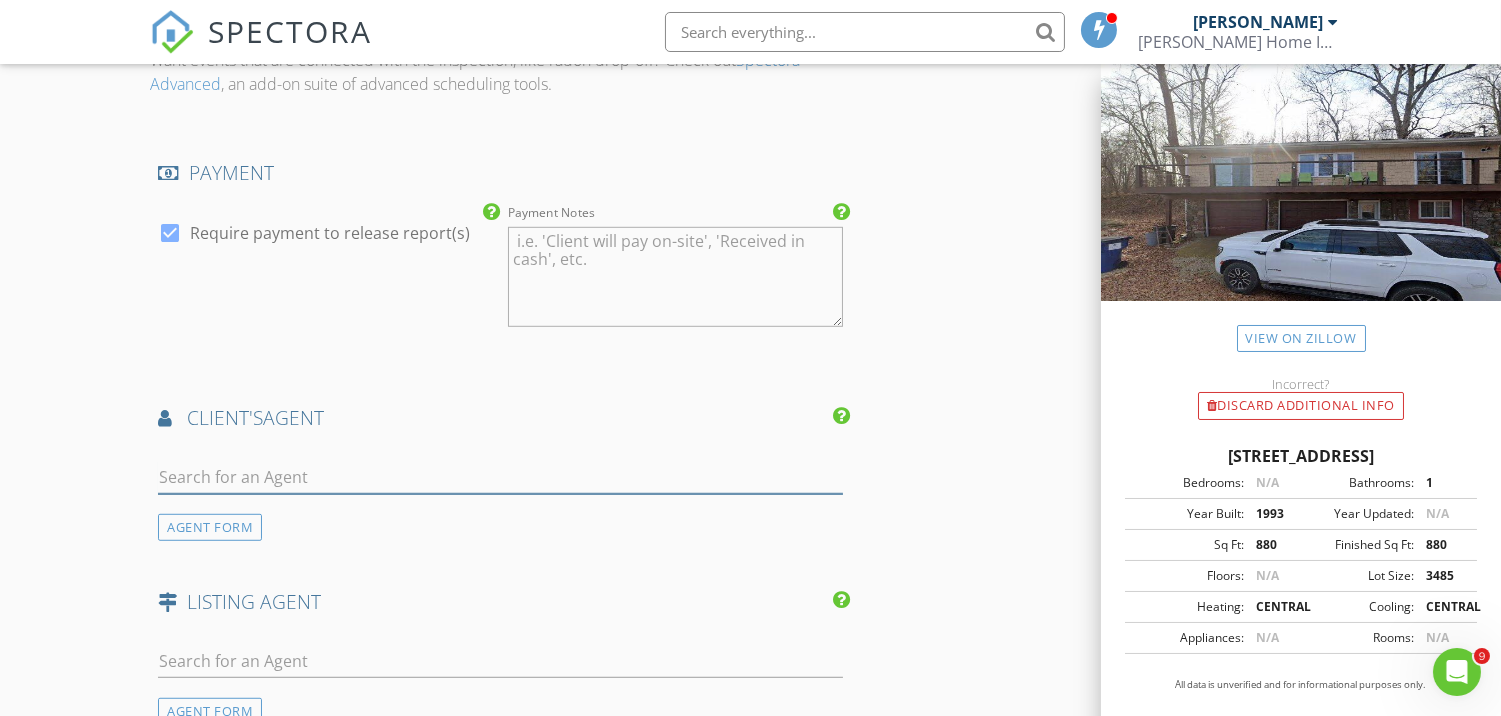 click at bounding box center [500, 477] 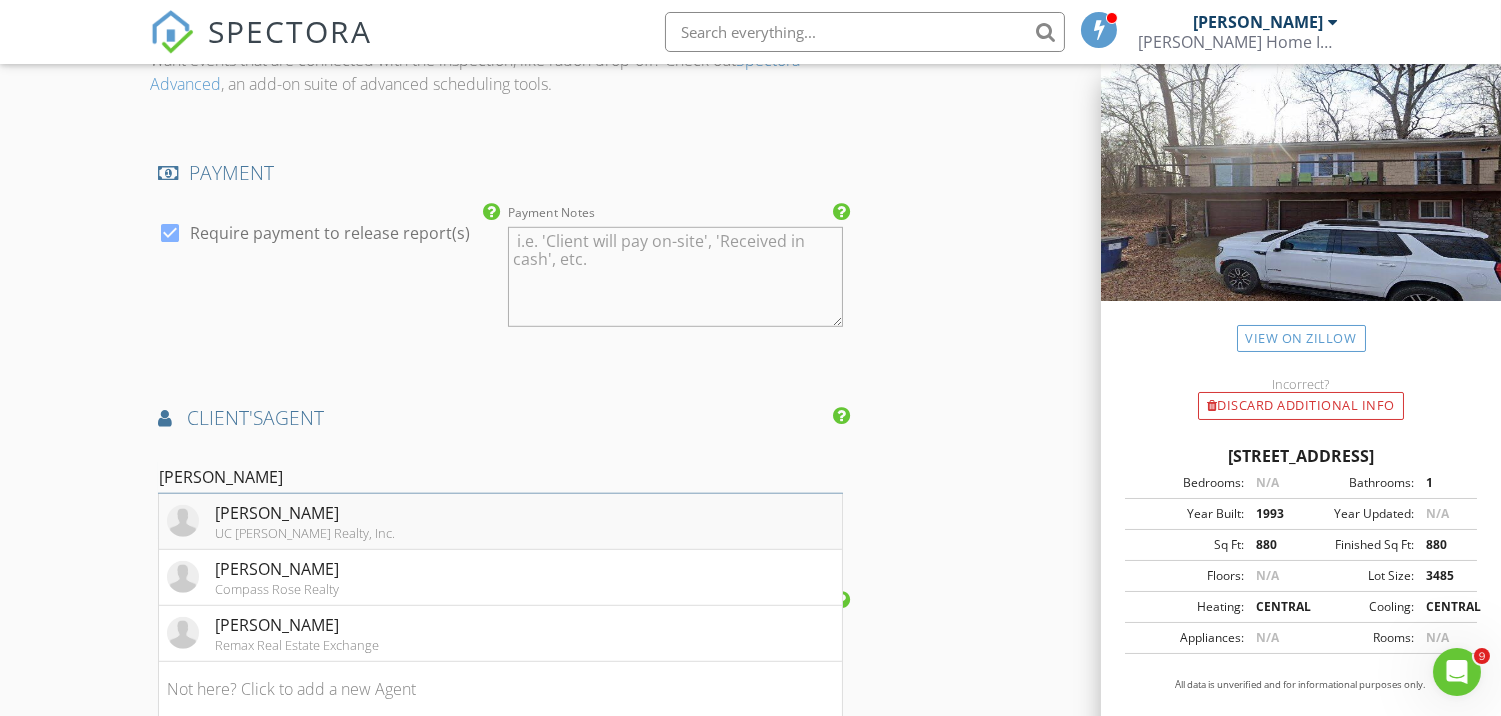 type on "Alex" 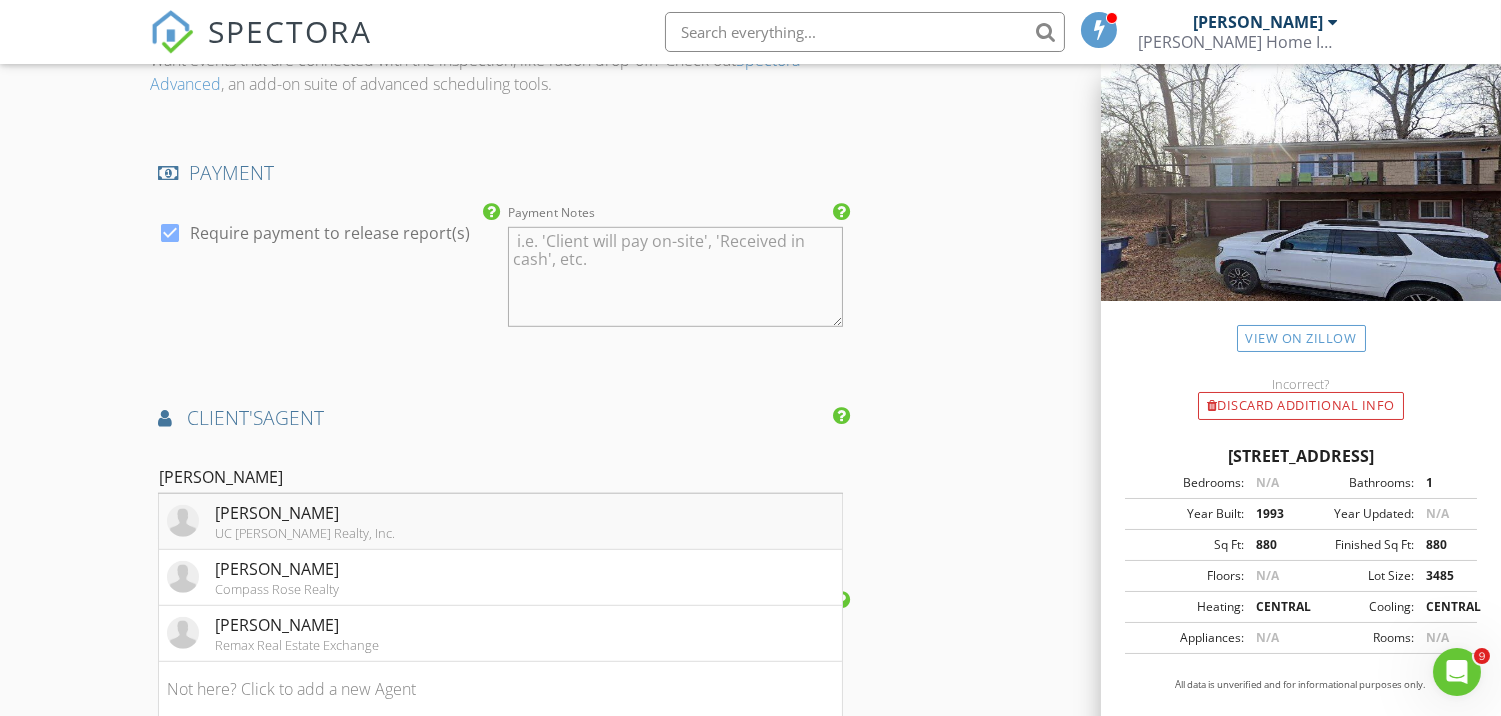 click on "UC Cozort Realty, Inc." at bounding box center [305, 533] 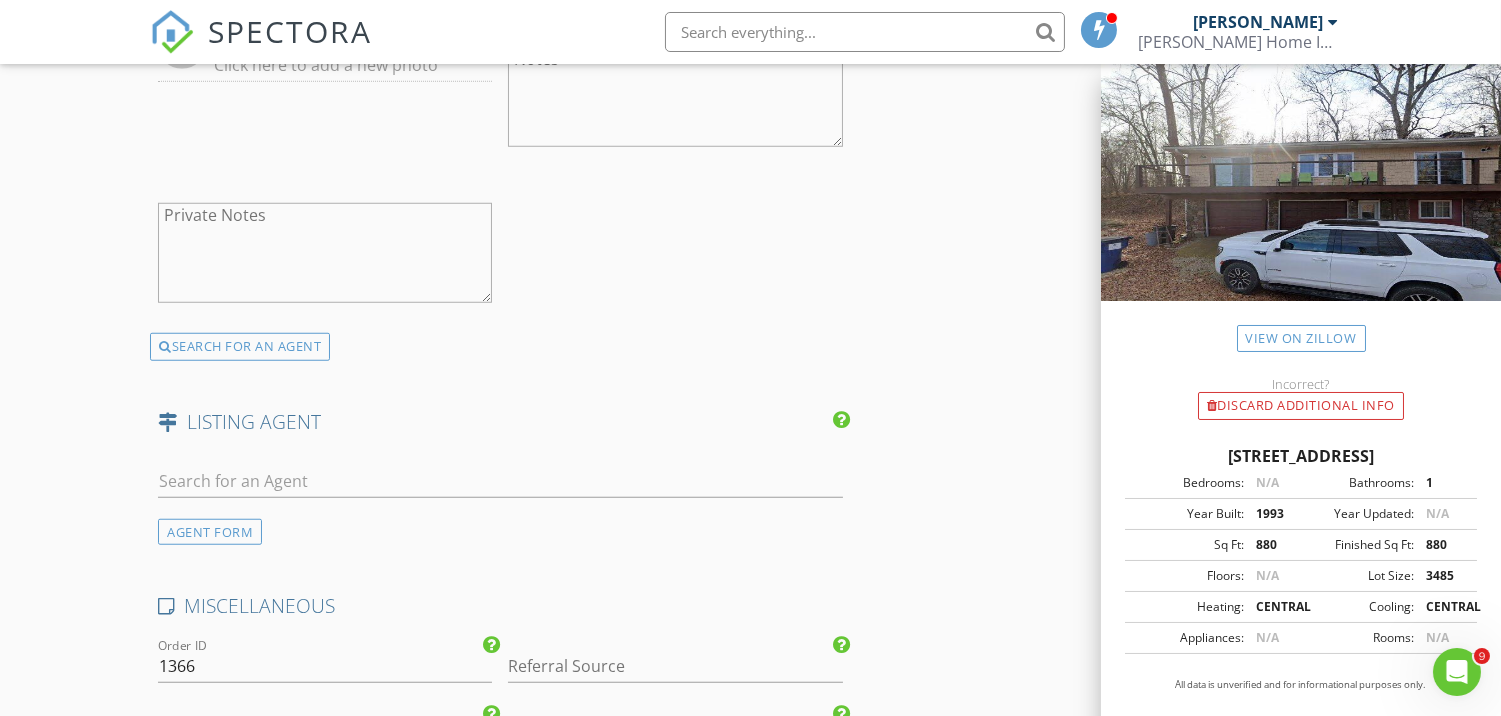 scroll, scrollTop: 3111, scrollLeft: 0, axis: vertical 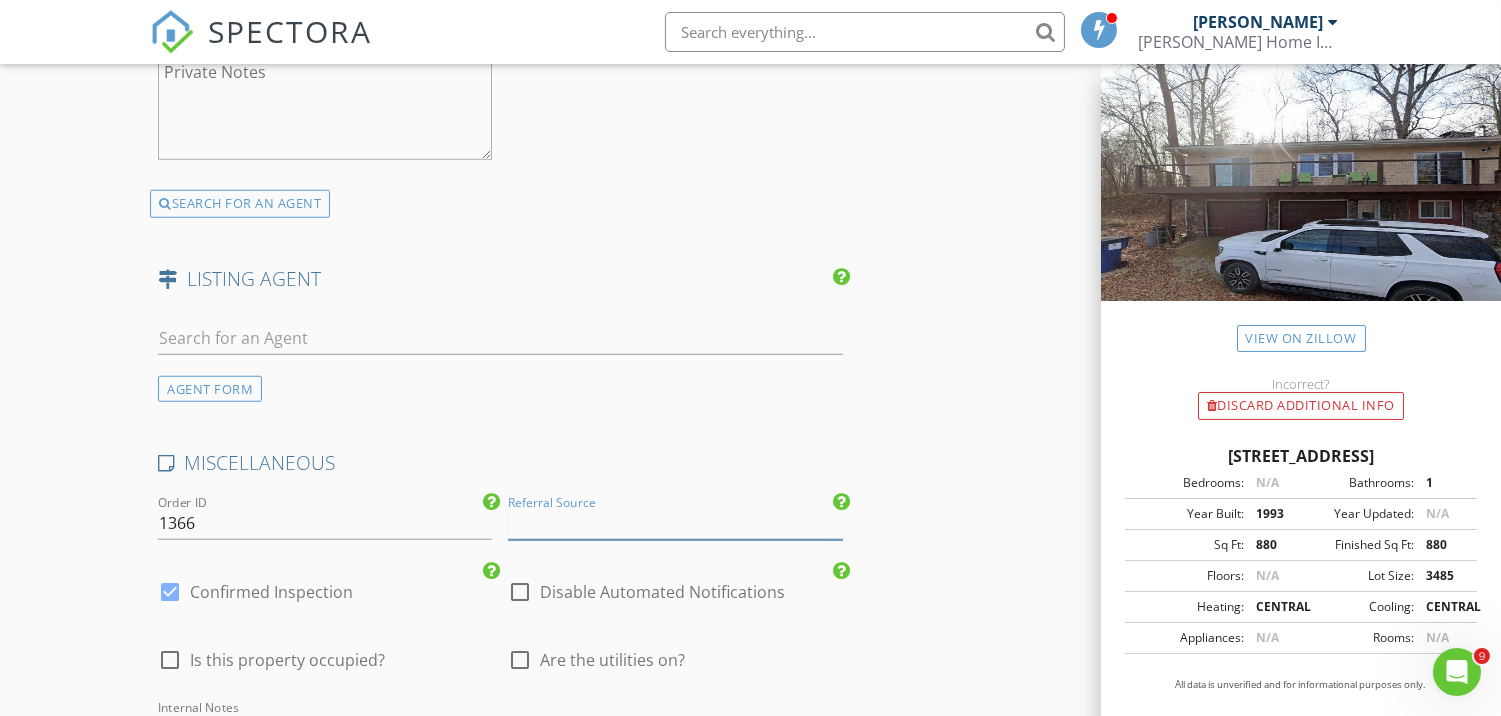 click at bounding box center [675, 523] 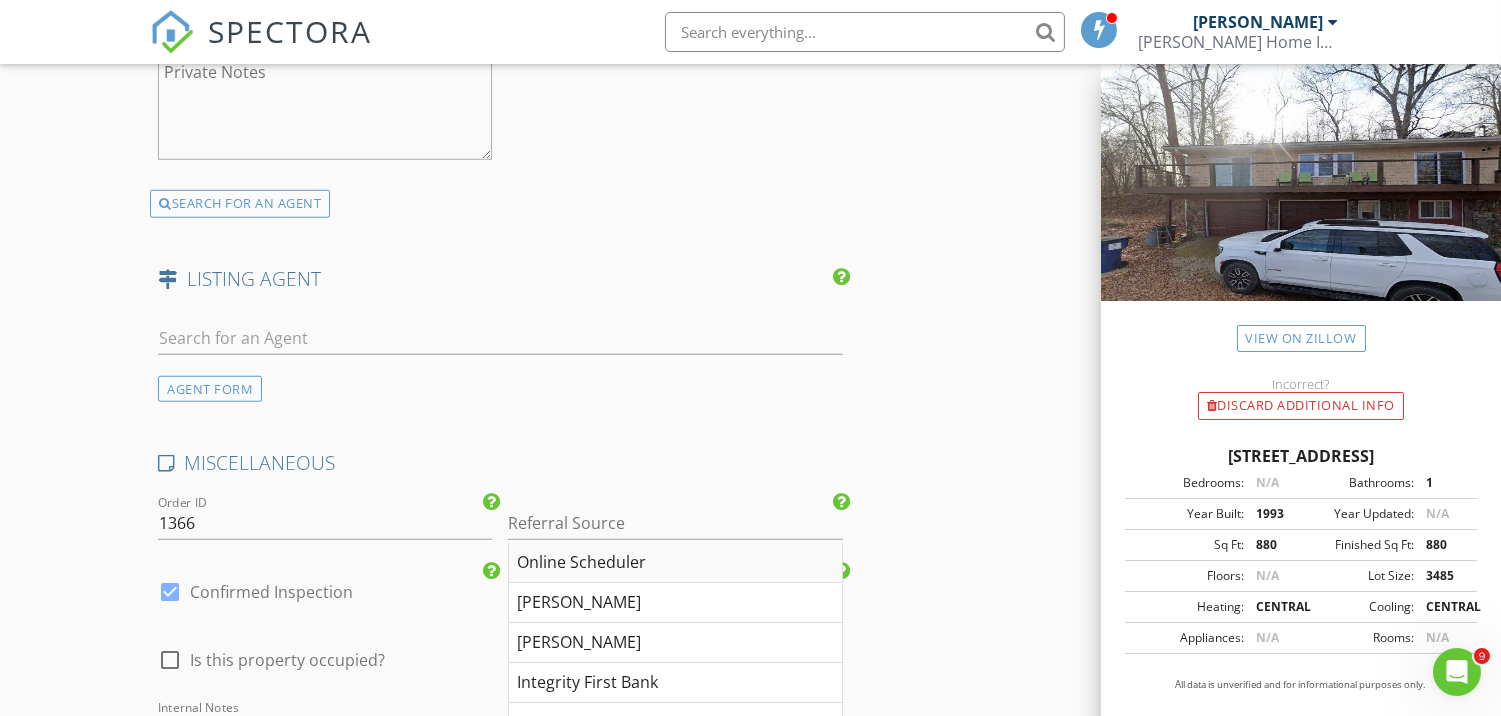 click on "Online Scheduler" at bounding box center (675, 563) 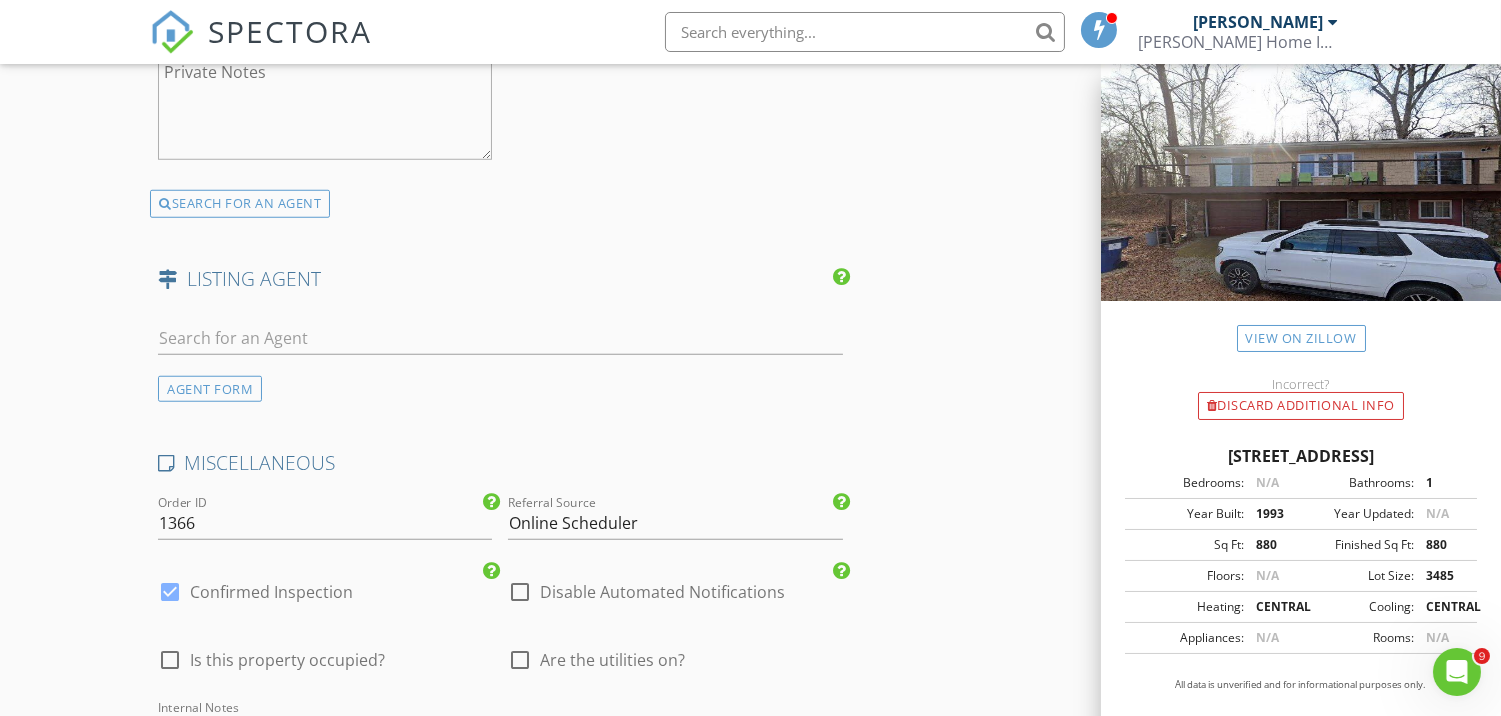 click at bounding box center [520, 660] 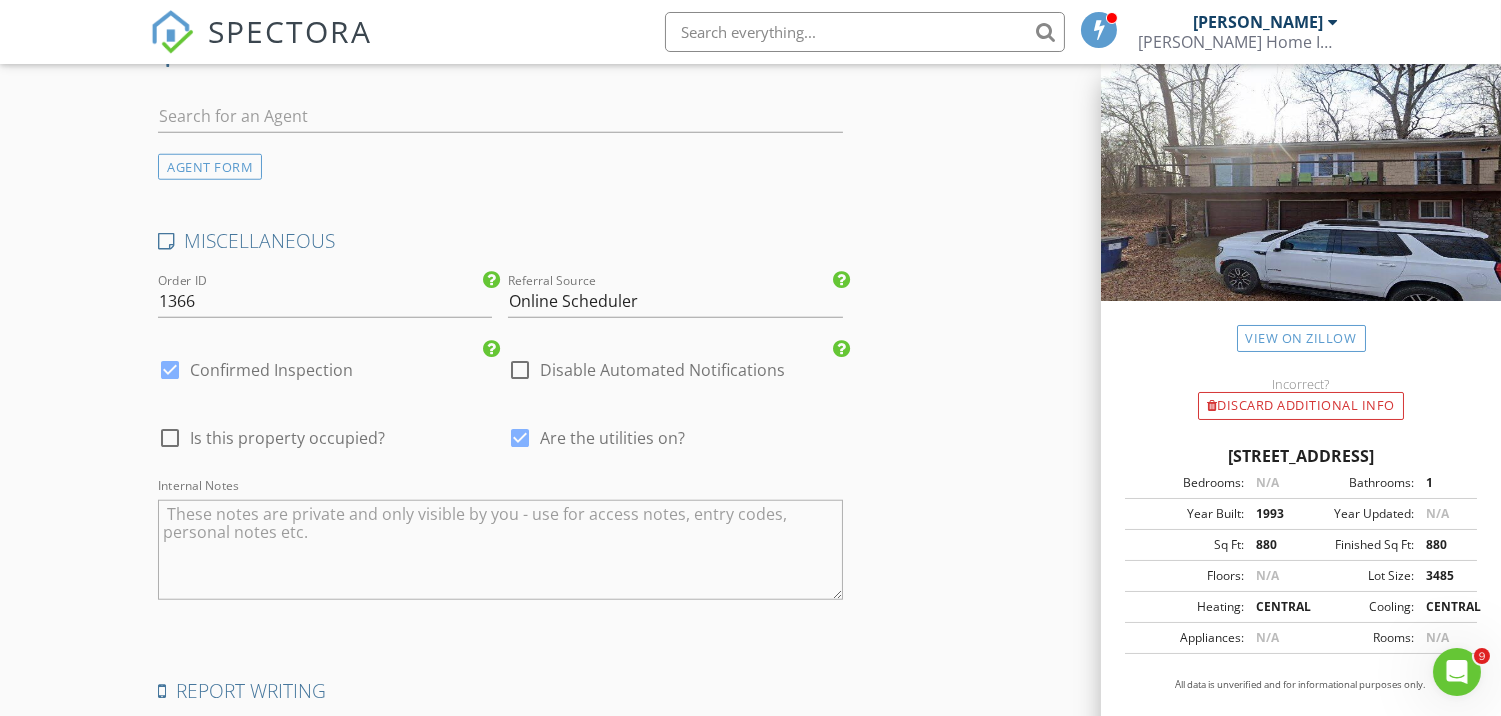 scroll, scrollTop: 3608, scrollLeft: 0, axis: vertical 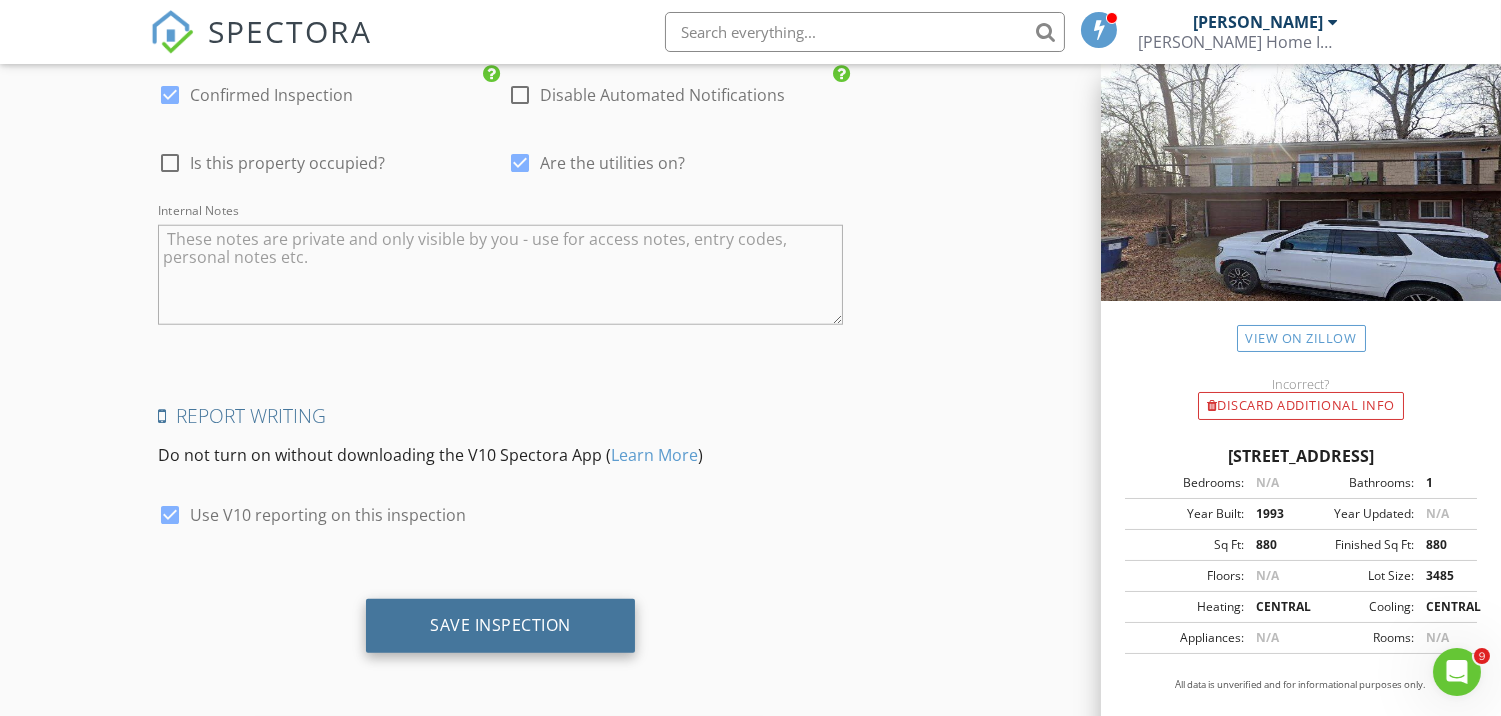 click on "Save Inspection" at bounding box center [500, 626] 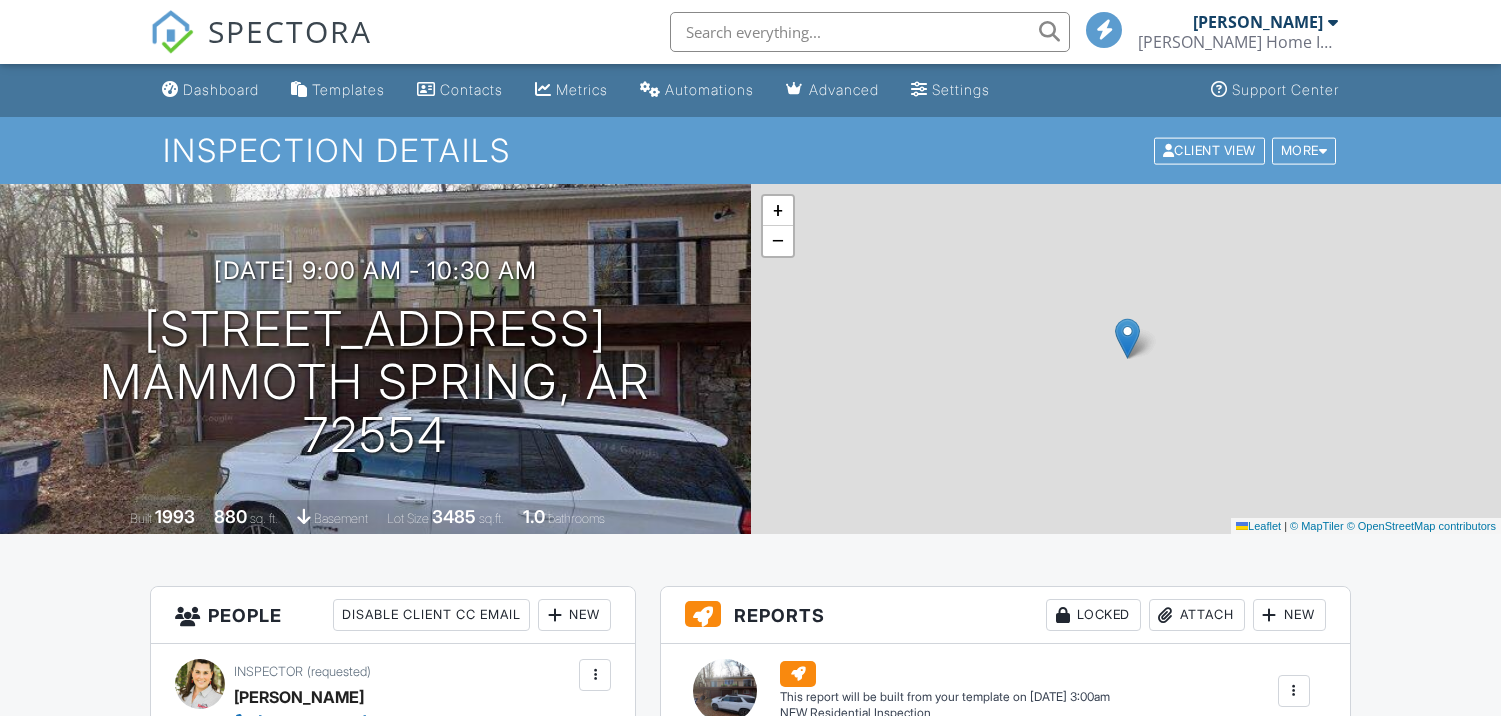 scroll, scrollTop: 0, scrollLeft: 0, axis: both 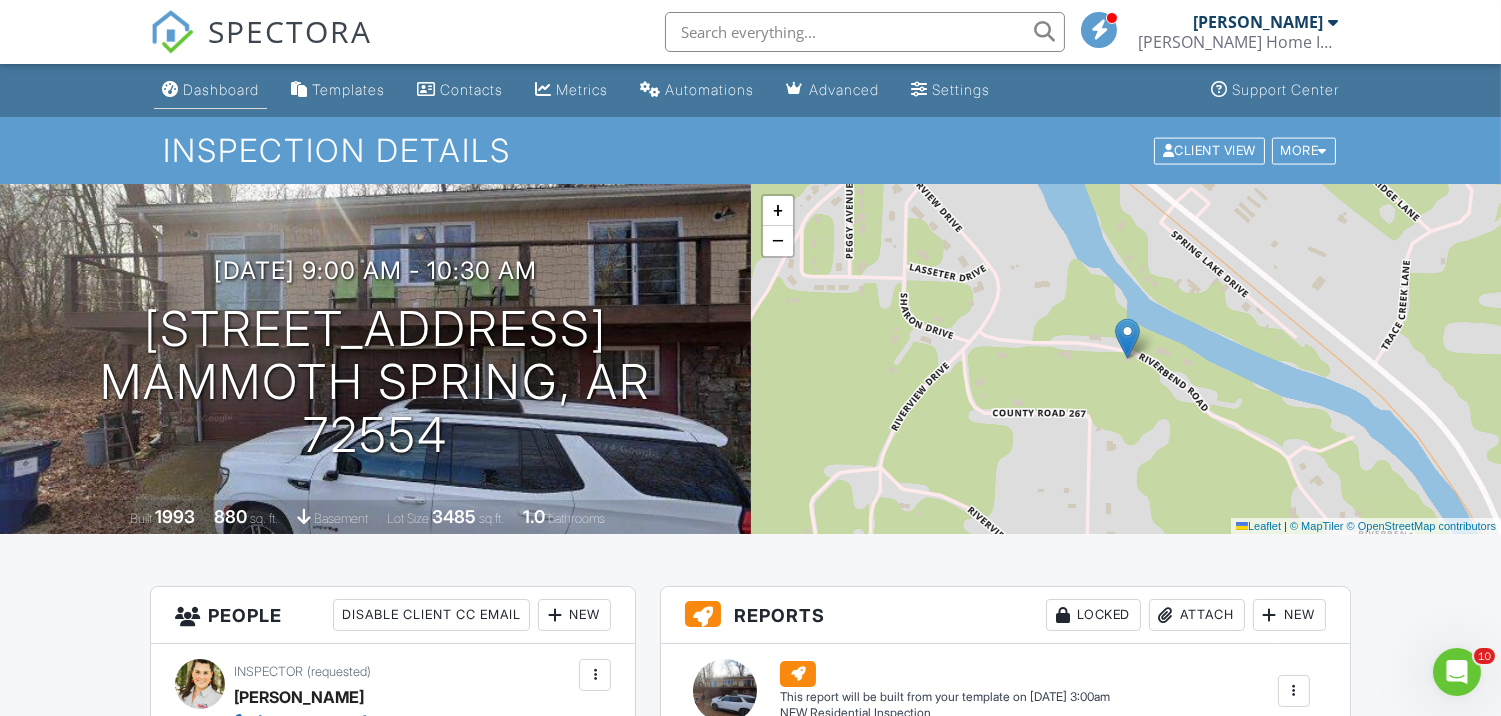 click on "Dashboard" at bounding box center [221, 89] 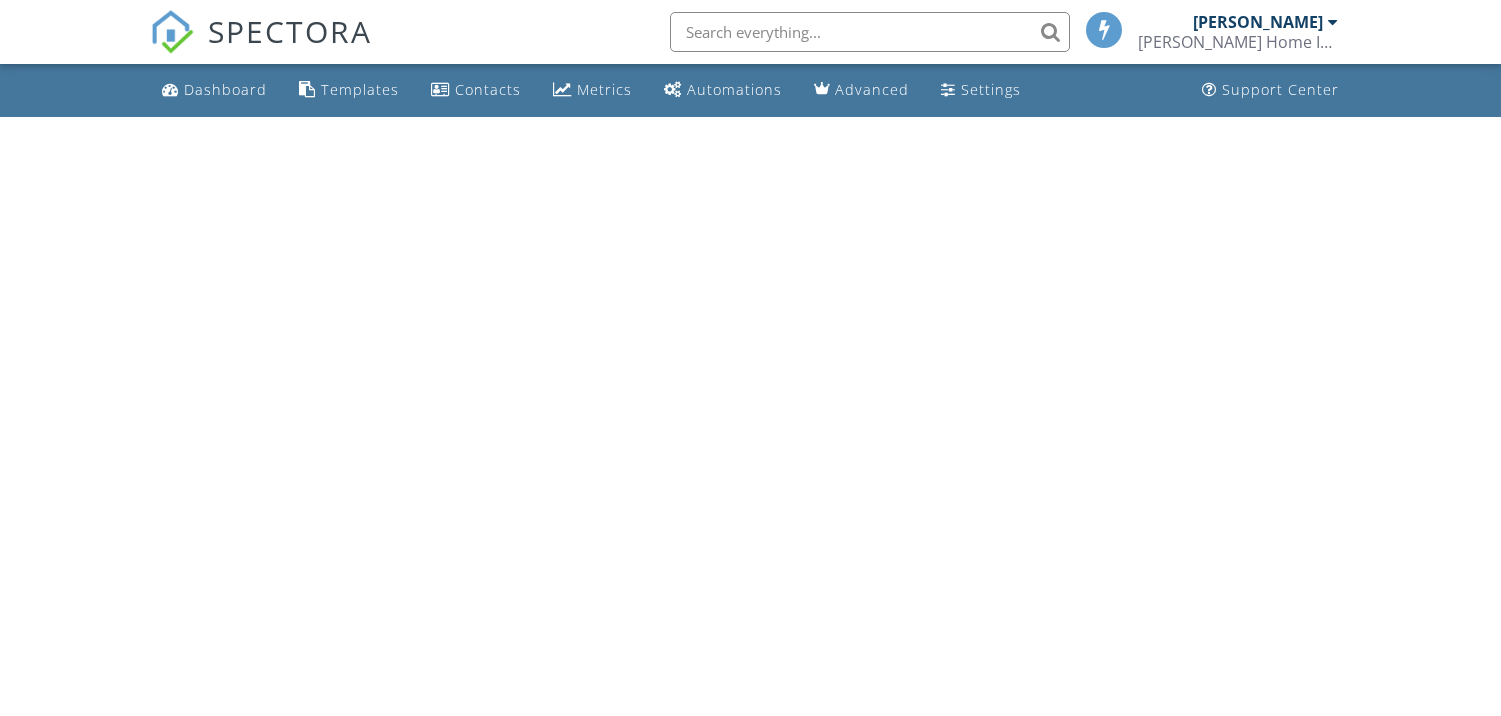 scroll, scrollTop: 0, scrollLeft: 0, axis: both 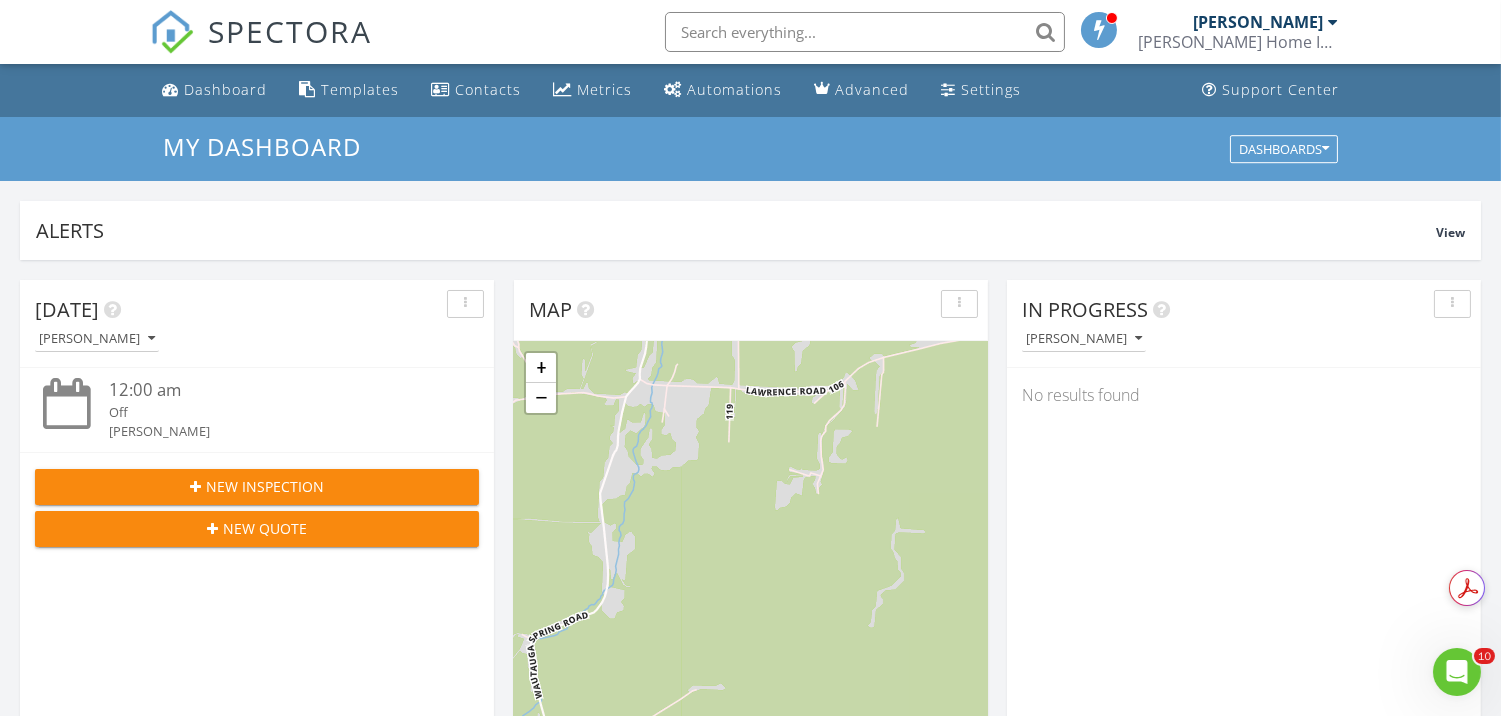 click at bounding box center [195, 487] 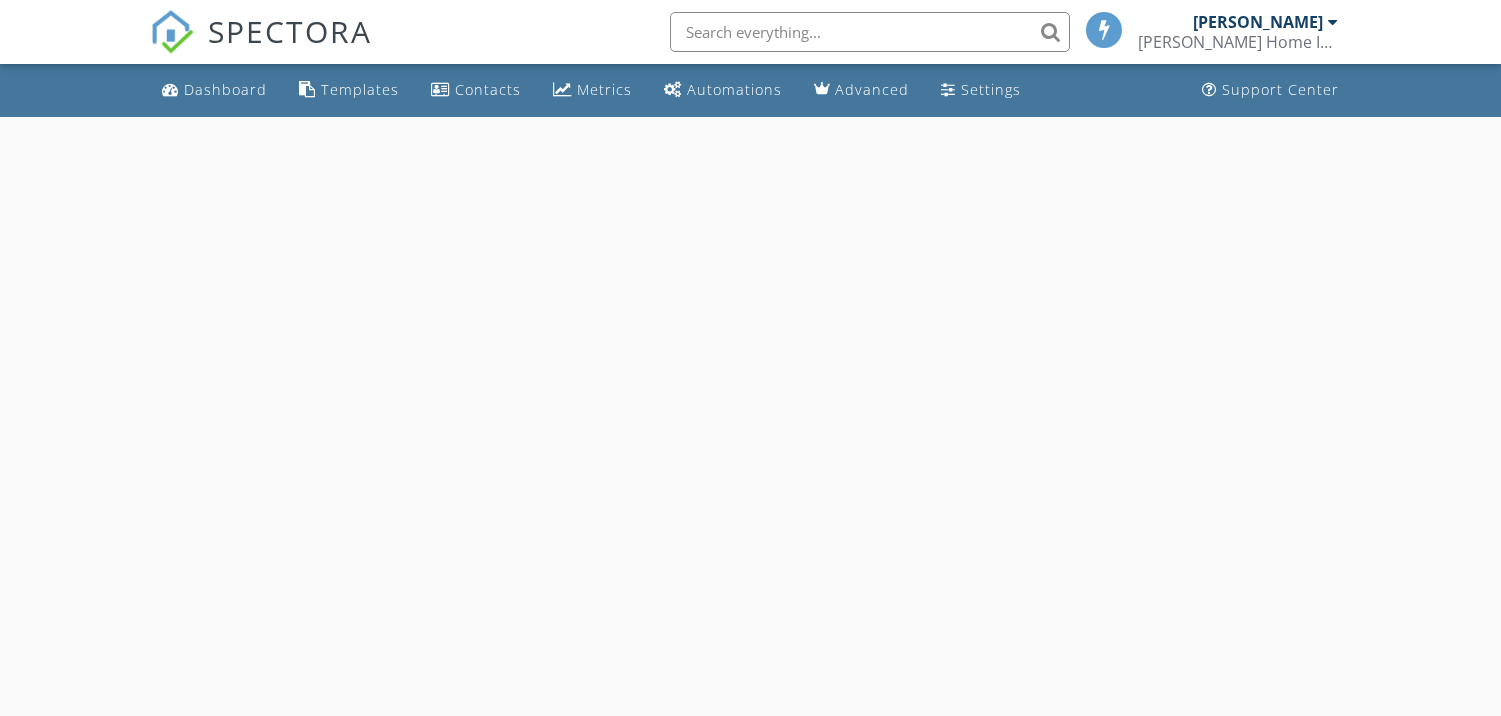 scroll, scrollTop: 0, scrollLeft: 0, axis: both 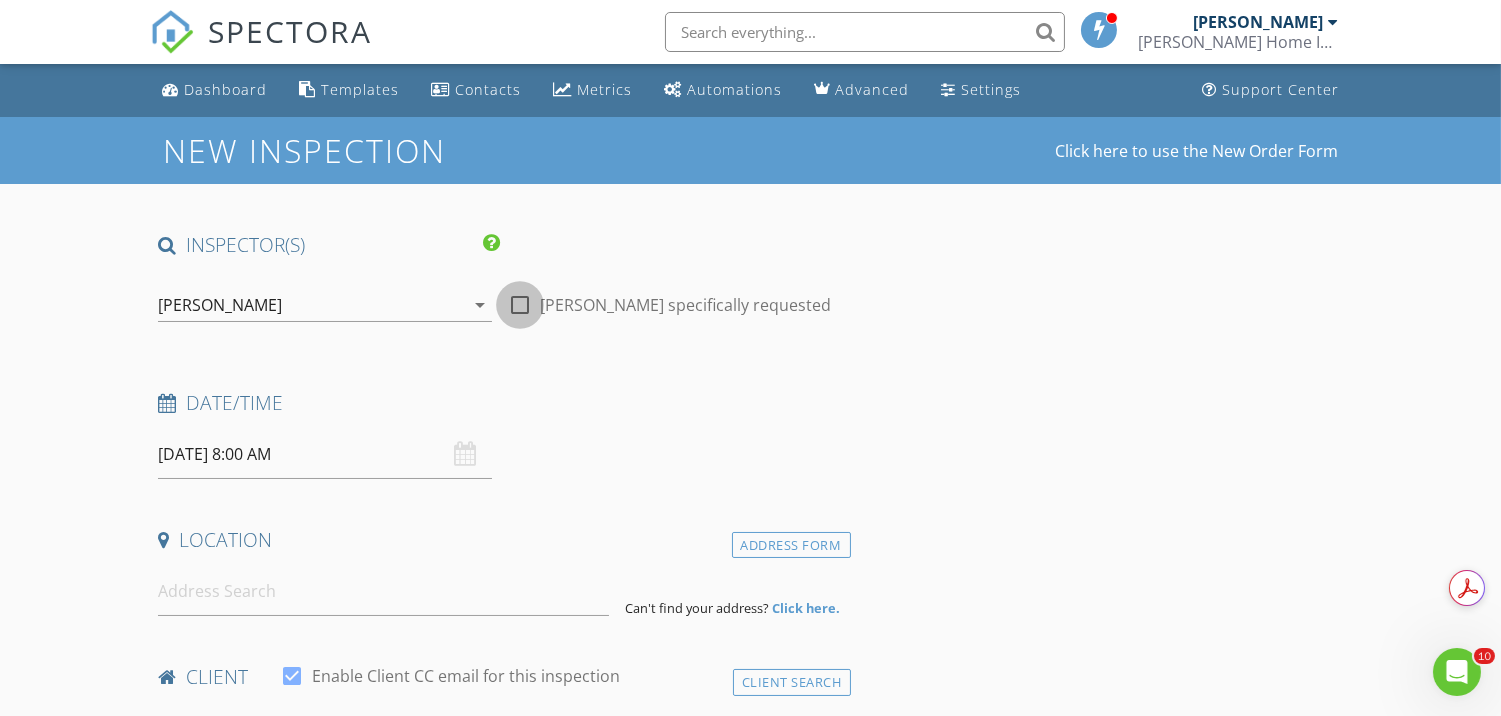 click at bounding box center [520, 305] 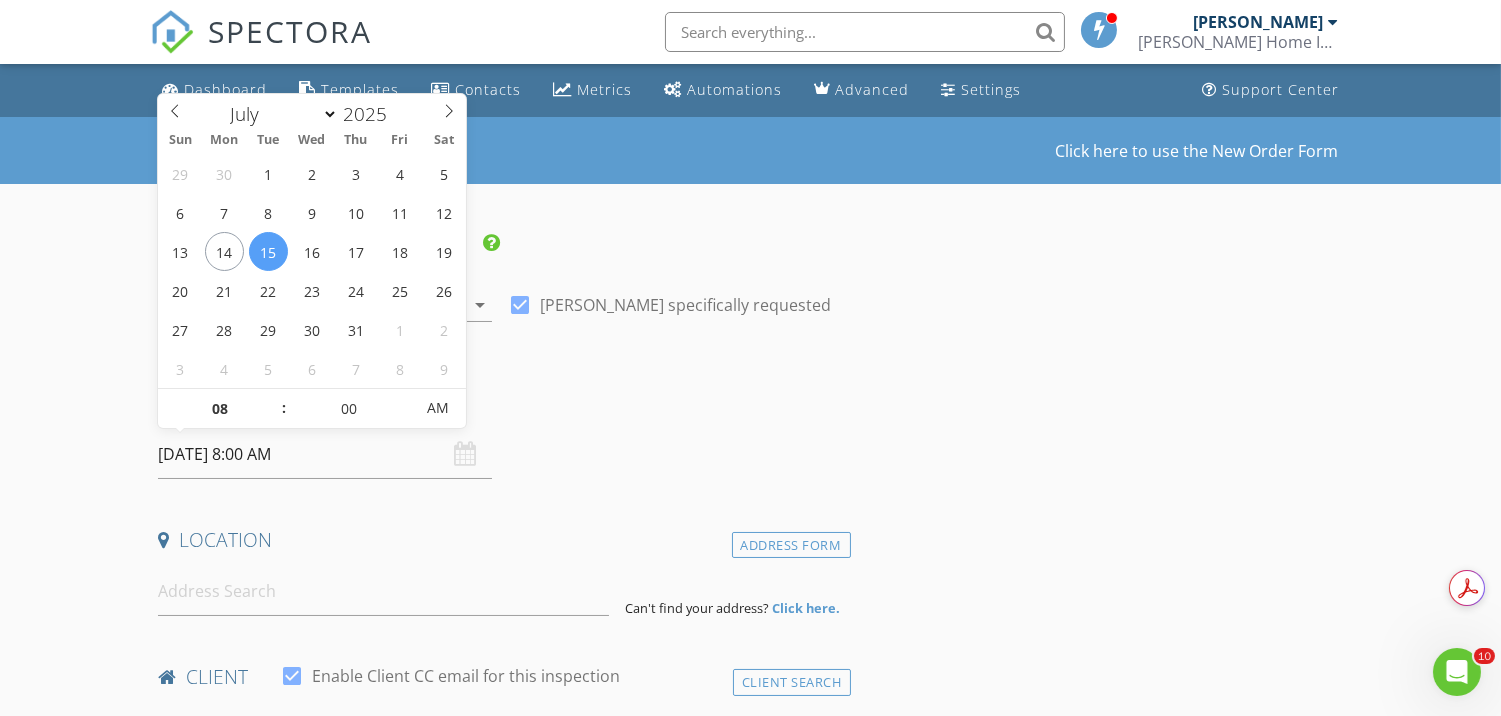 click on "[DATE] 8:00 AM" at bounding box center [325, 454] 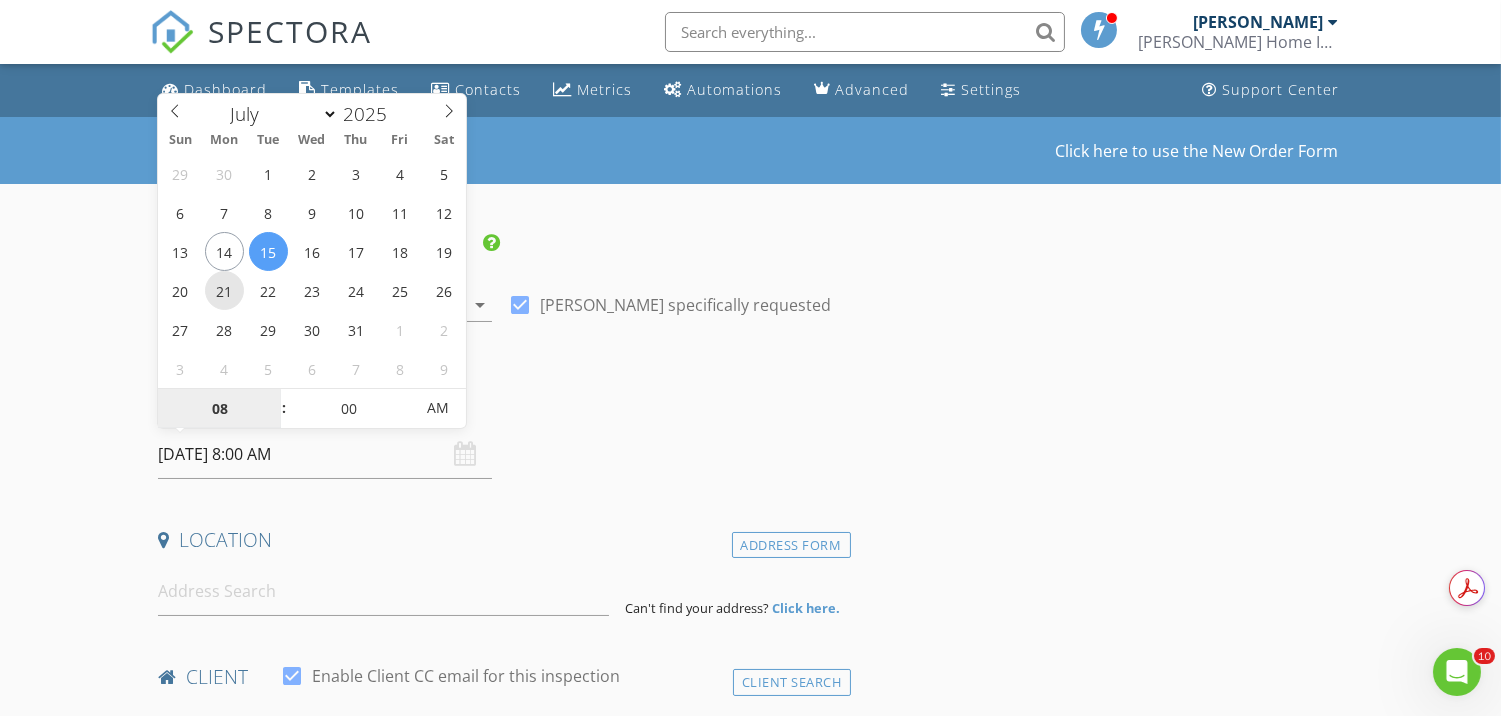 type on "[DATE] 8:00 AM" 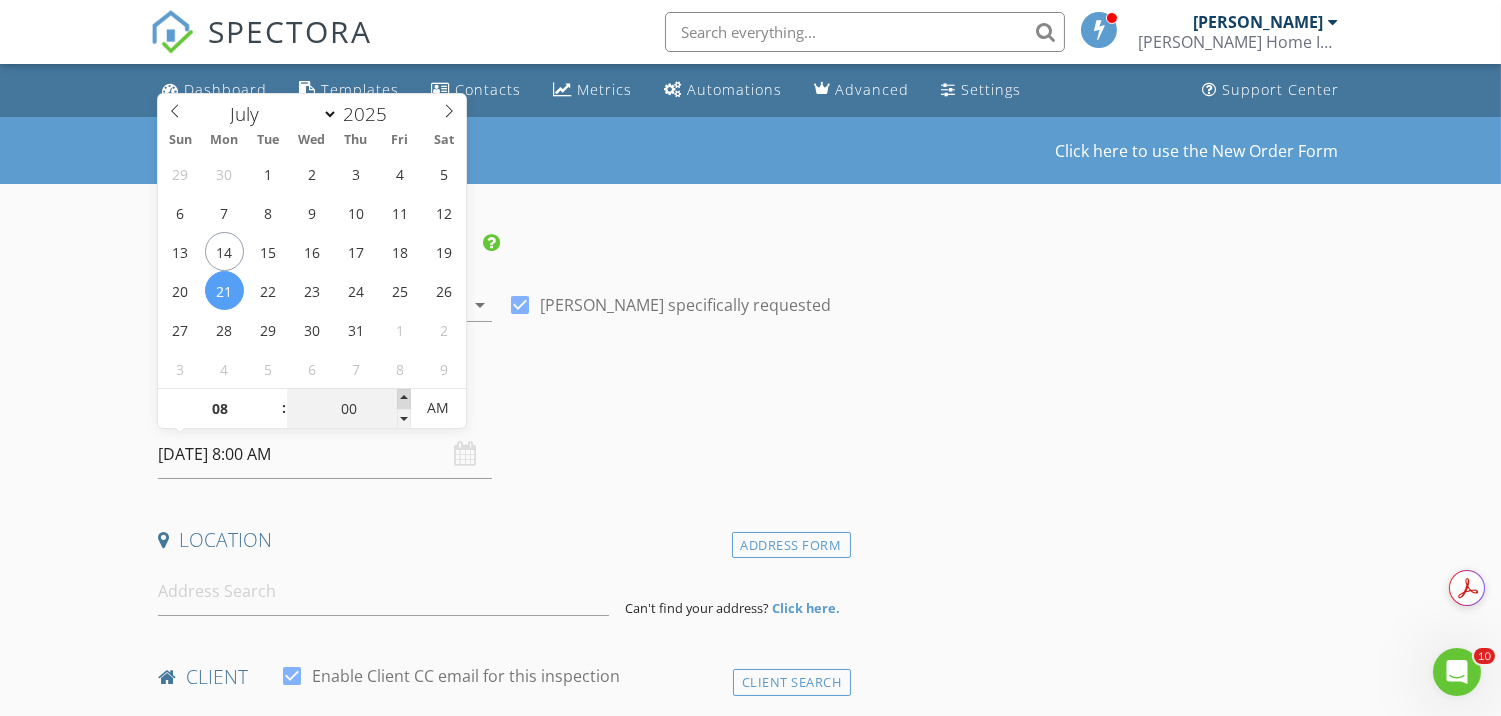 type on "05" 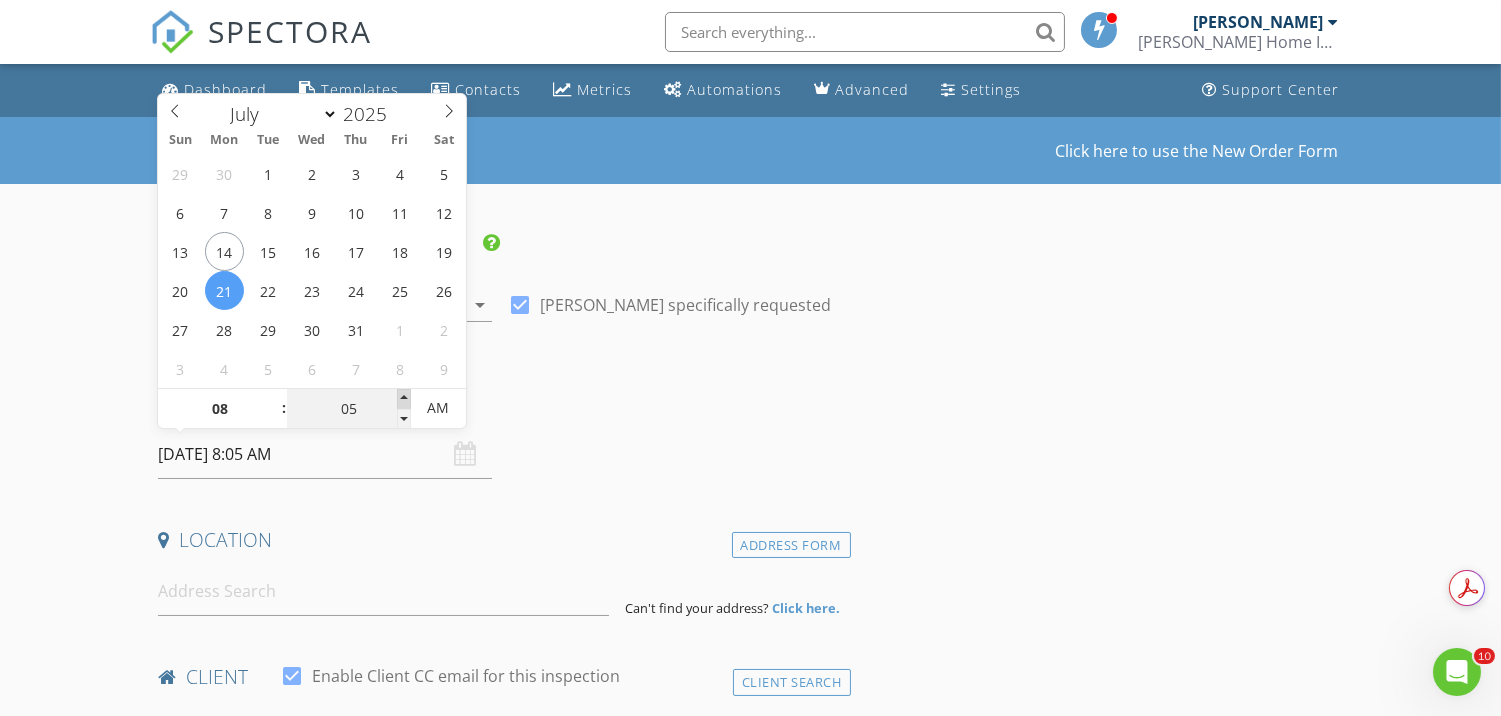 click at bounding box center [404, 399] 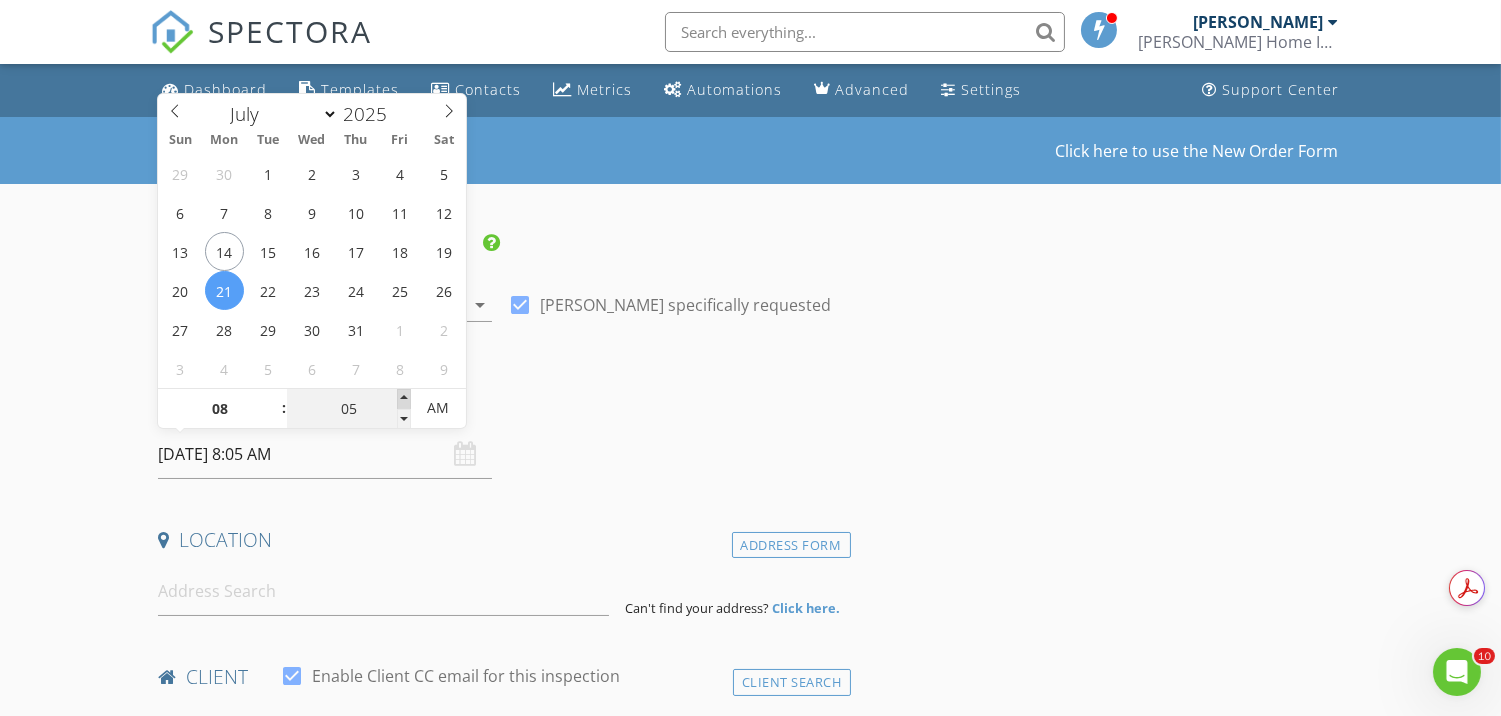 type on "10" 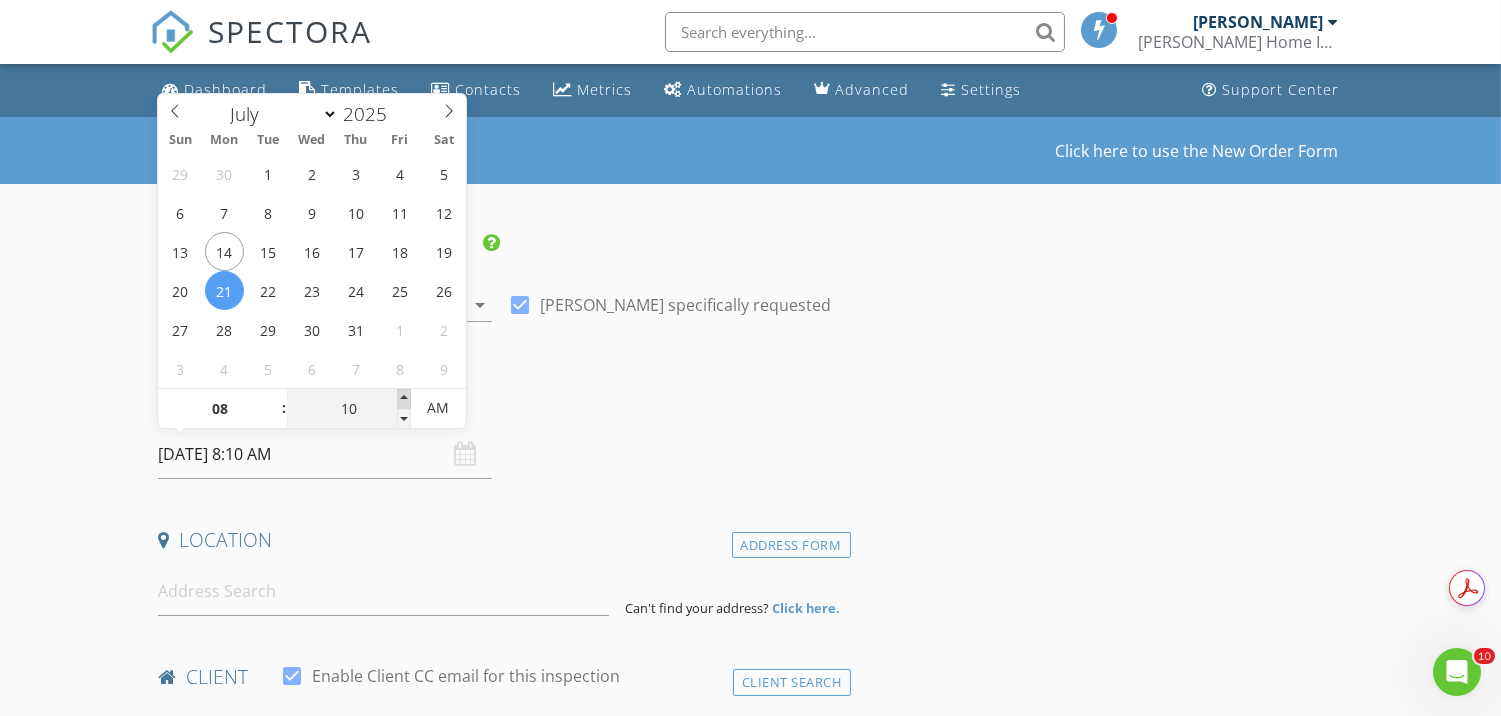 click at bounding box center [404, 399] 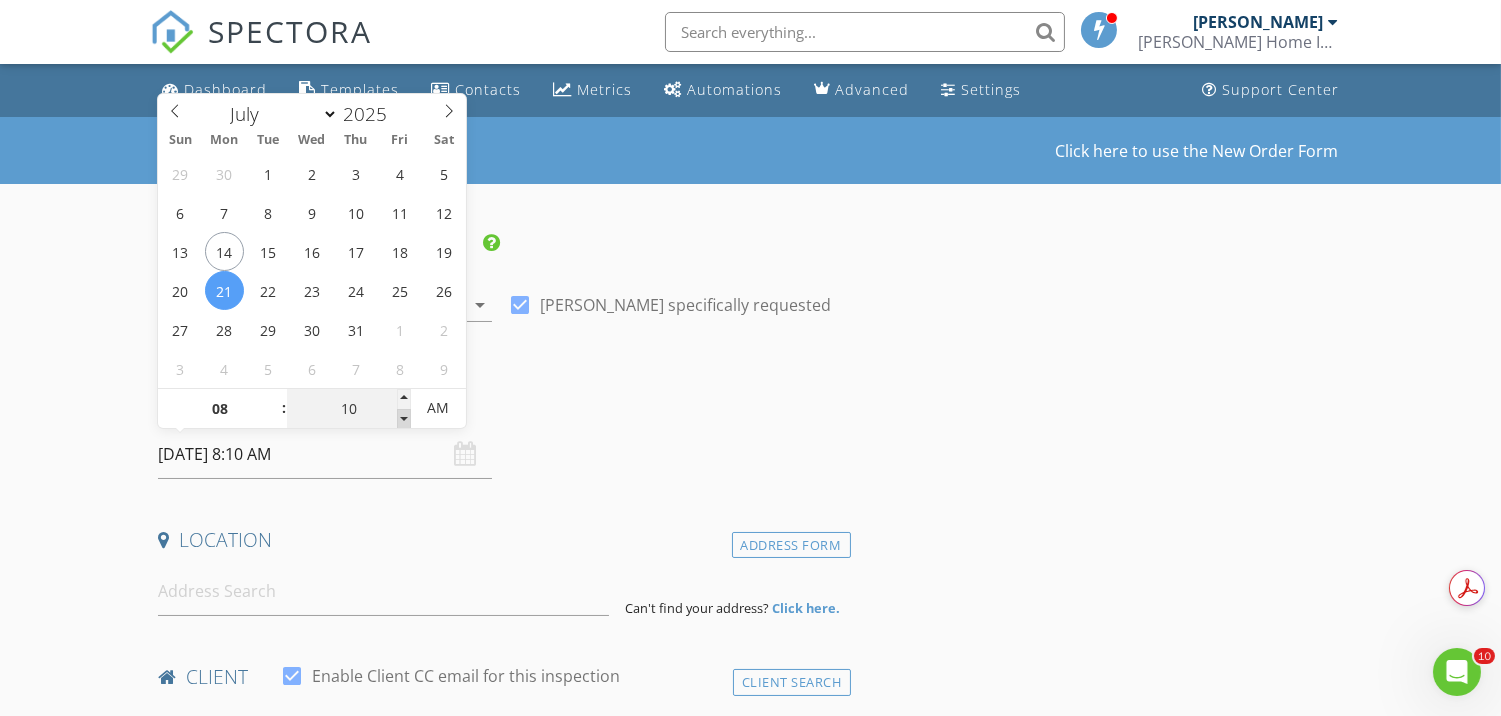 type on "05" 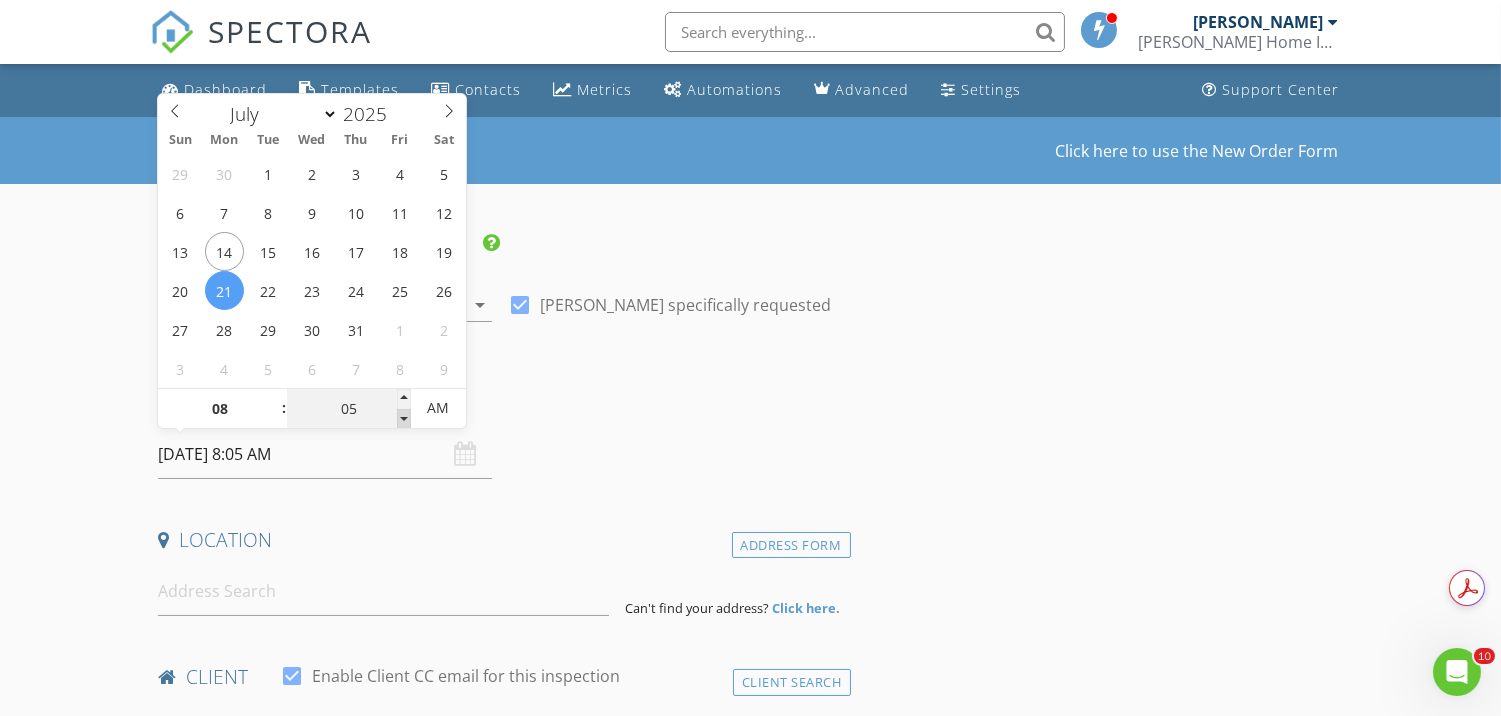 click at bounding box center [404, 419] 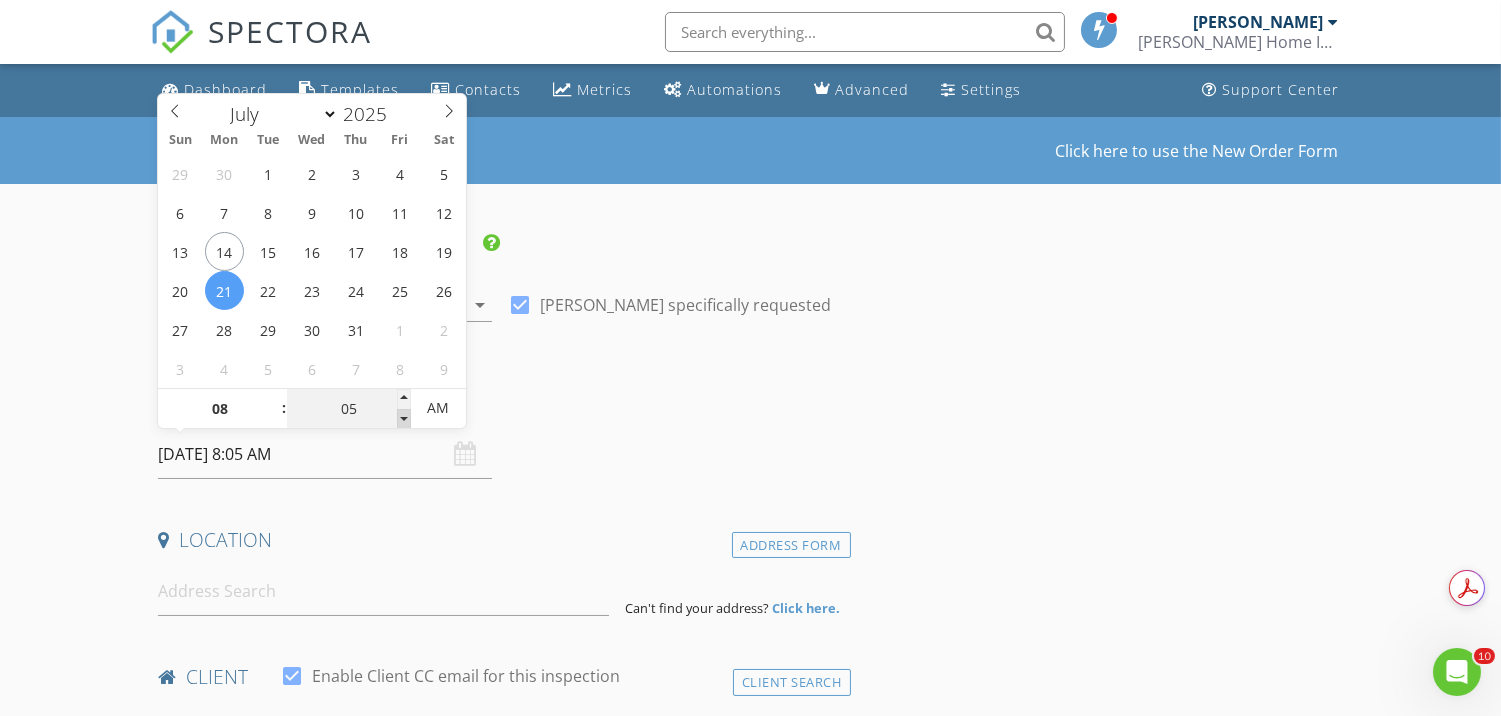 type on "00" 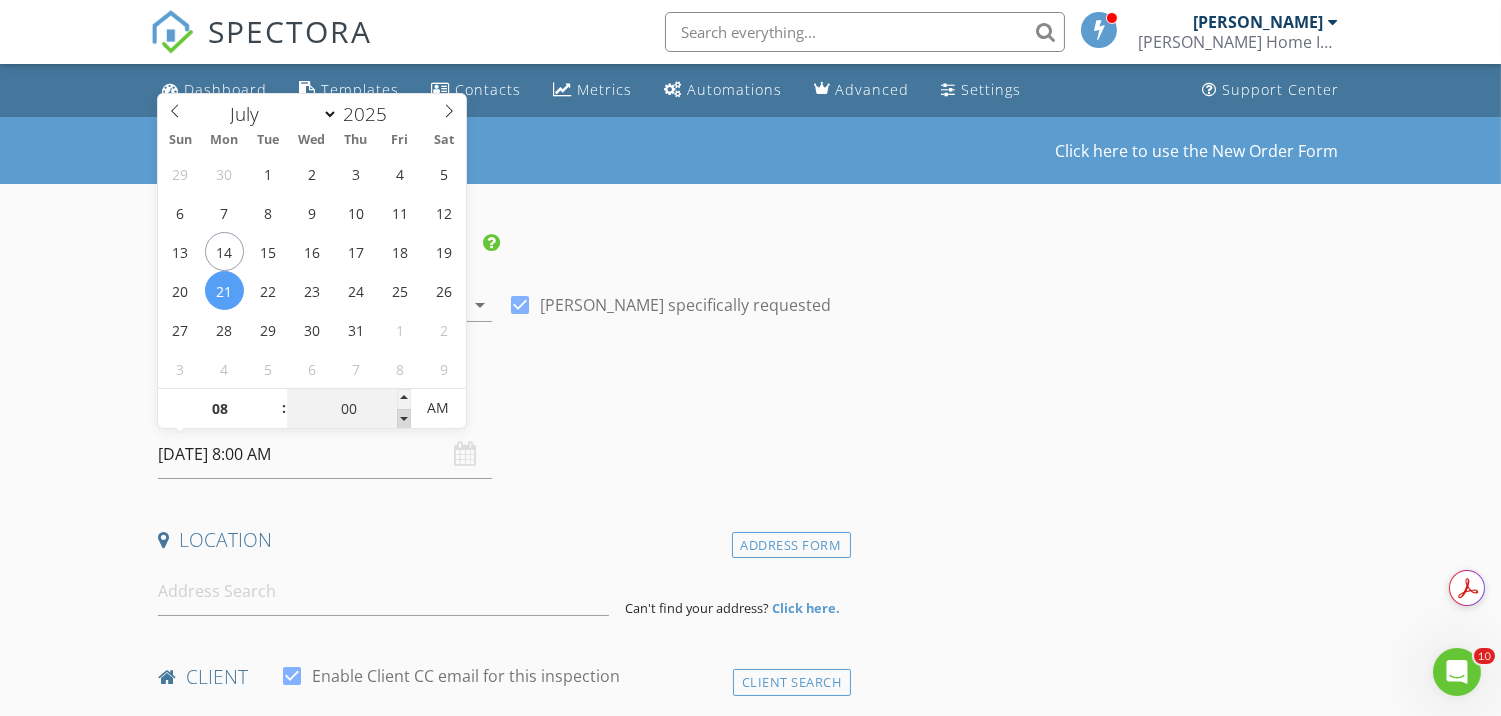 click at bounding box center [404, 419] 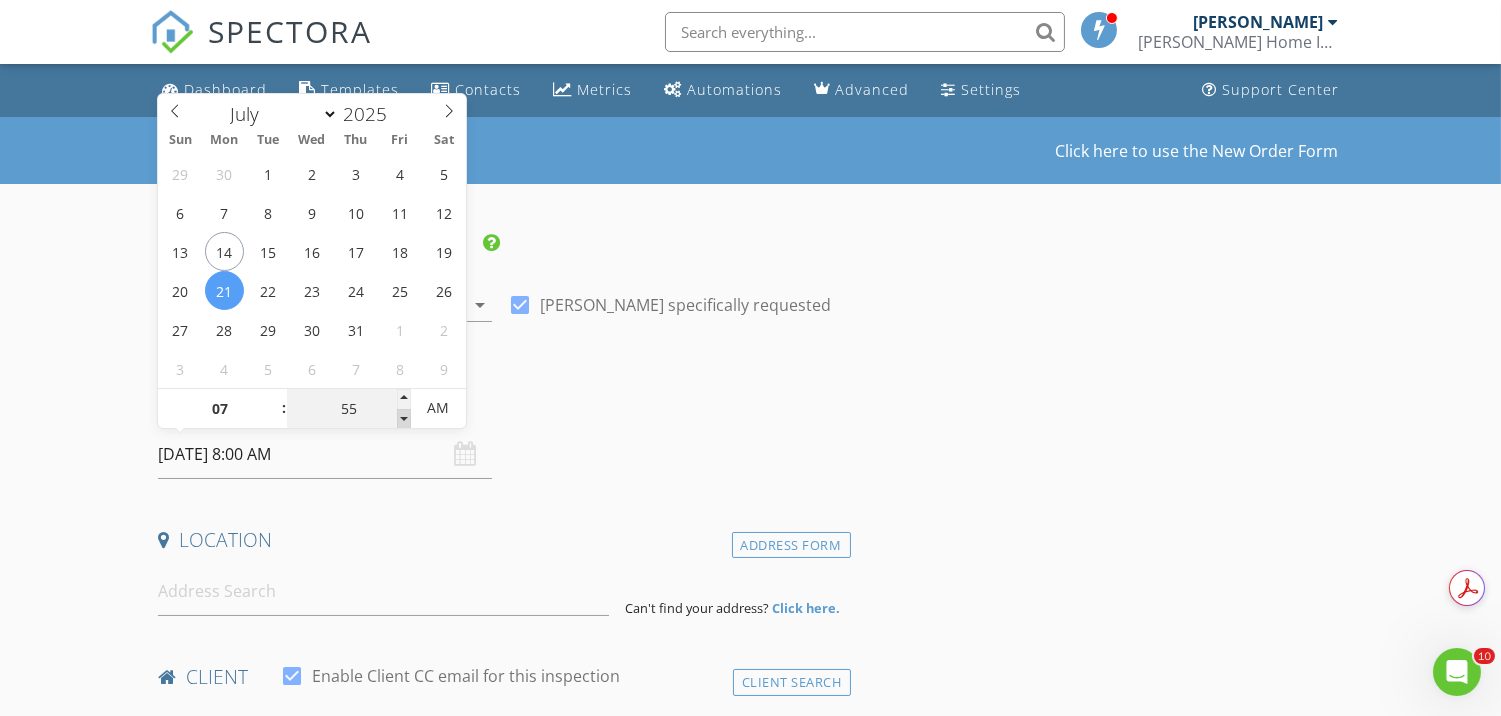 type on "07/21/2025 7:55 AM" 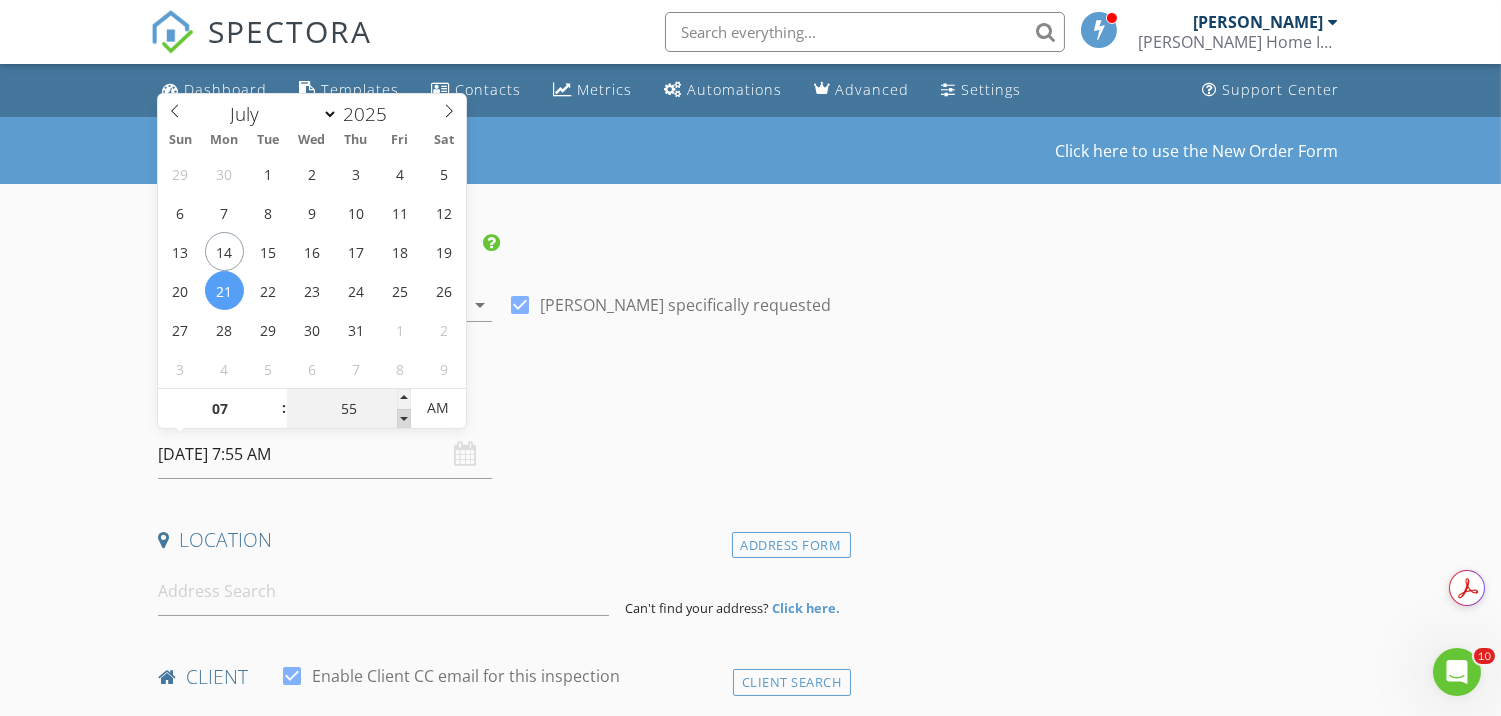 click at bounding box center (404, 419) 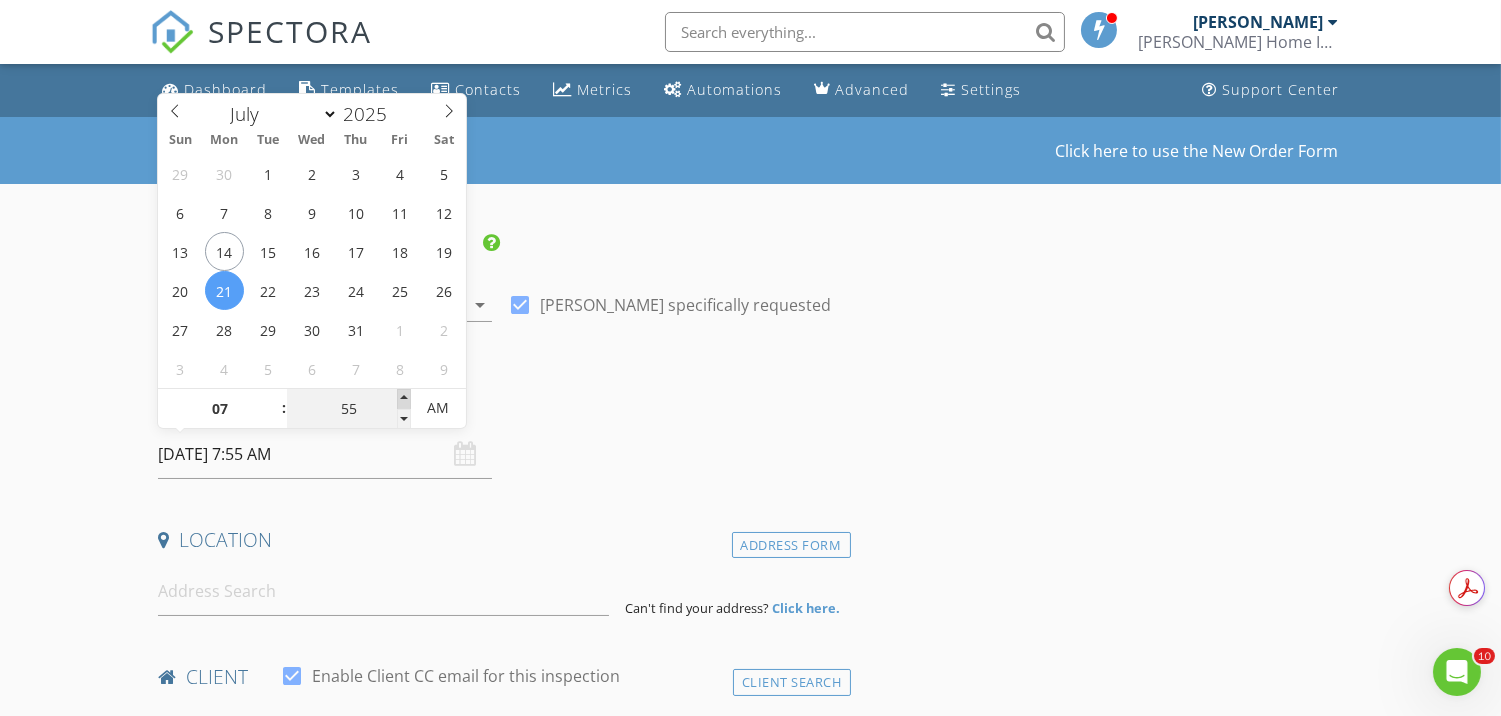 type on "08" 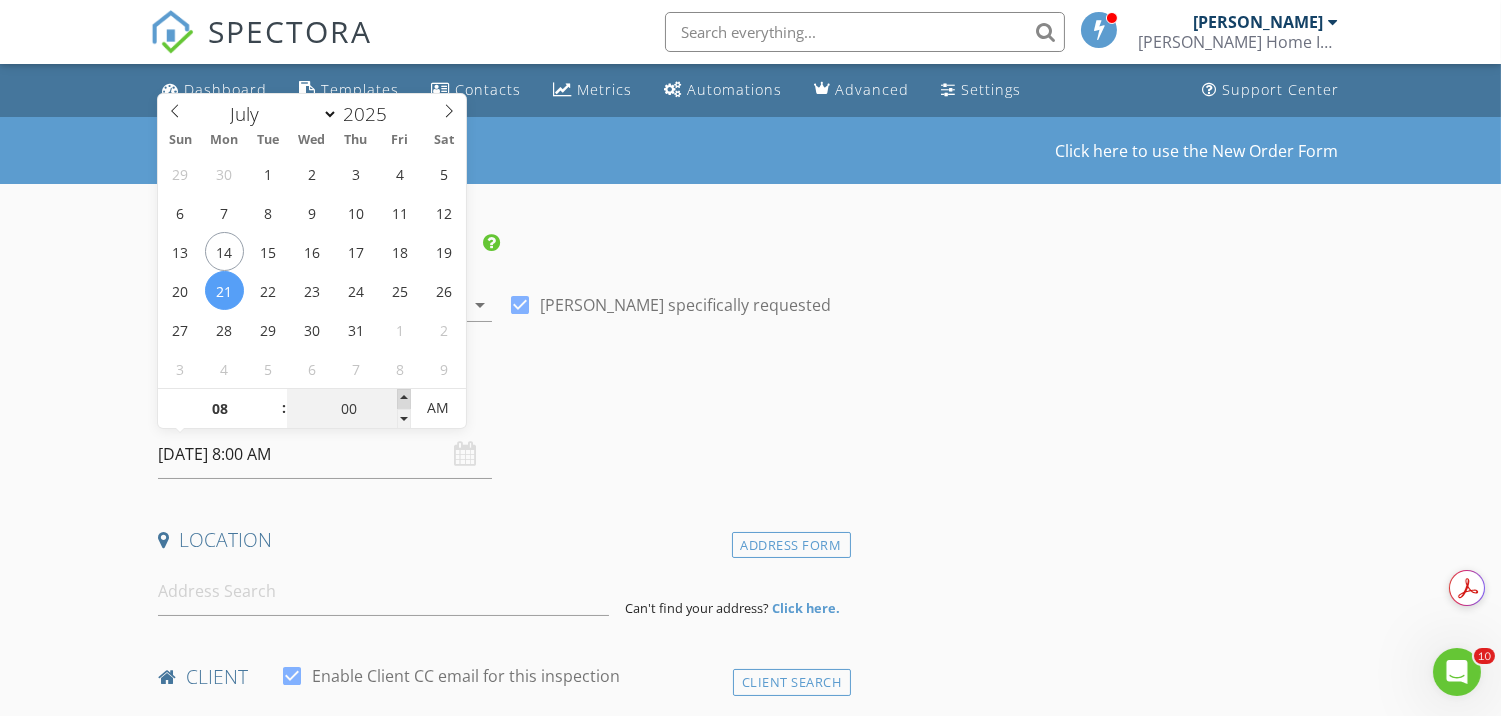 click at bounding box center (404, 399) 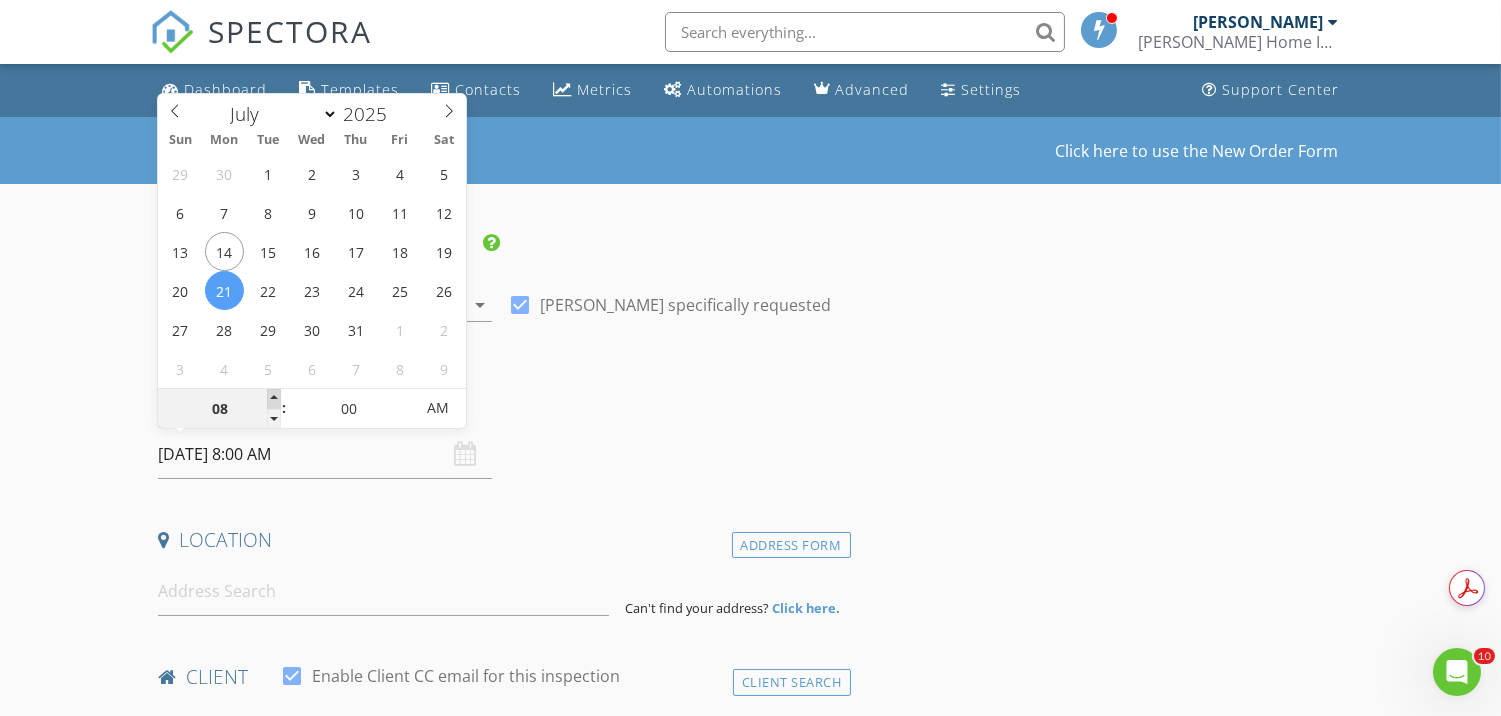 type on "09" 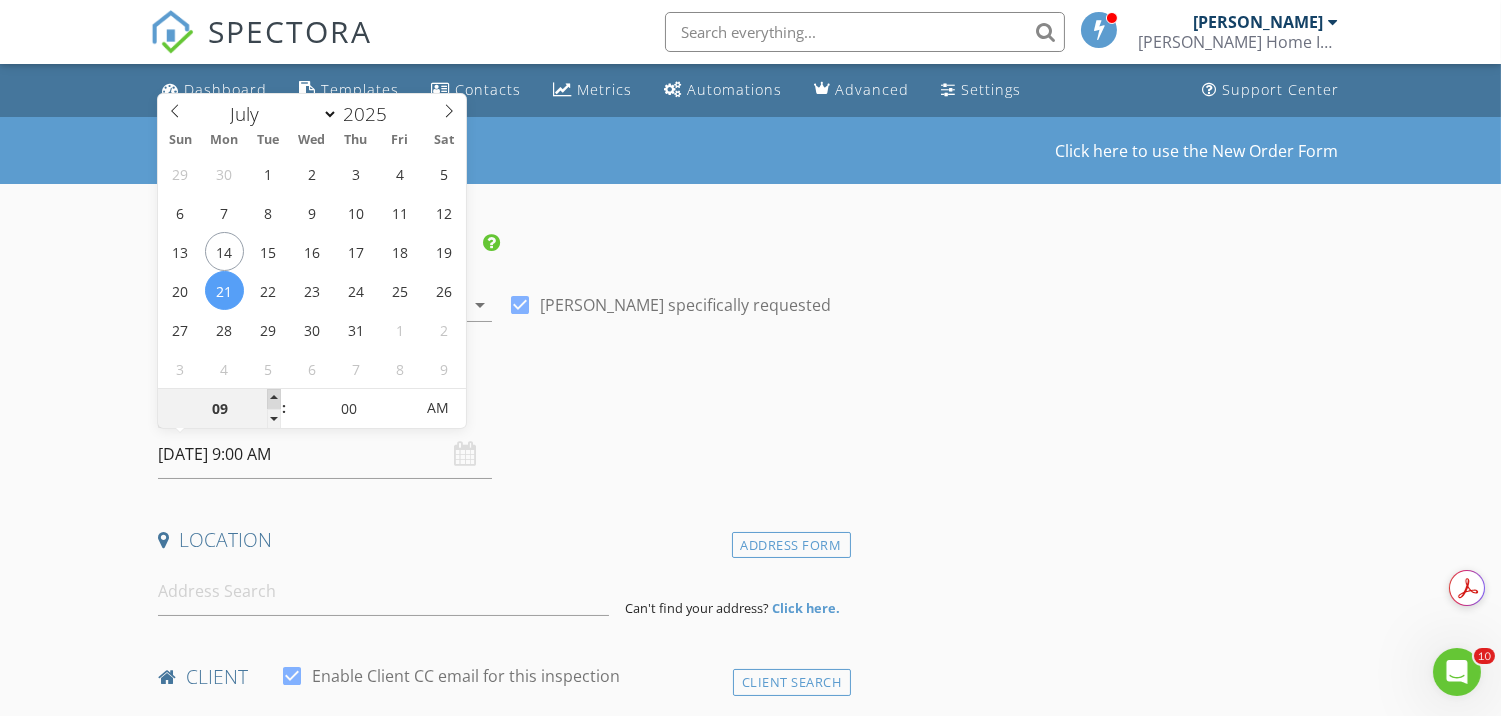 click at bounding box center (274, 399) 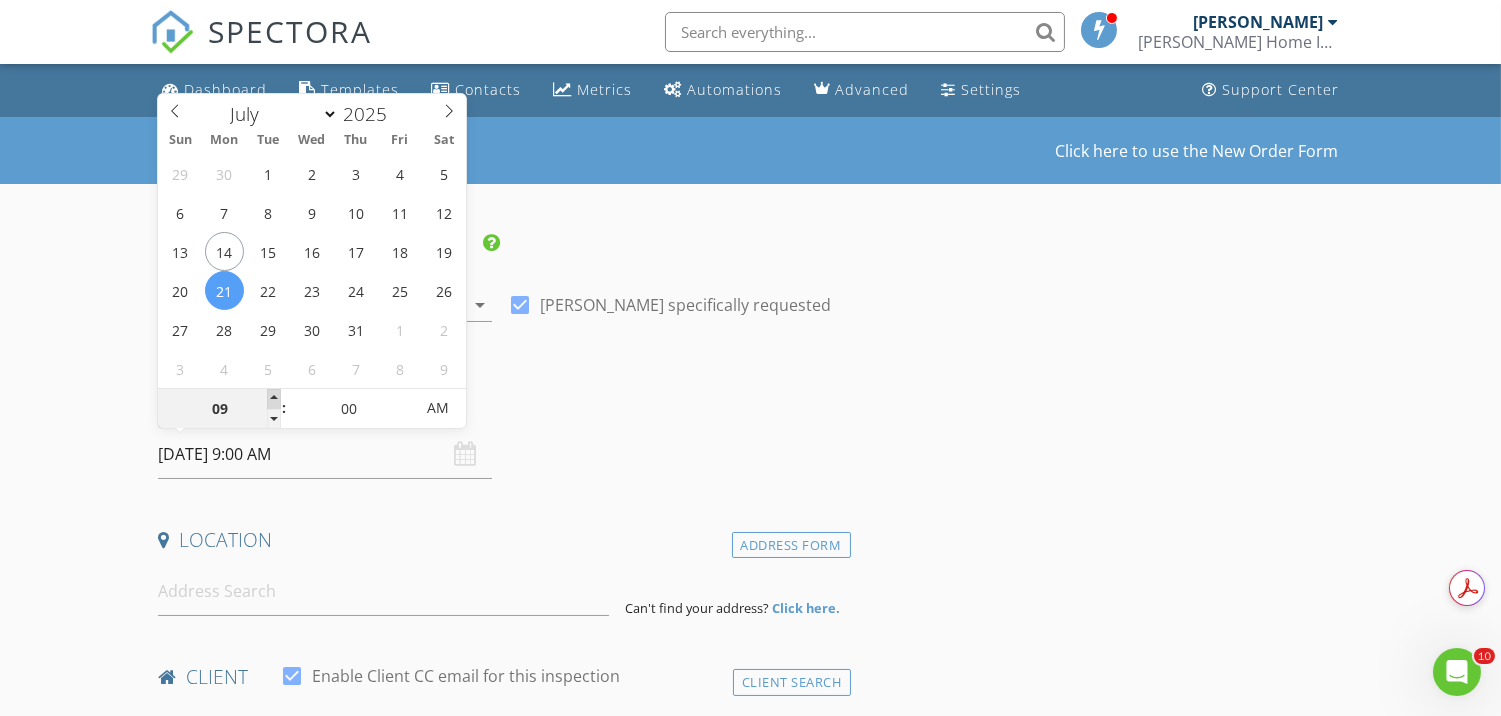 type on "10" 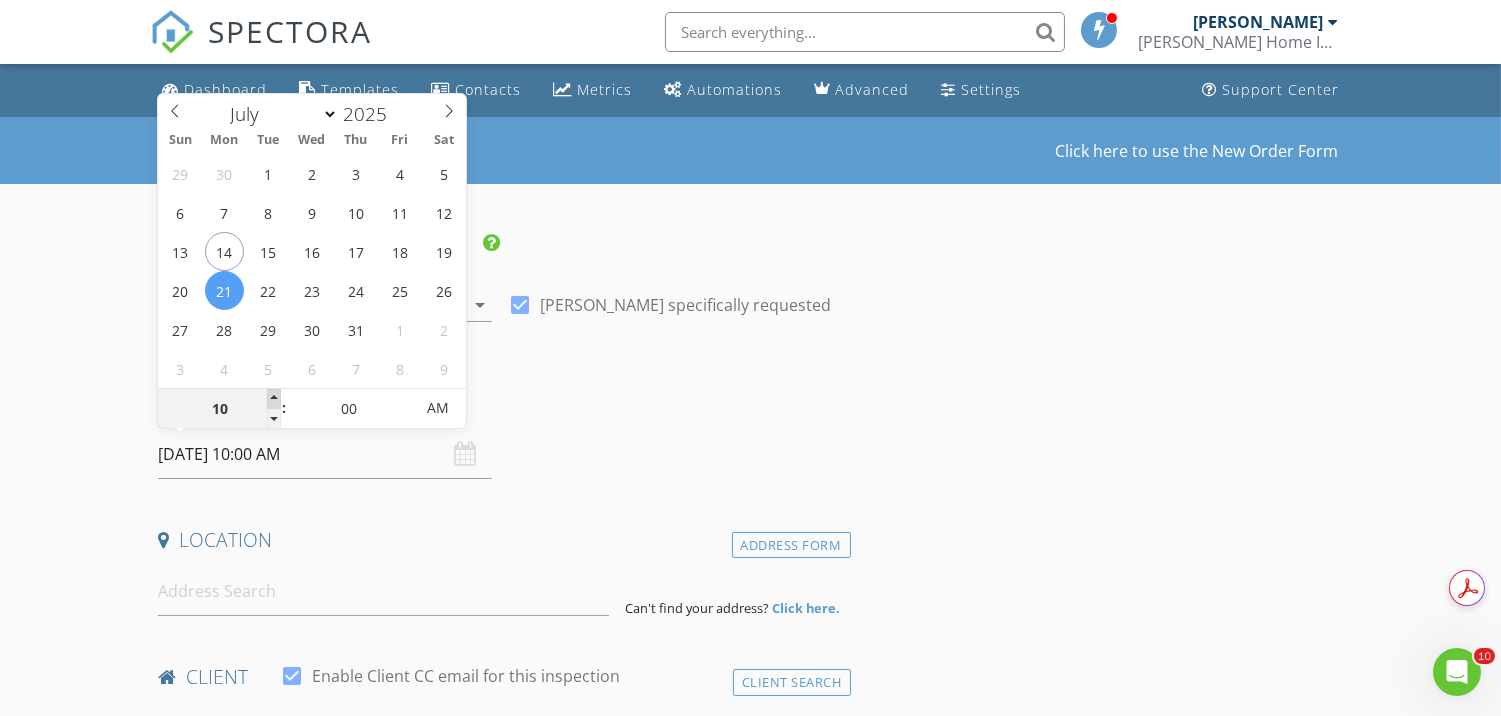 click at bounding box center [274, 399] 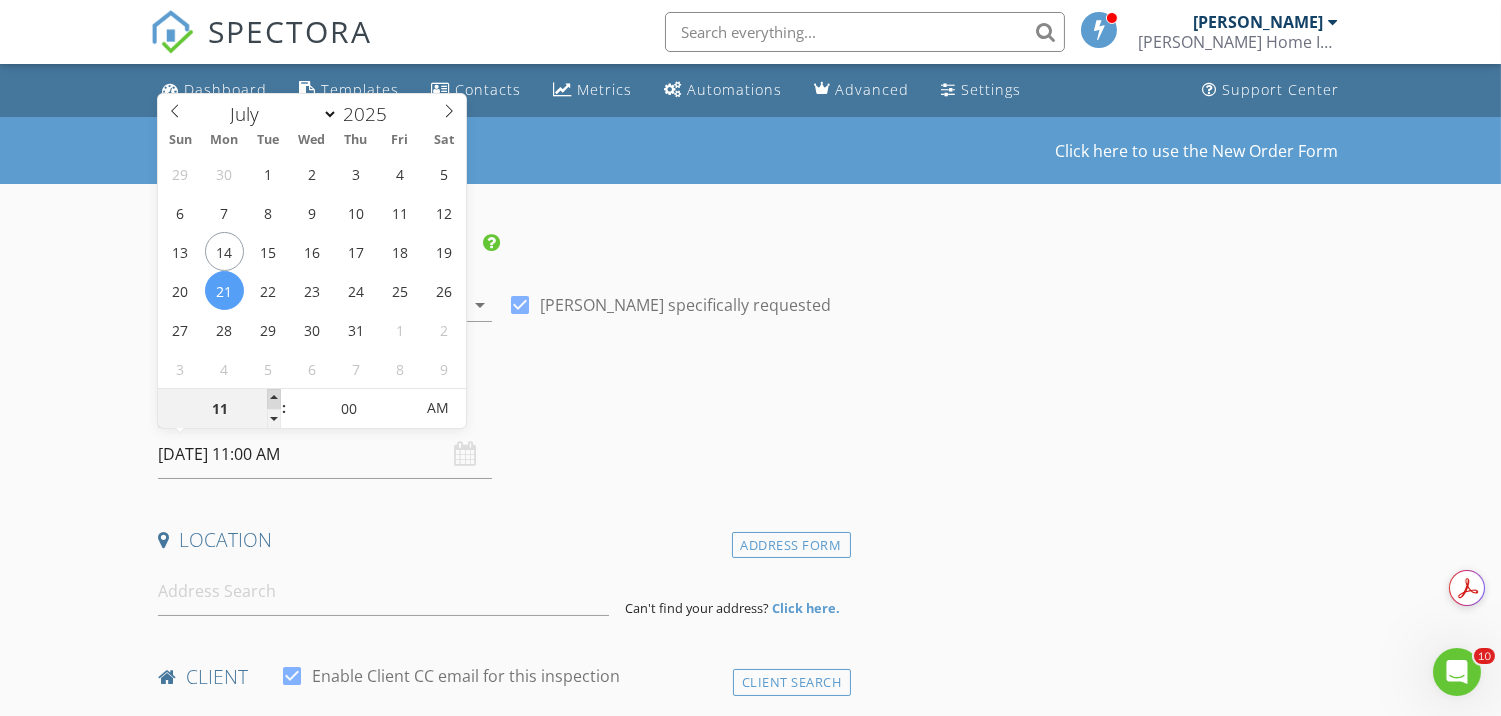 click at bounding box center [274, 399] 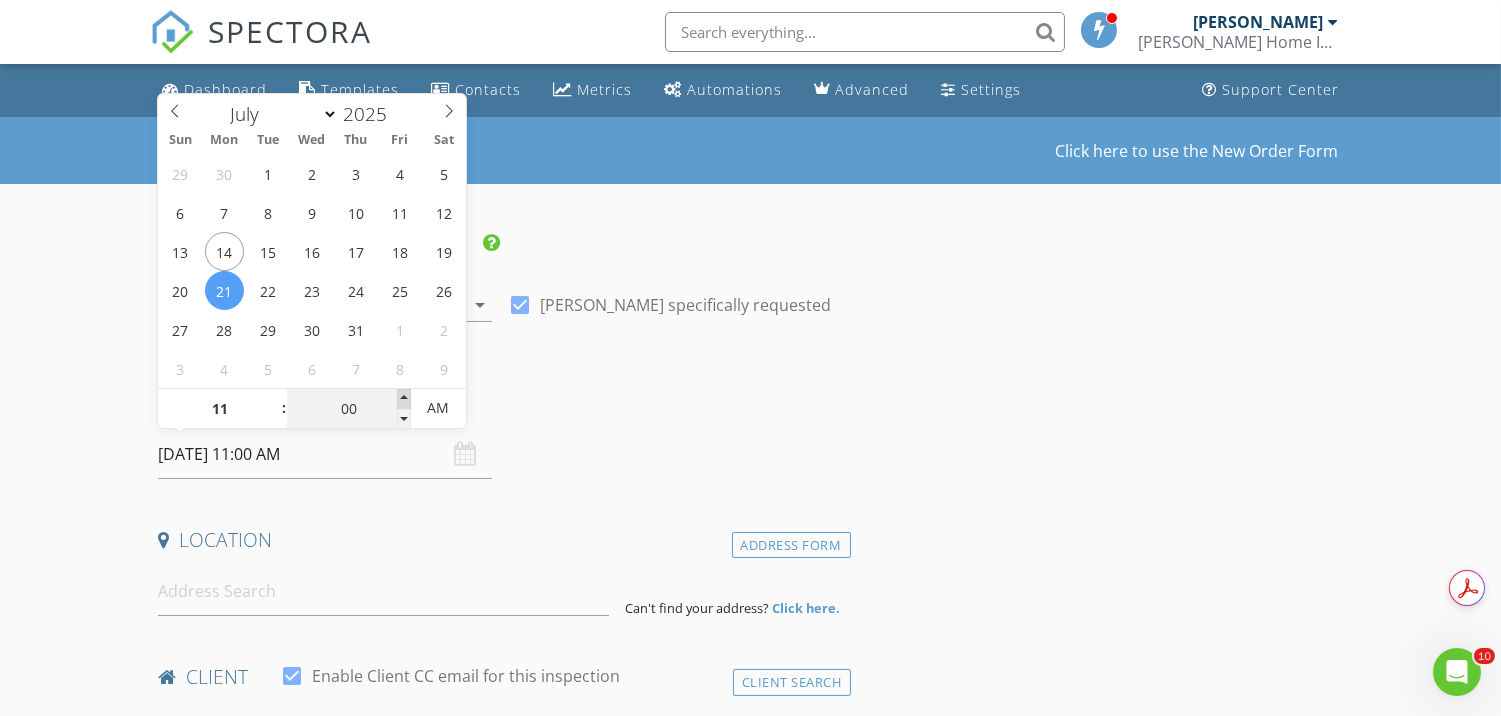 type on "05" 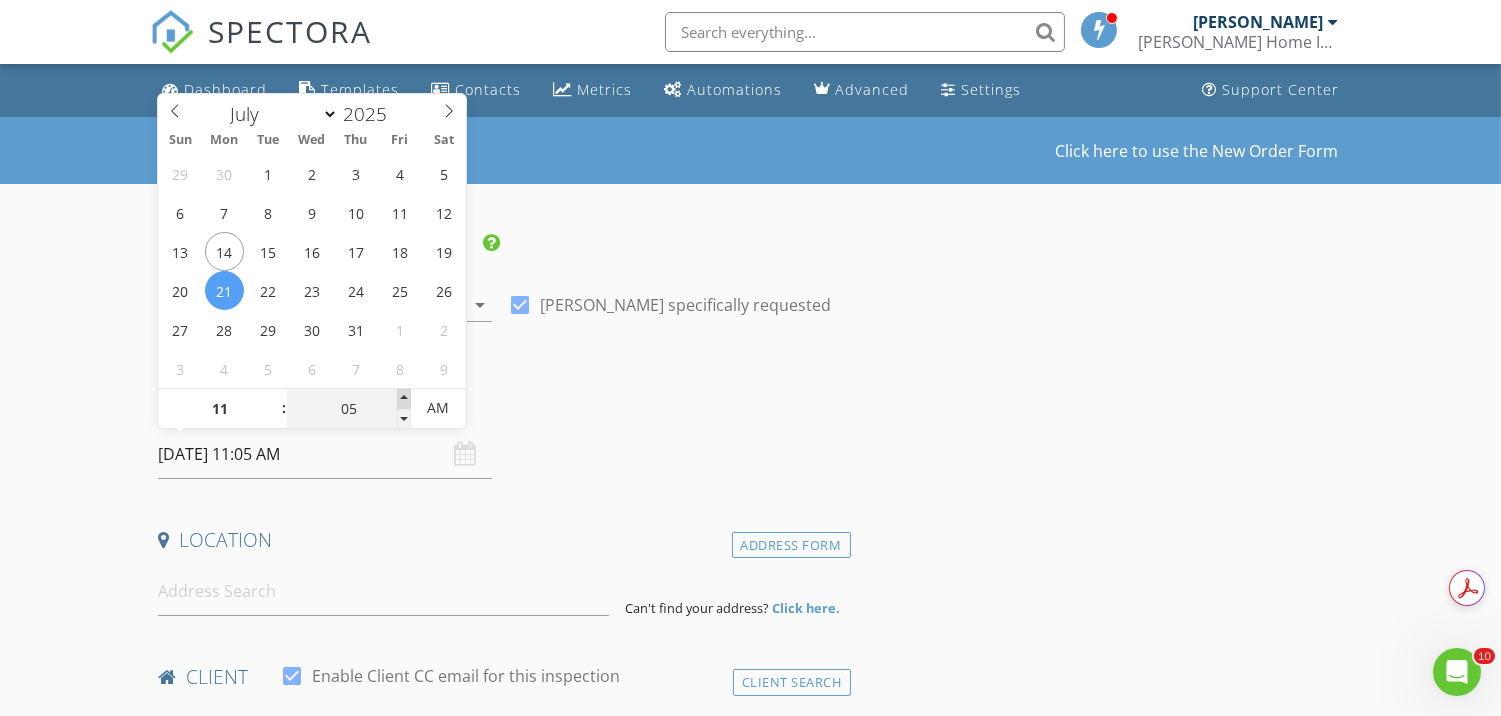 click at bounding box center [404, 399] 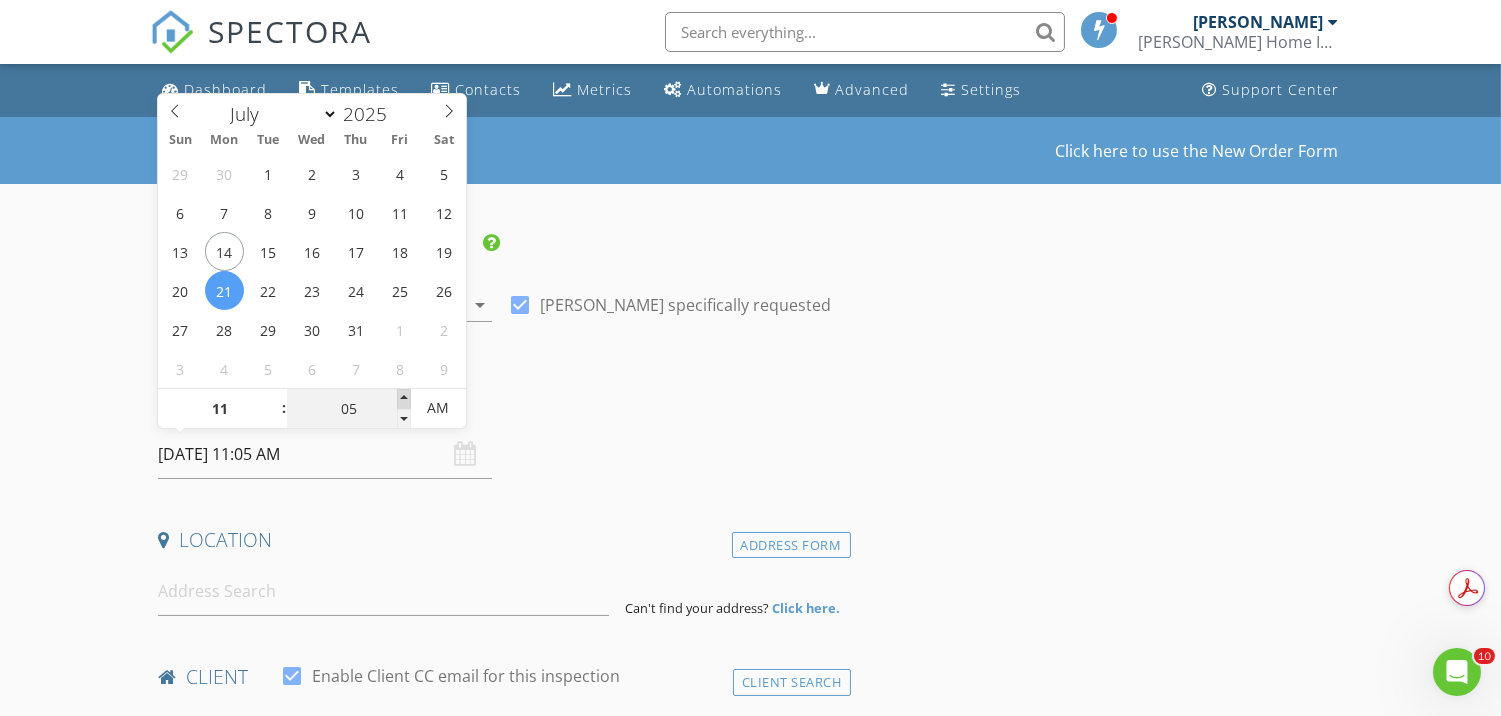 type on "10" 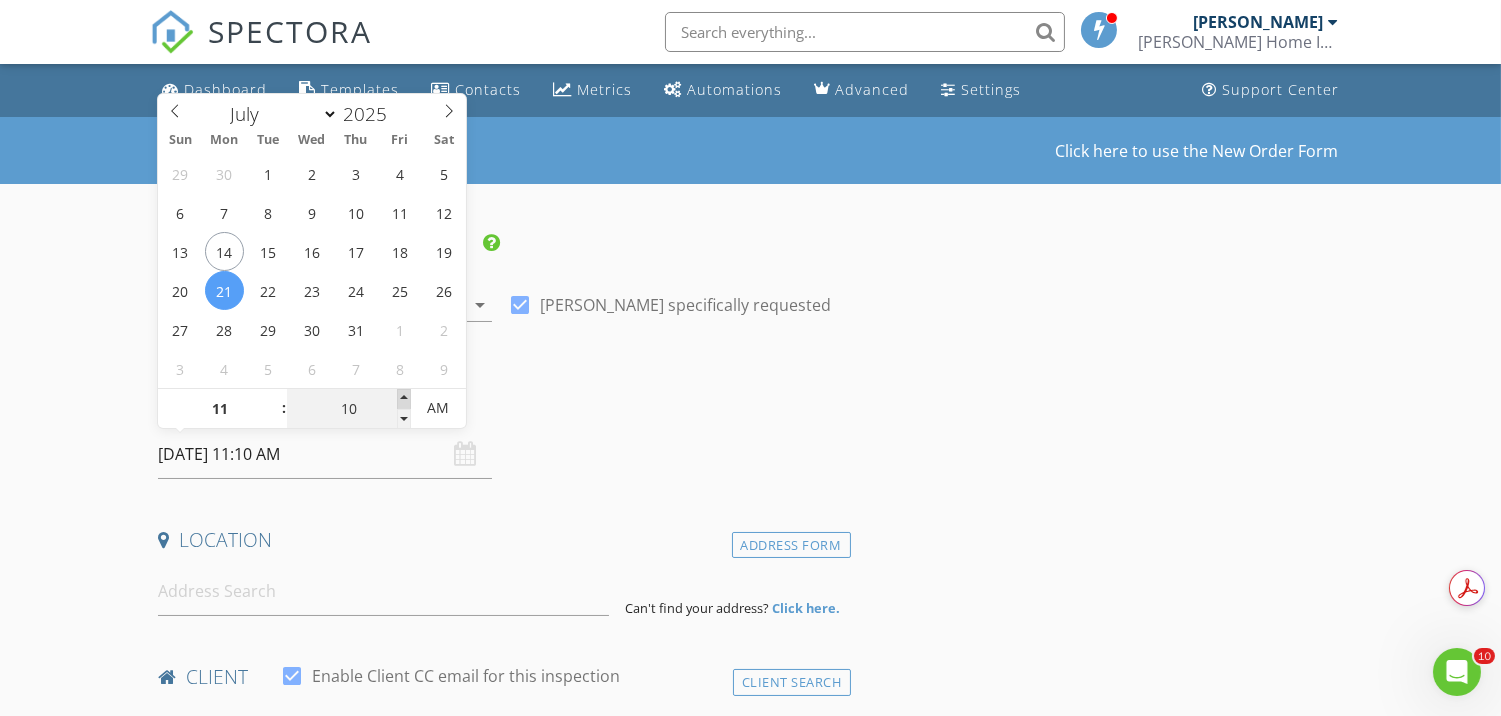 click at bounding box center [404, 399] 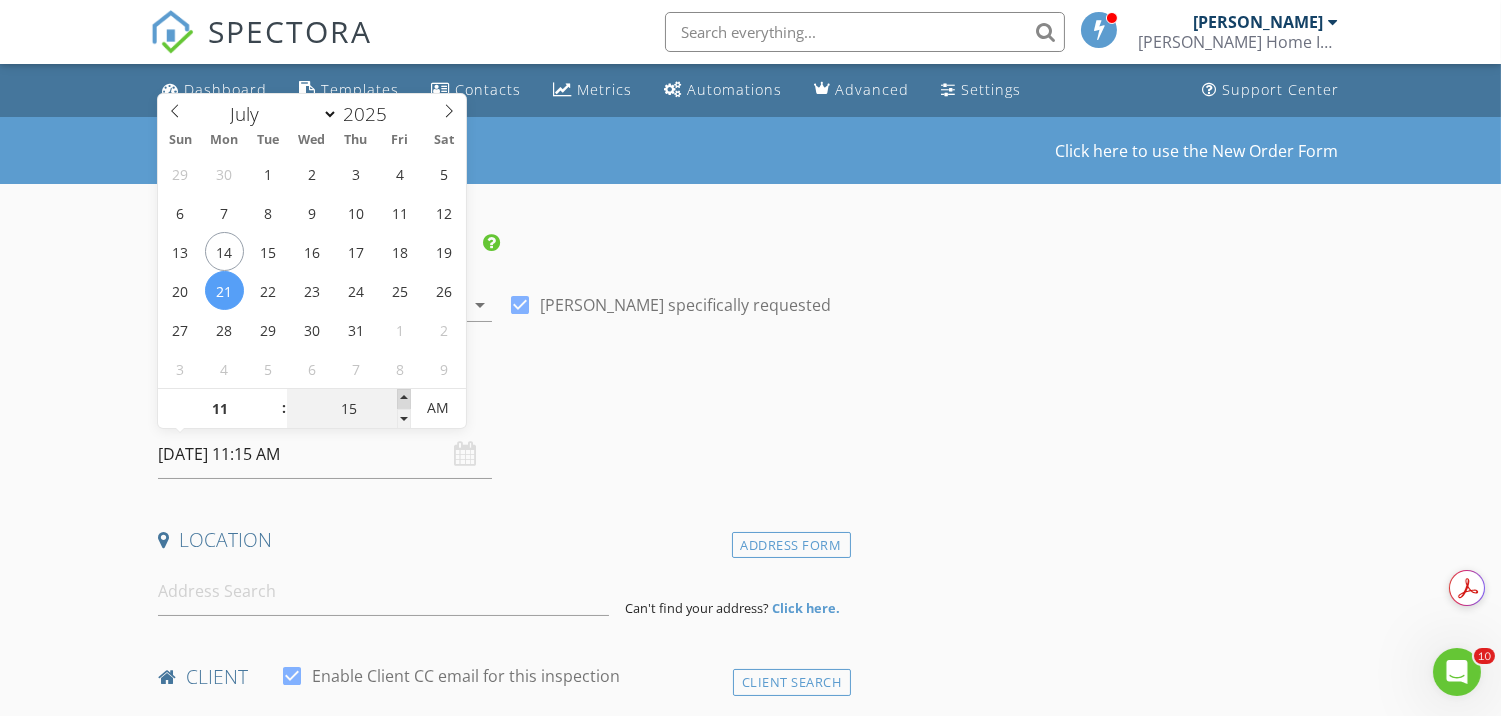click at bounding box center [404, 399] 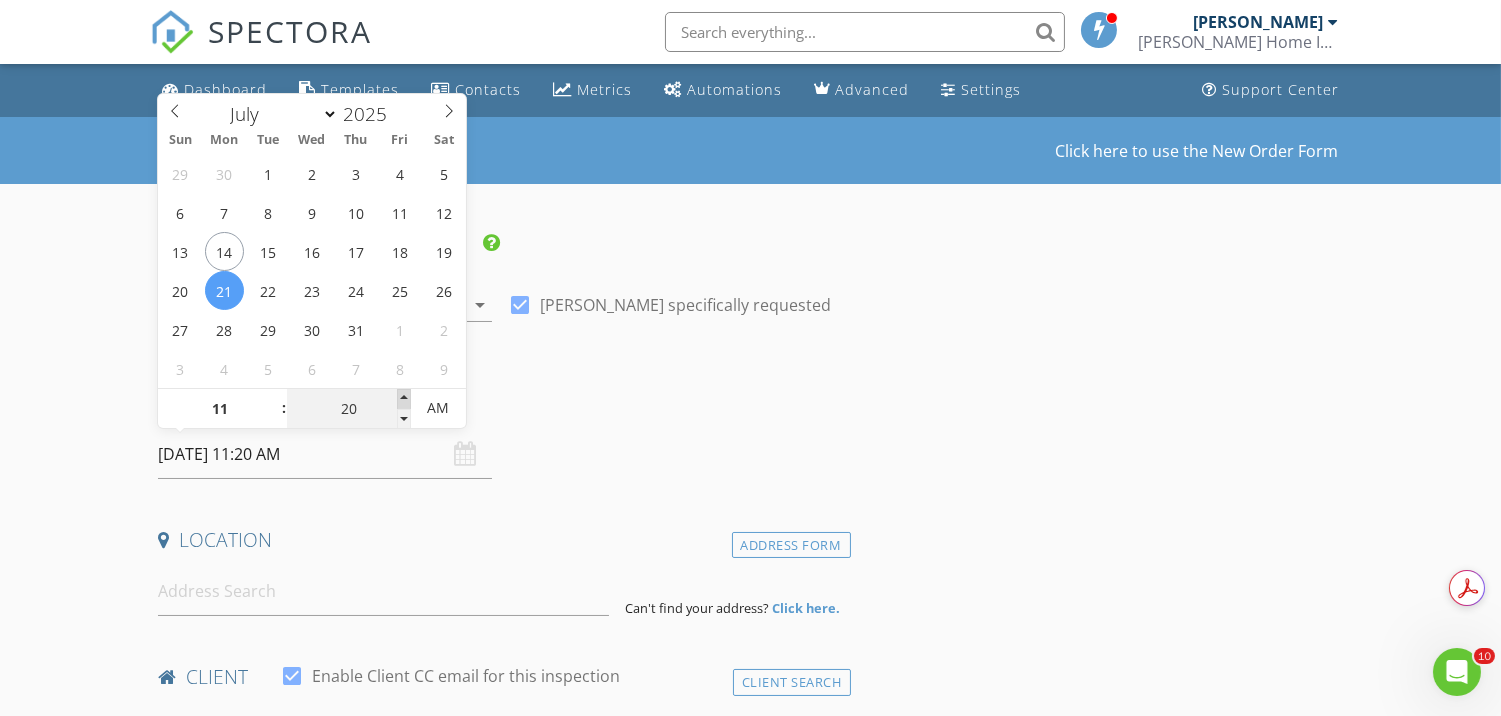 click at bounding box center [404, 399] 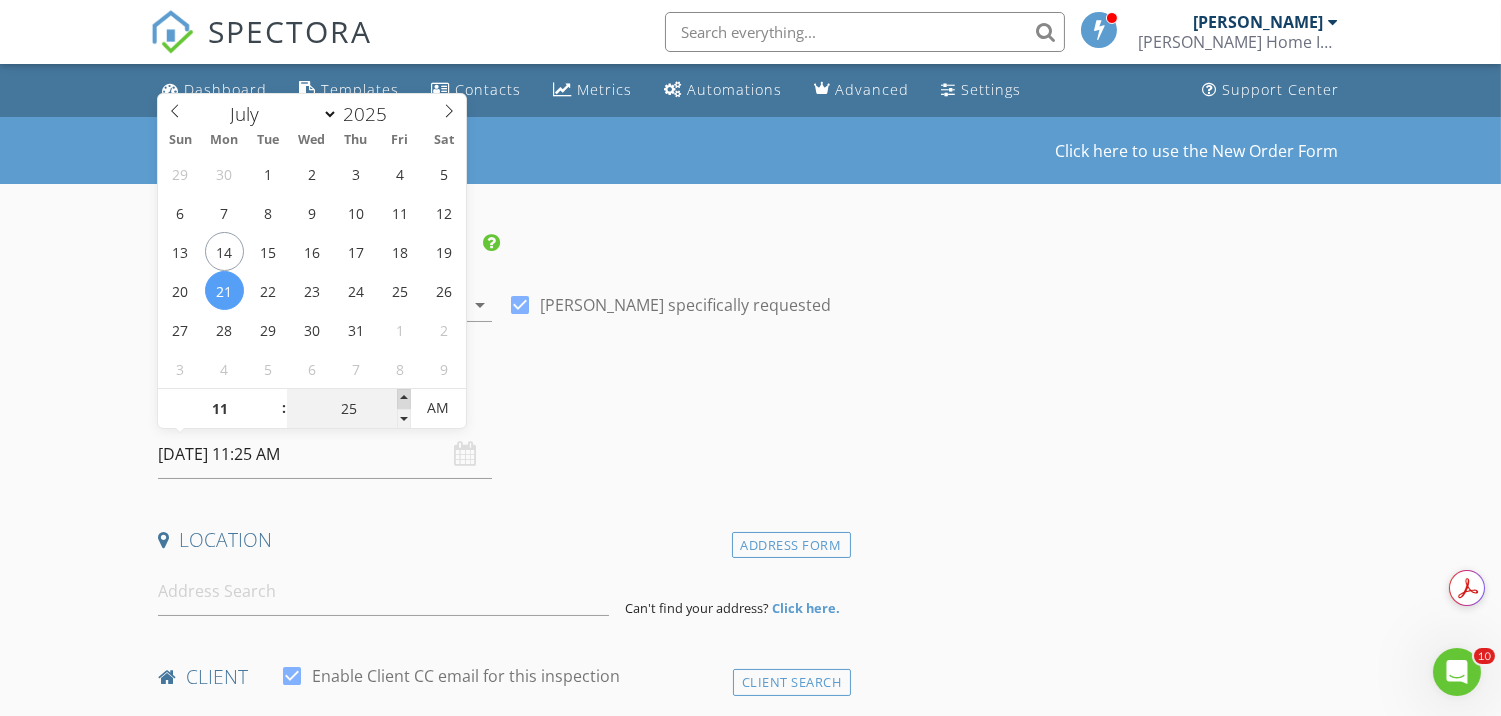 click at bounding box center [404, 399] 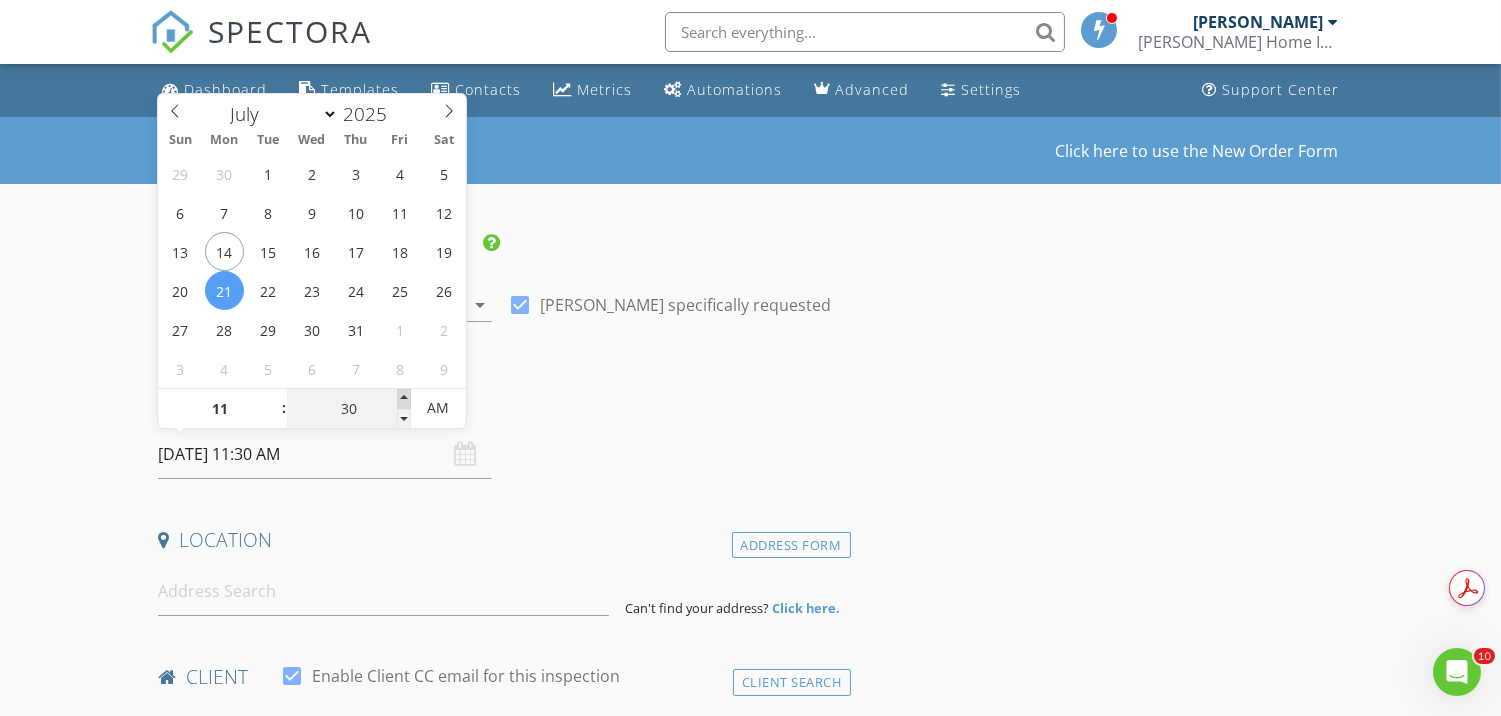 click at bounding box center (404, 399) 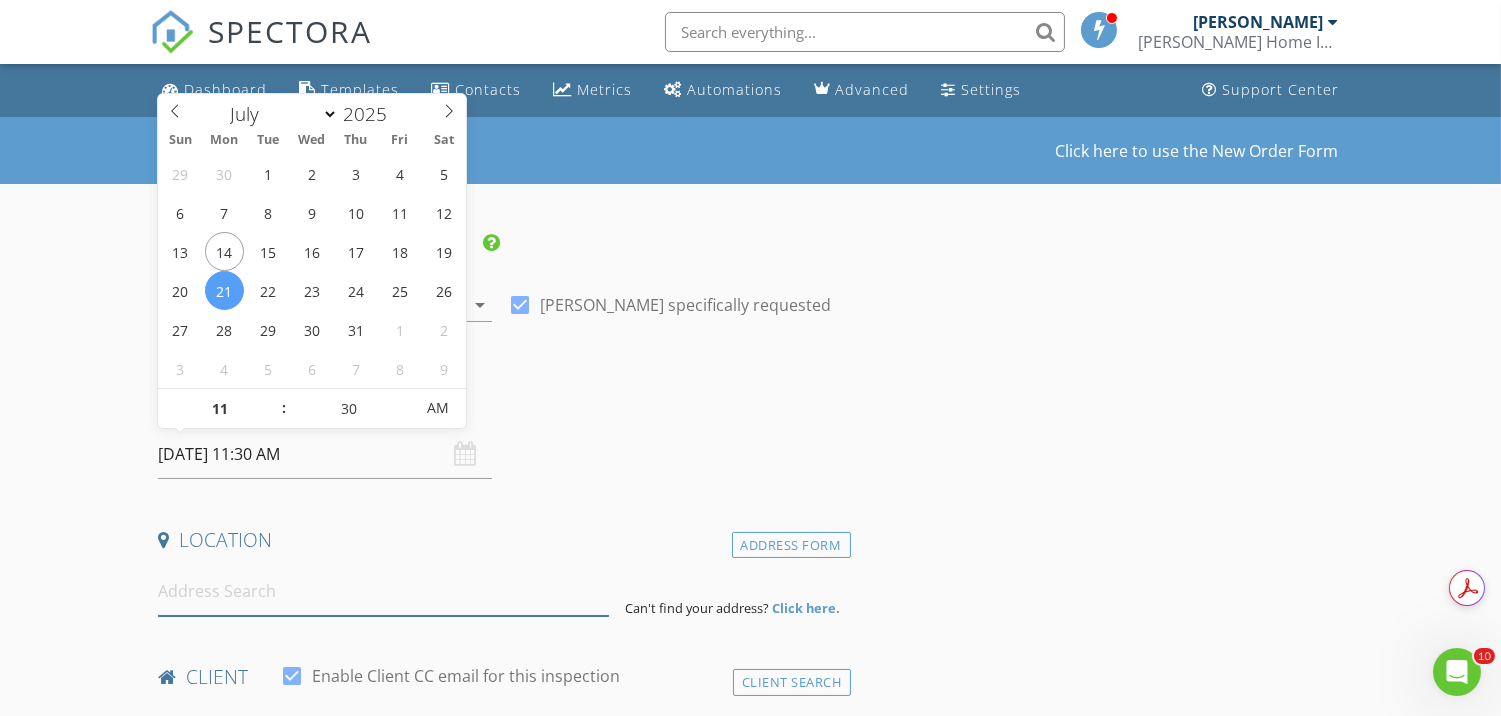 click at bounding box center (383, 591) 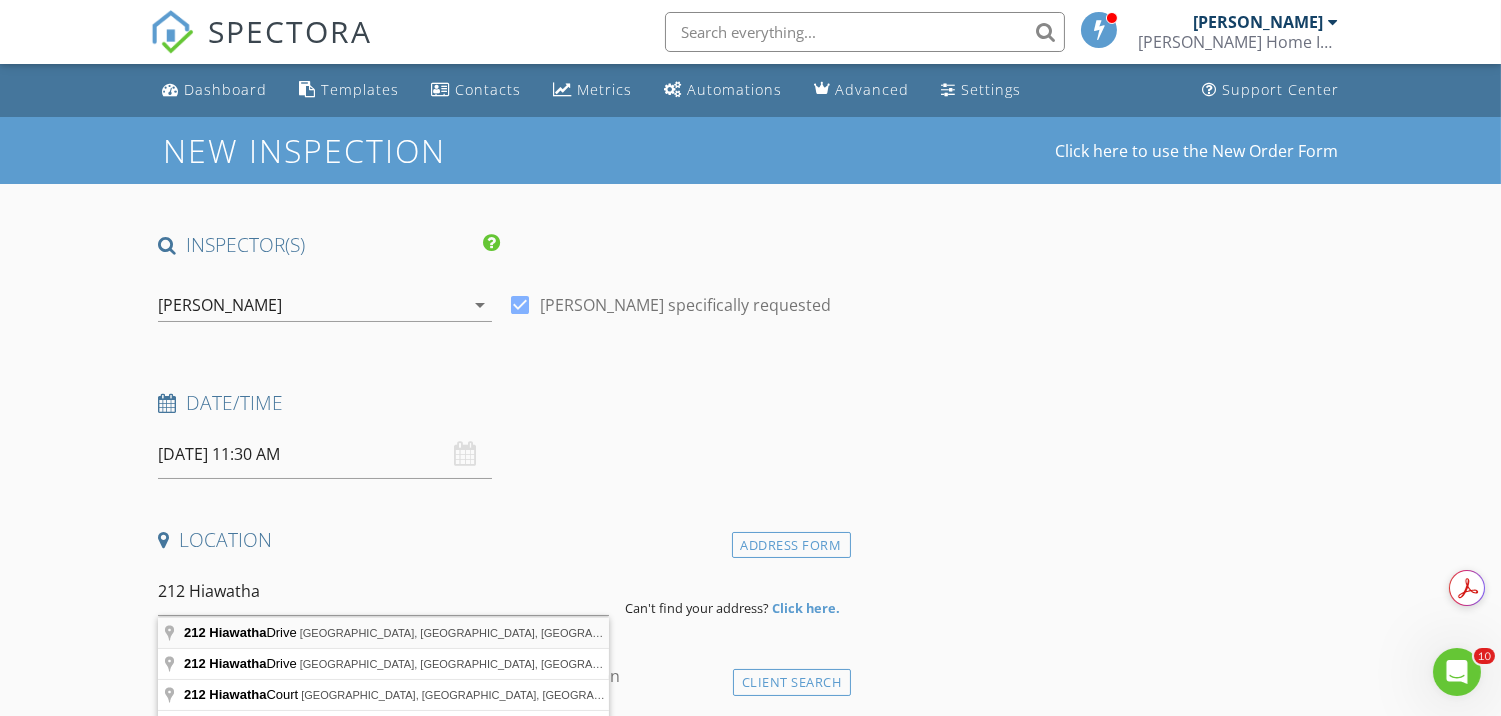 type on "212 Hiawatha Drive, Cherokee Village, AR, USA" 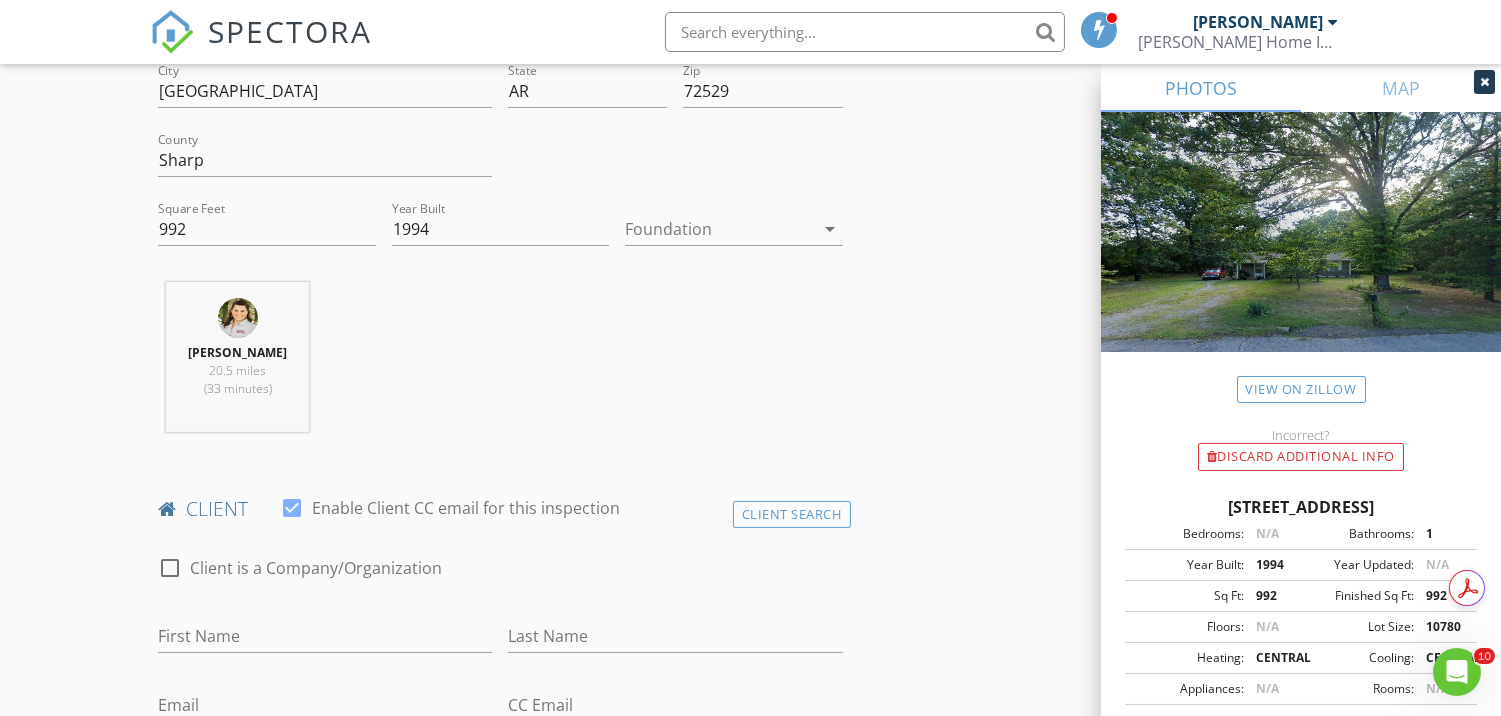 scroll, scrollTop: 666, scrollLeft: 0, axis: vertical 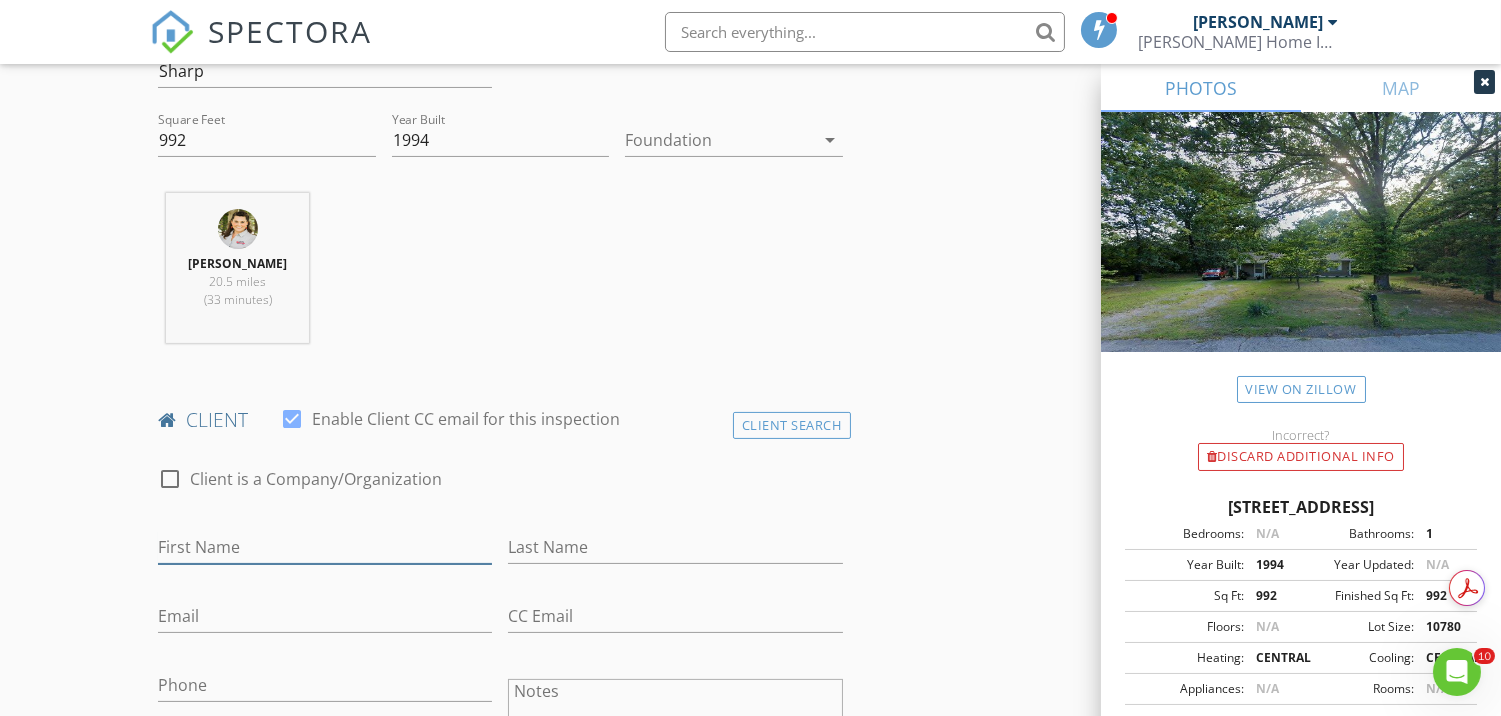 click on "First Name" at bounding box center [325, 547] 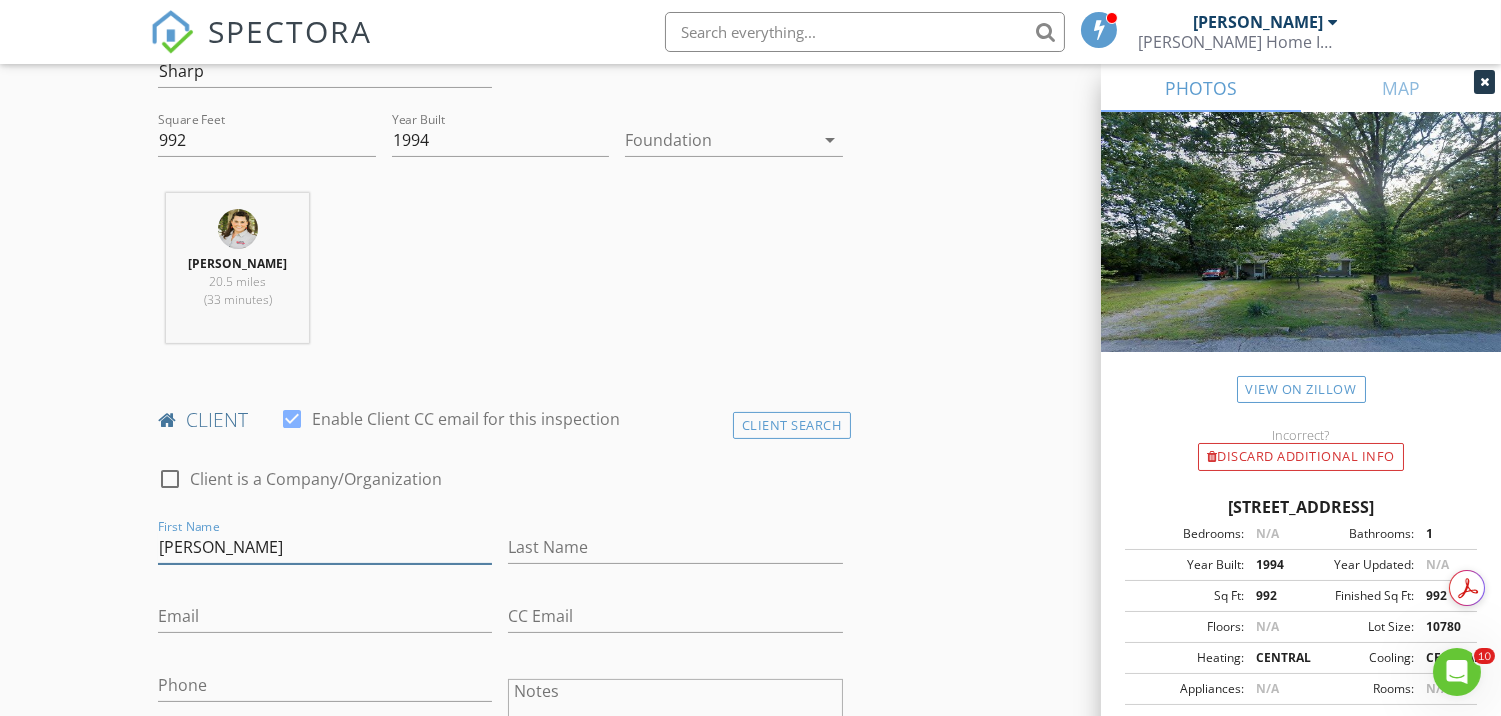 type on "Deborah" 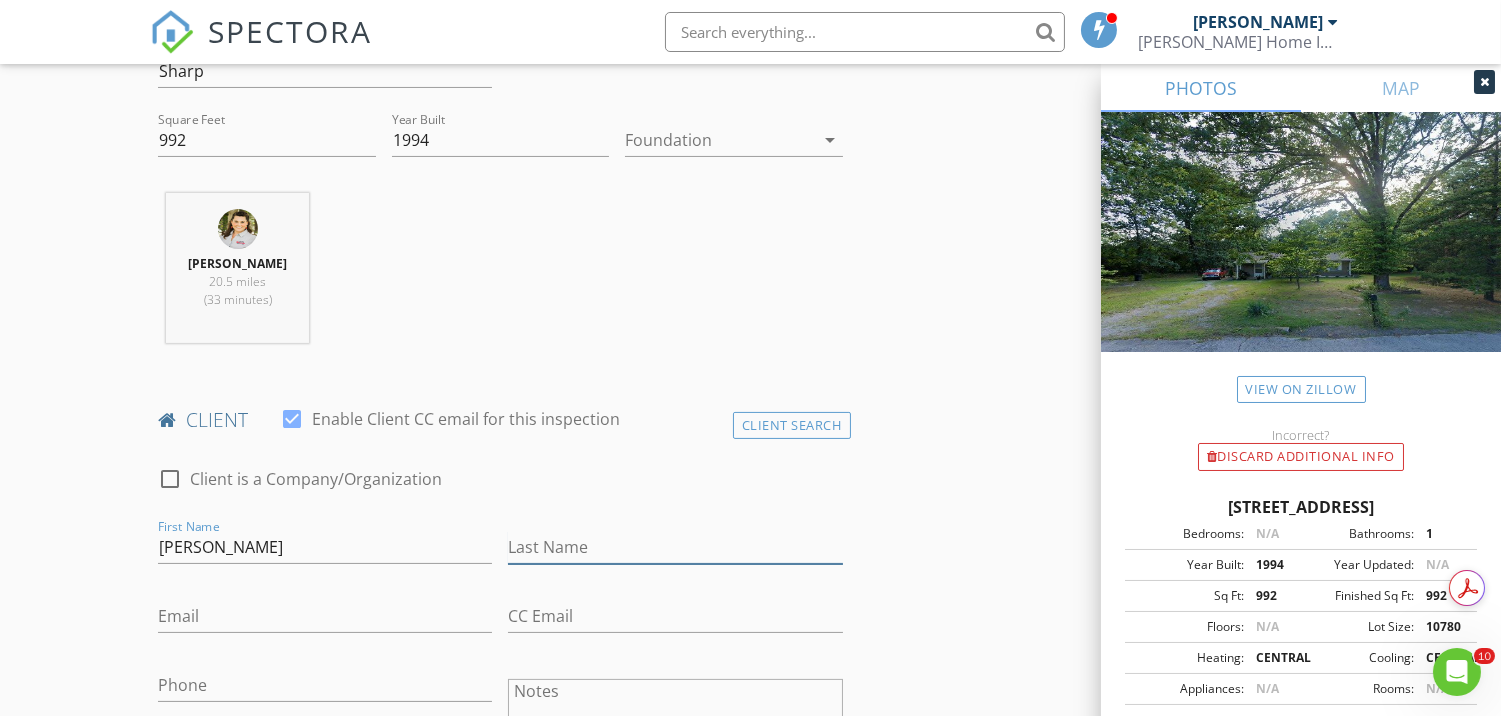 click on "Last Name" at bounding box center [675, 547] 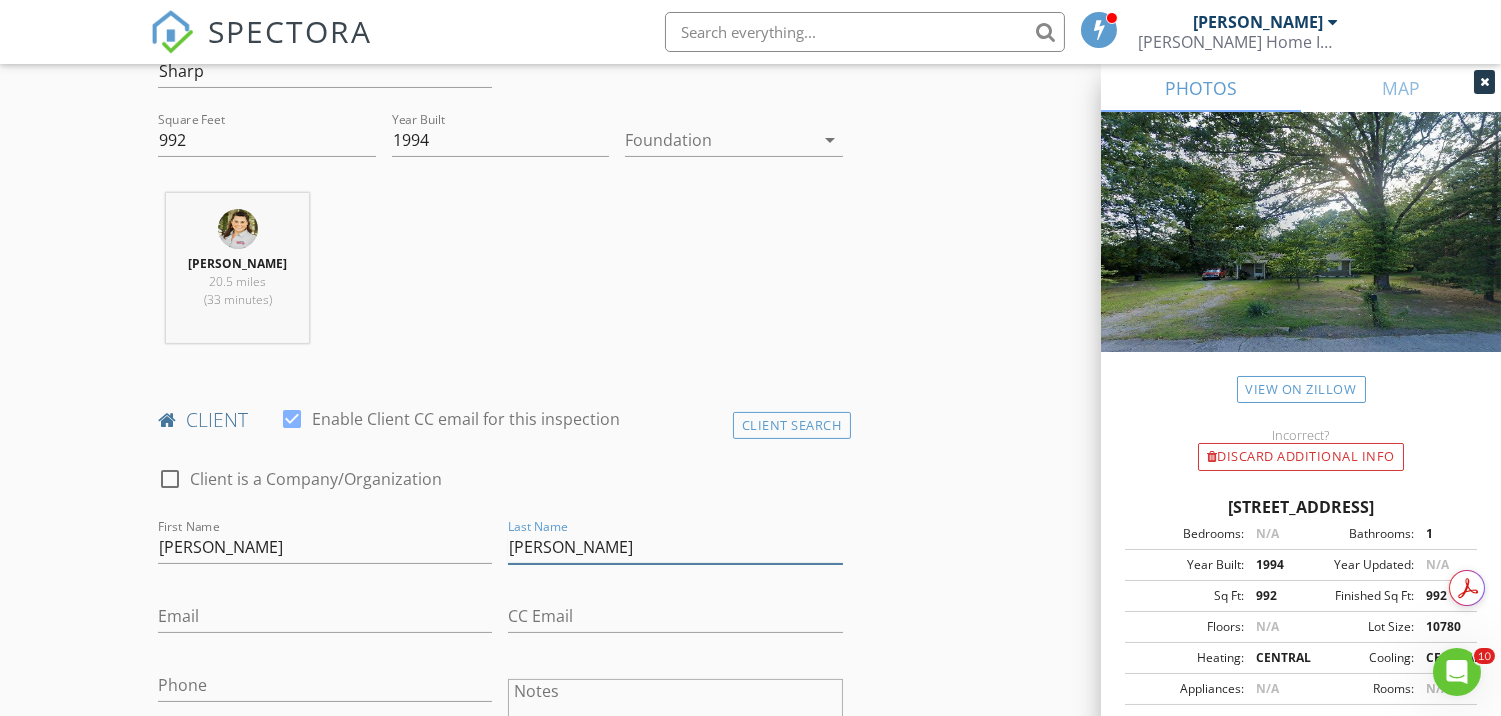 type on "Anderson" 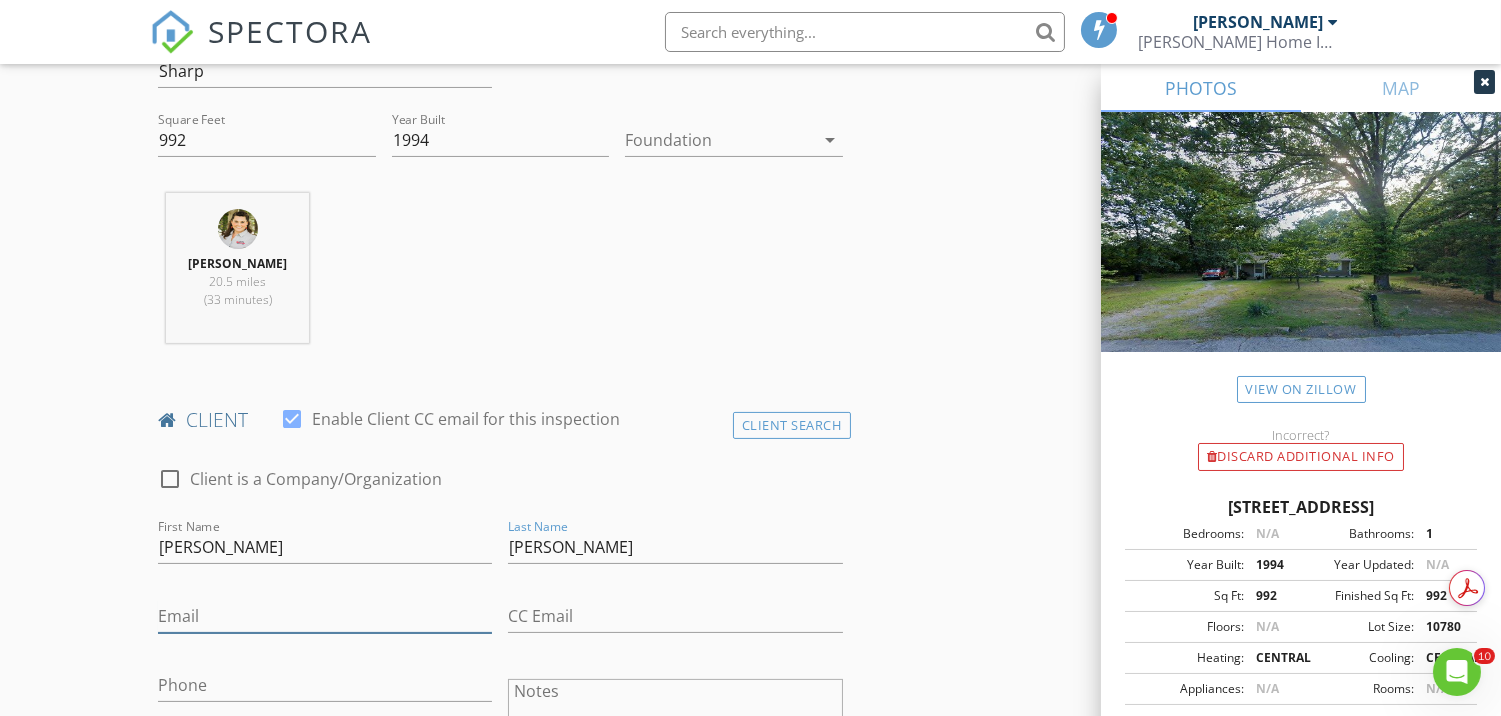 click on "Email" at bounding box center (325, 616) 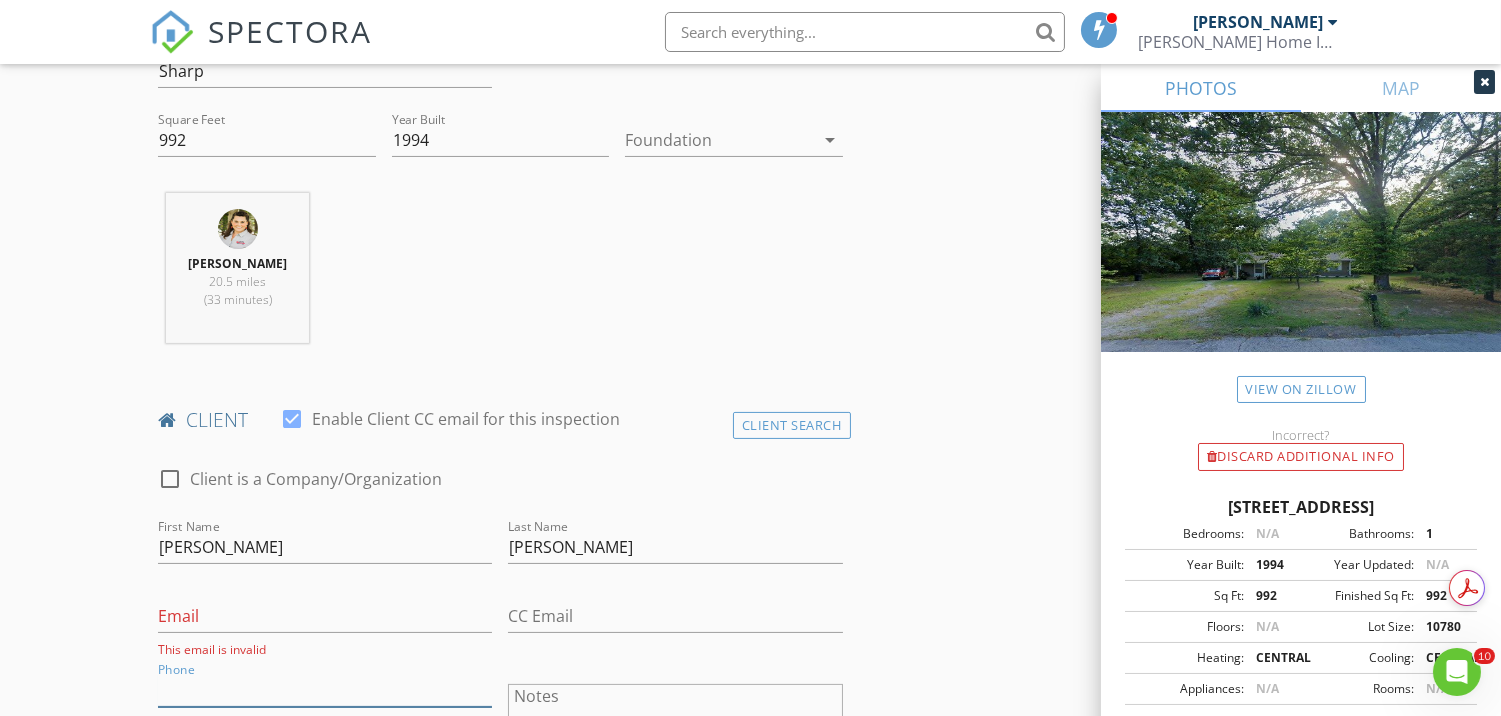 click on "Phone" at bounding box center (325, 690) 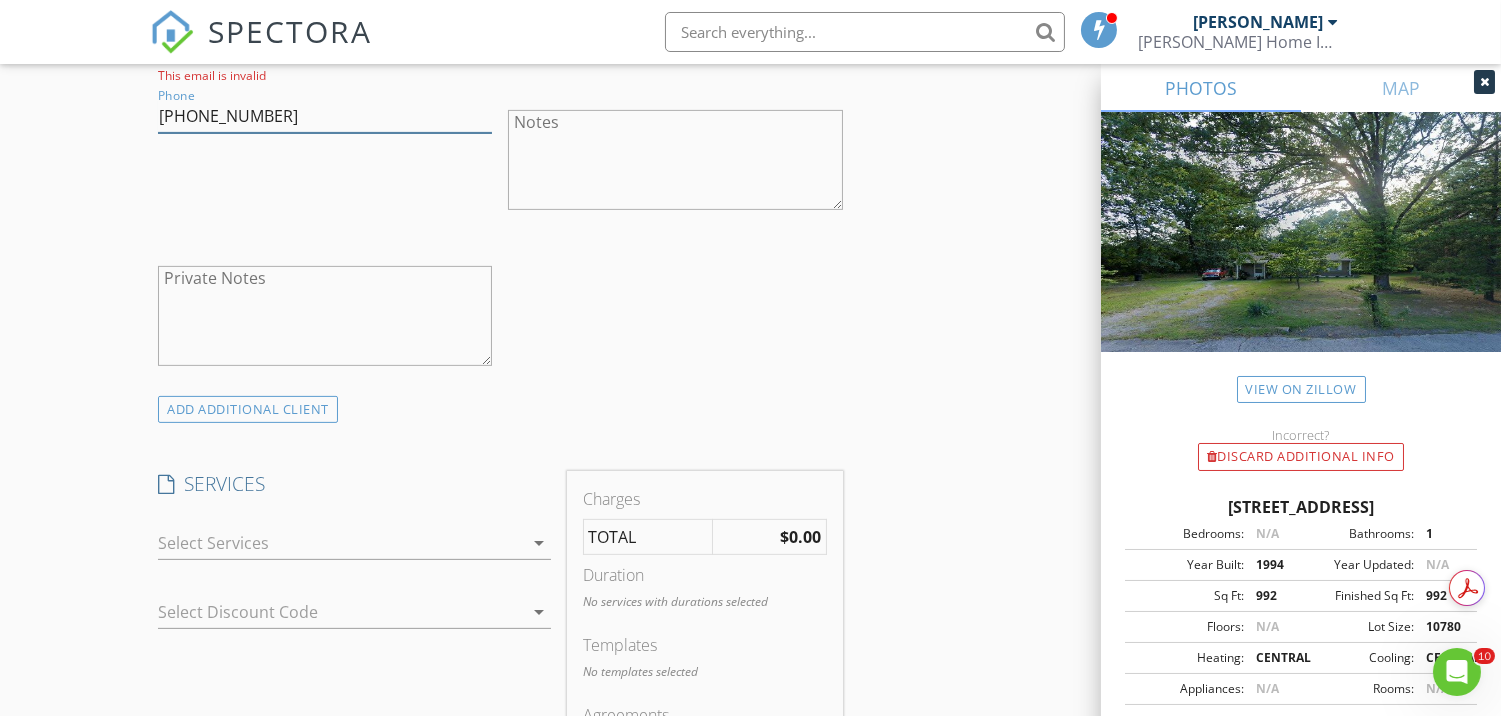 scroll, scrollTop: 1333, scrollLeft: 0, axis: vertical 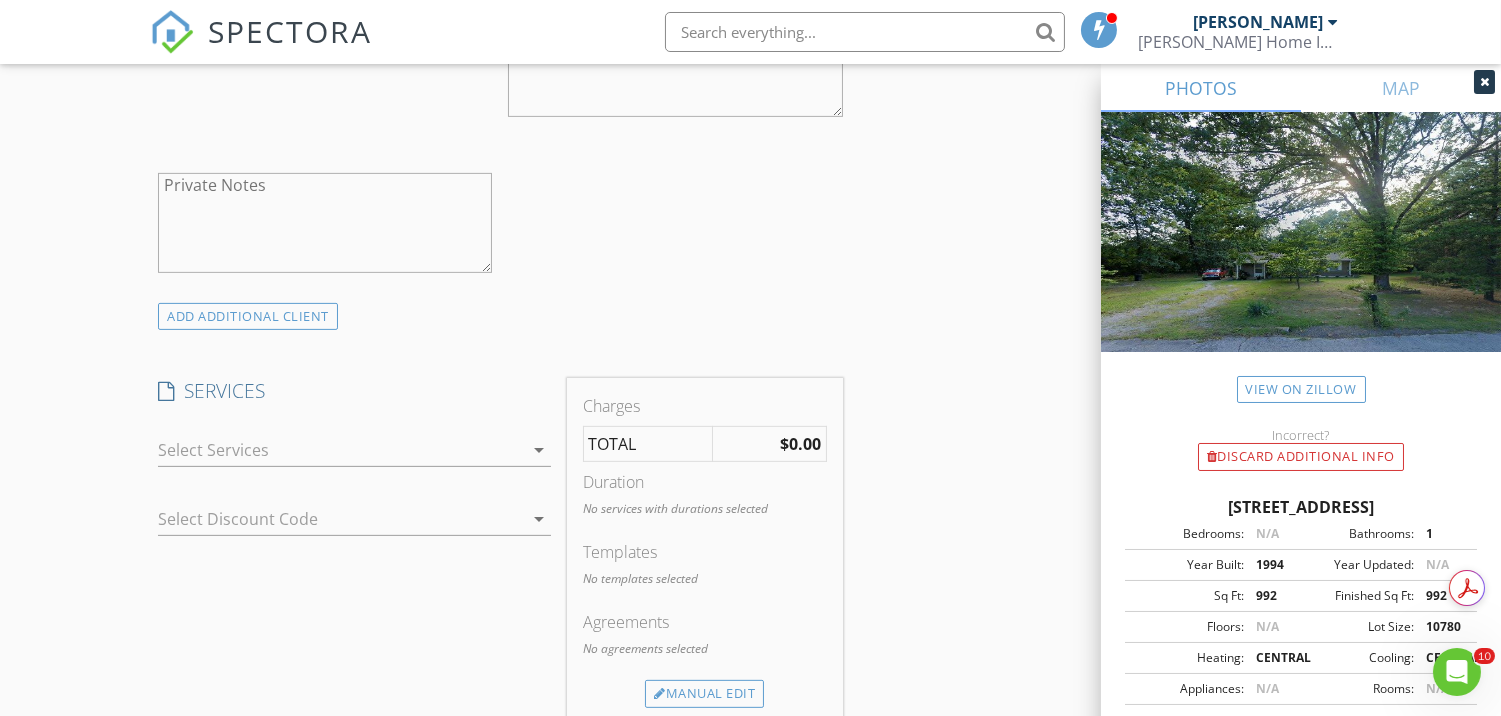 type on "501-563-5548" 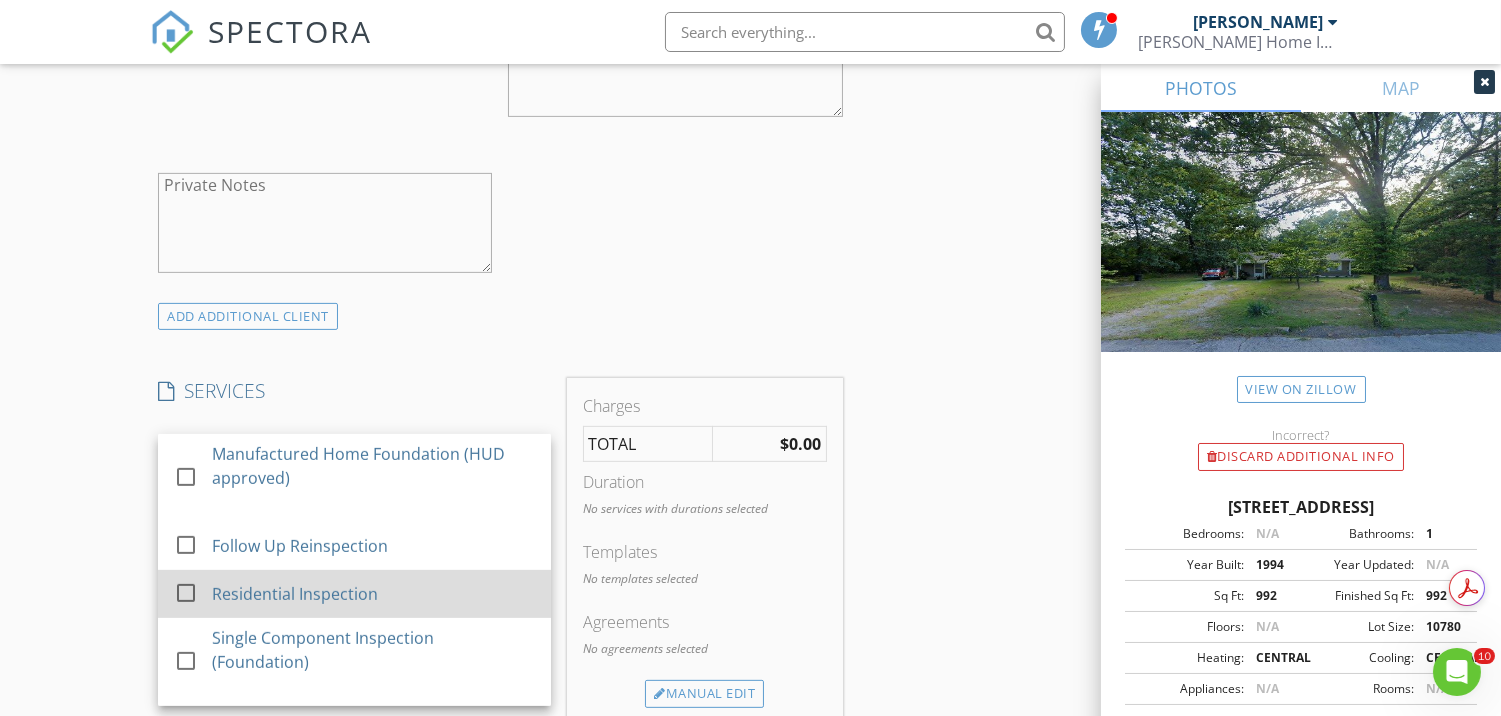 click at bounding box center [186, 593] 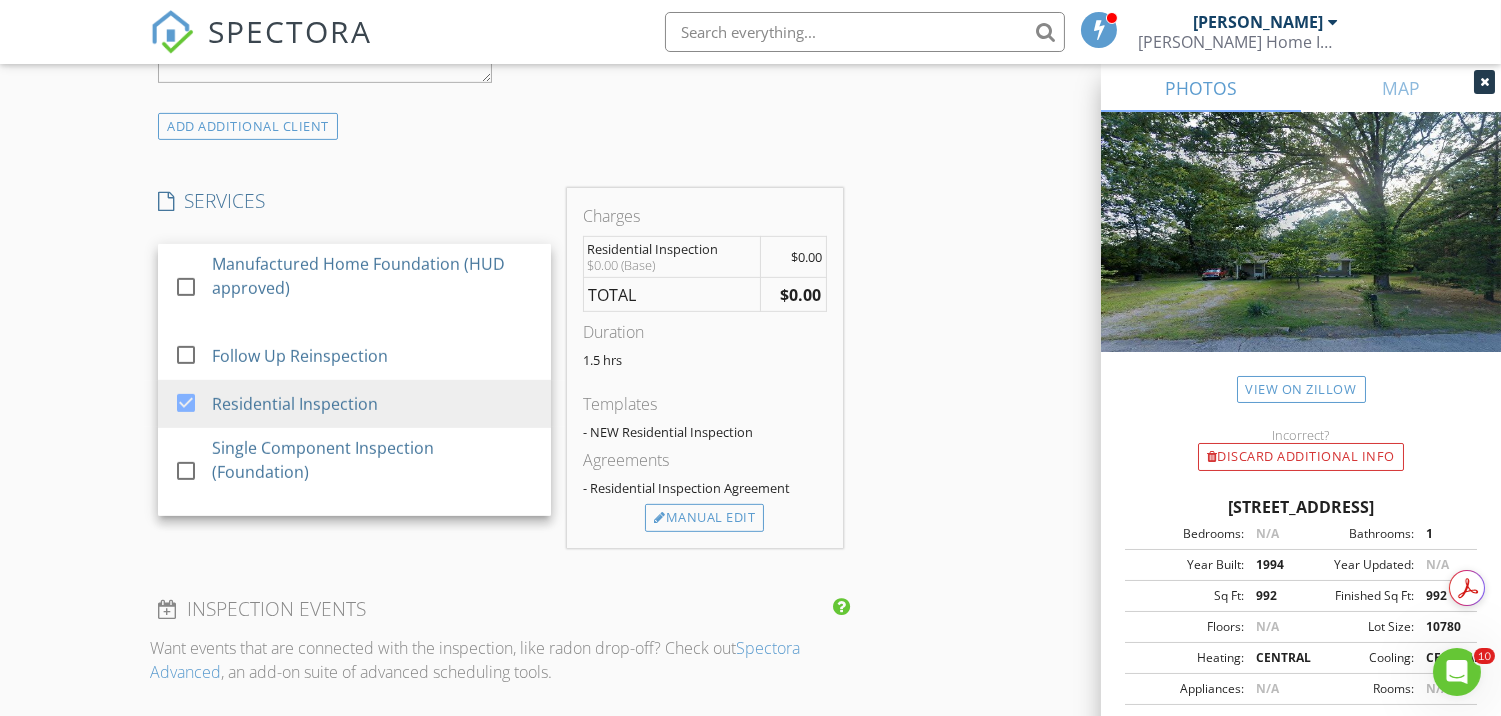 scroll, scrollTop: 1555, scrollLeft: 0, axis: vertical 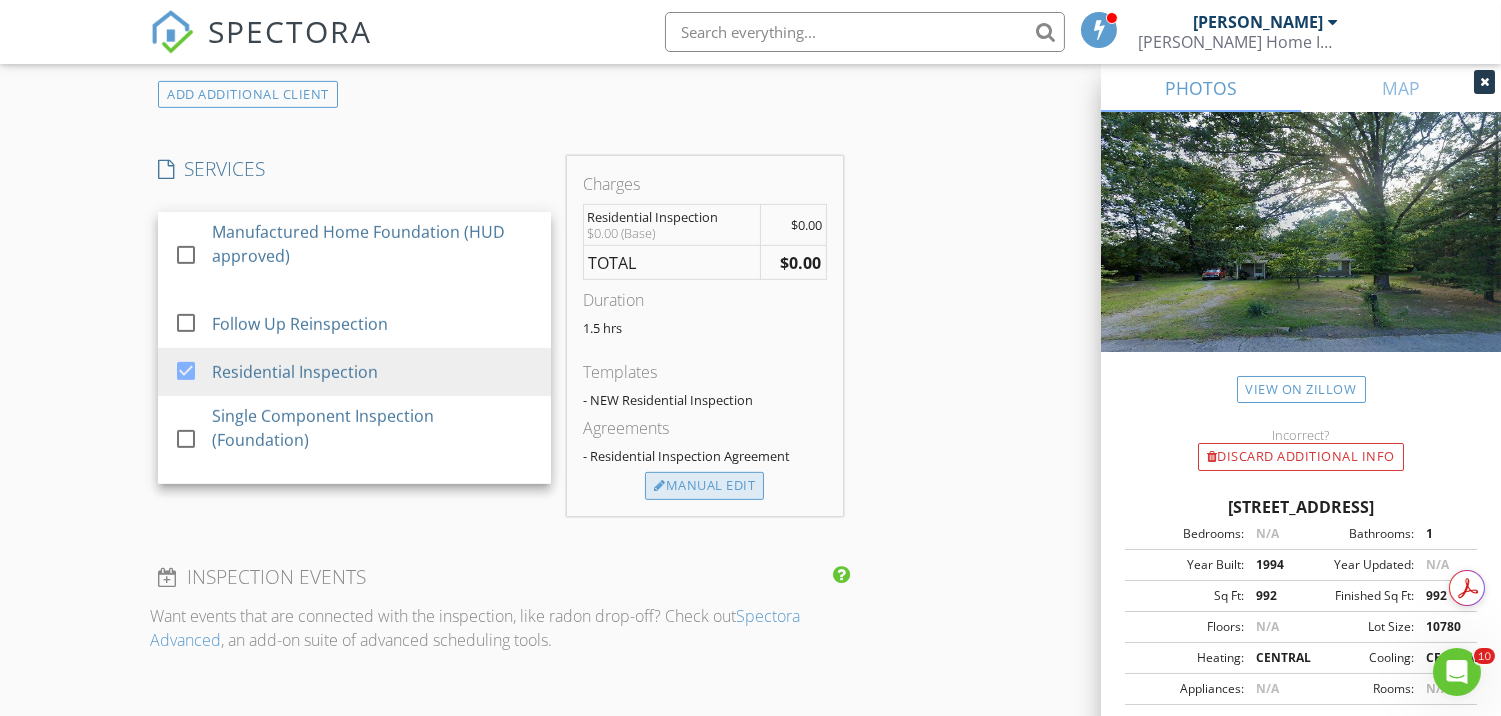 click on "Manual Edit" at bounding box center [704, 486] 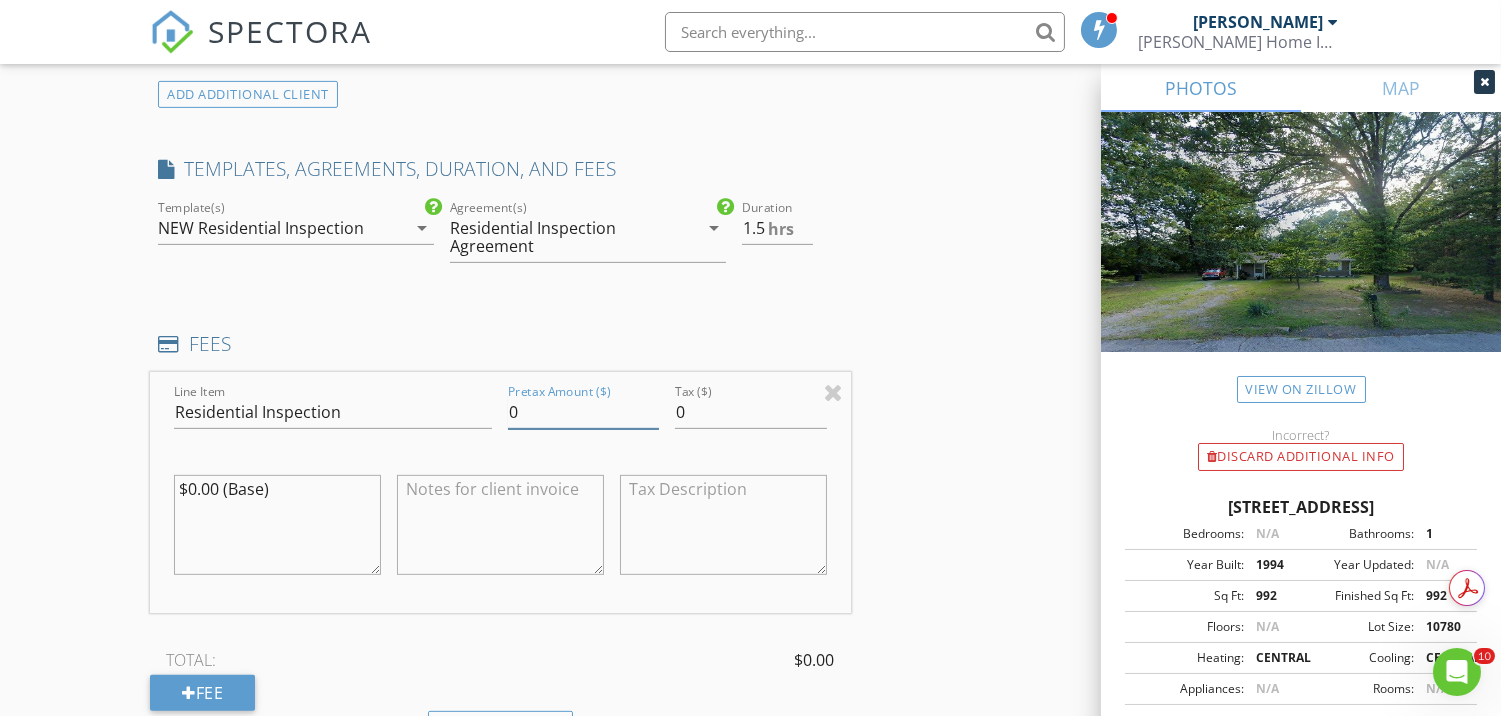drag, startPoint x: 552, startPoint y: 417, endPoint x: 451, endPoint y: 423, distance: 101.17806 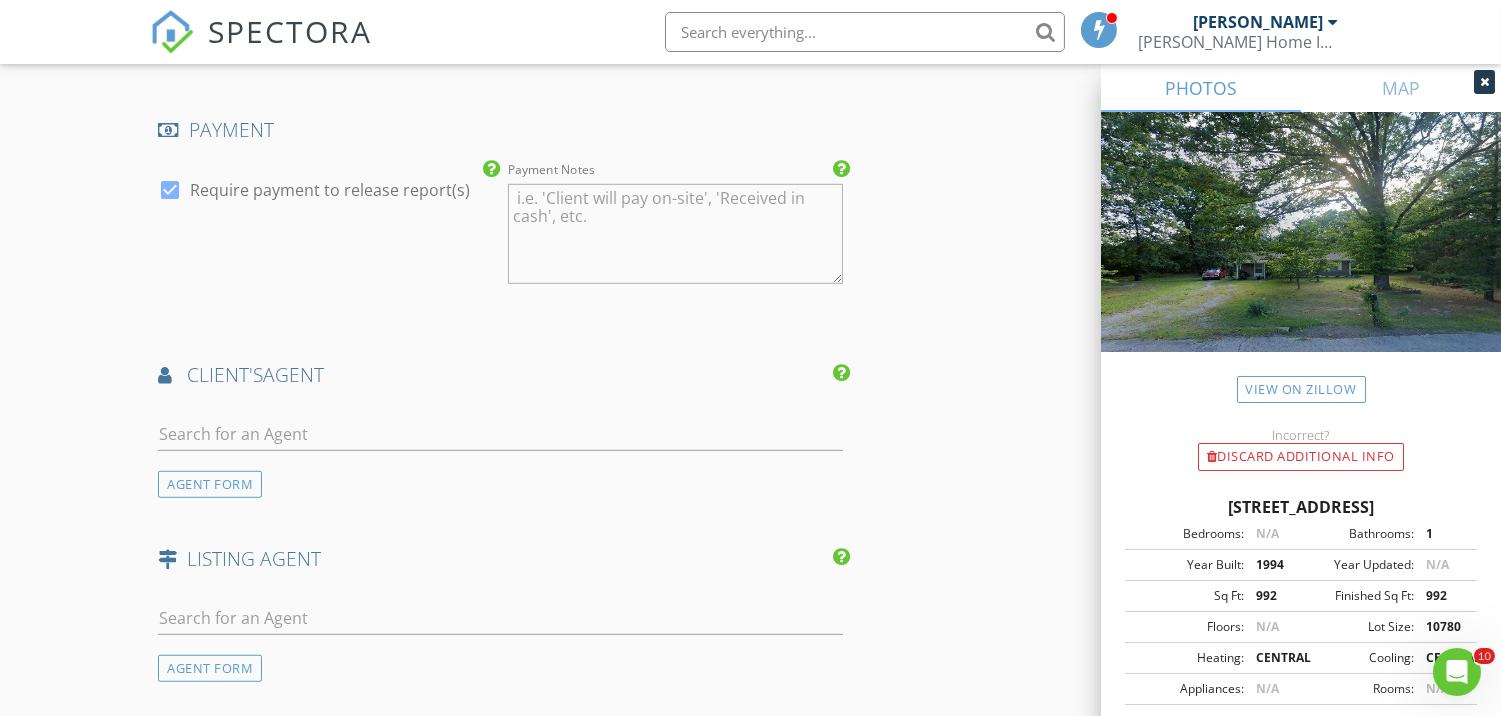 scroll, scrollTop: 2444, scrollLeft: 0, axis: vertical 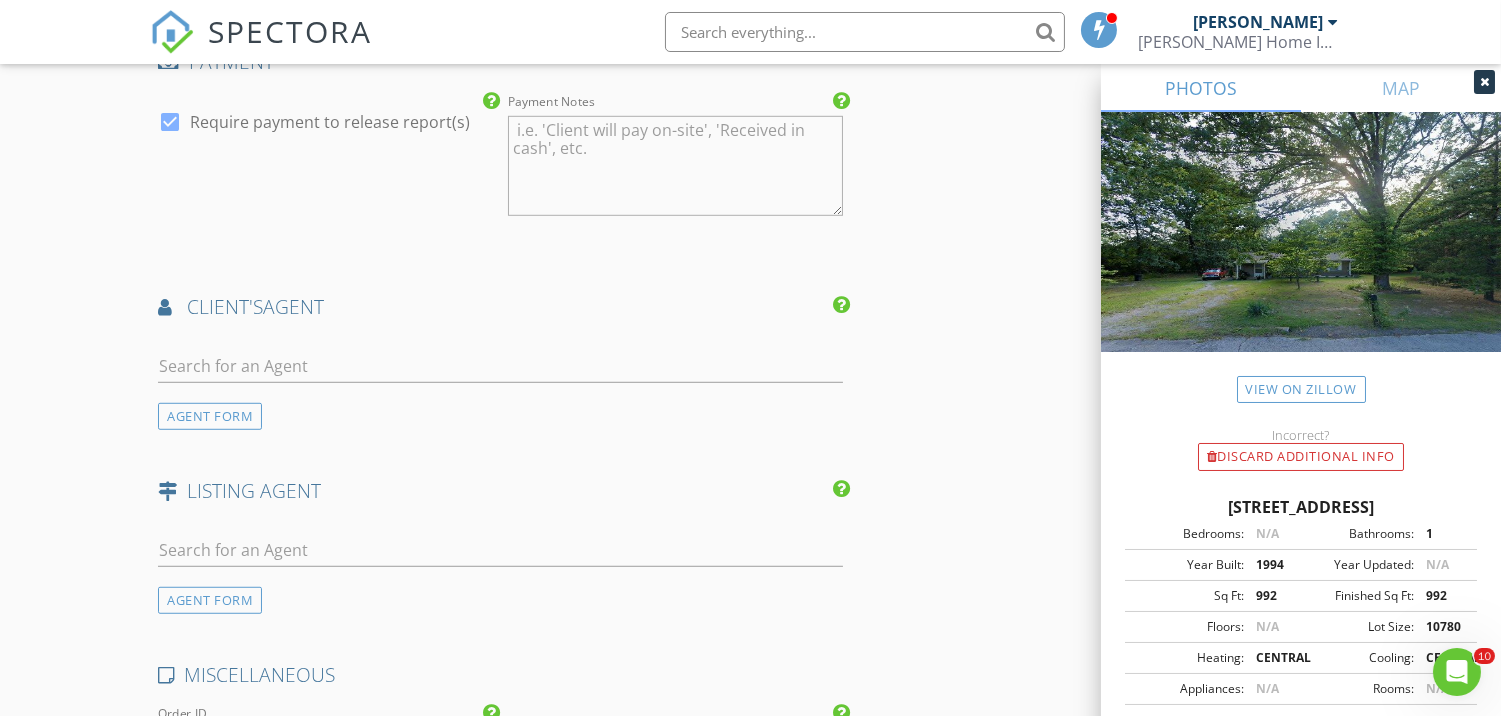 type on "400.00" 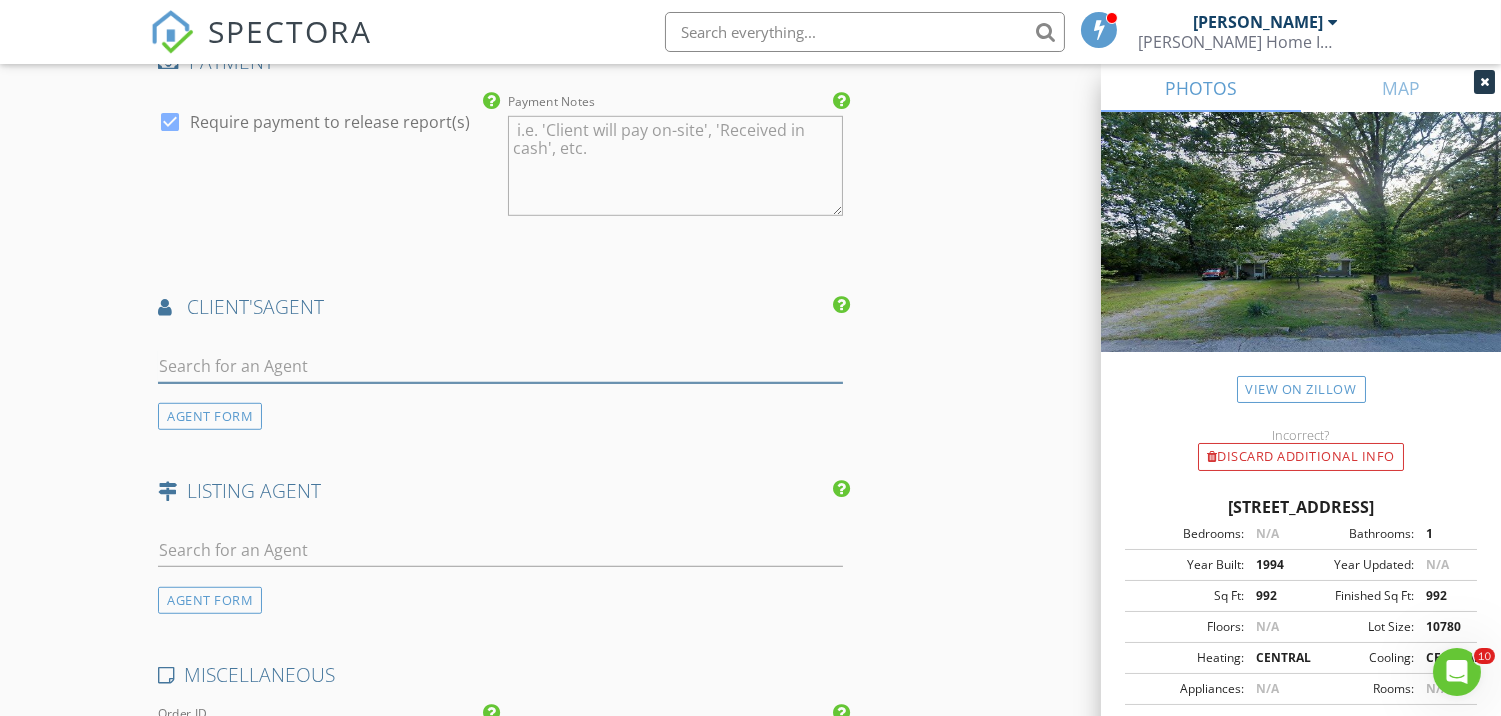 click at bounding box center [500, 366] 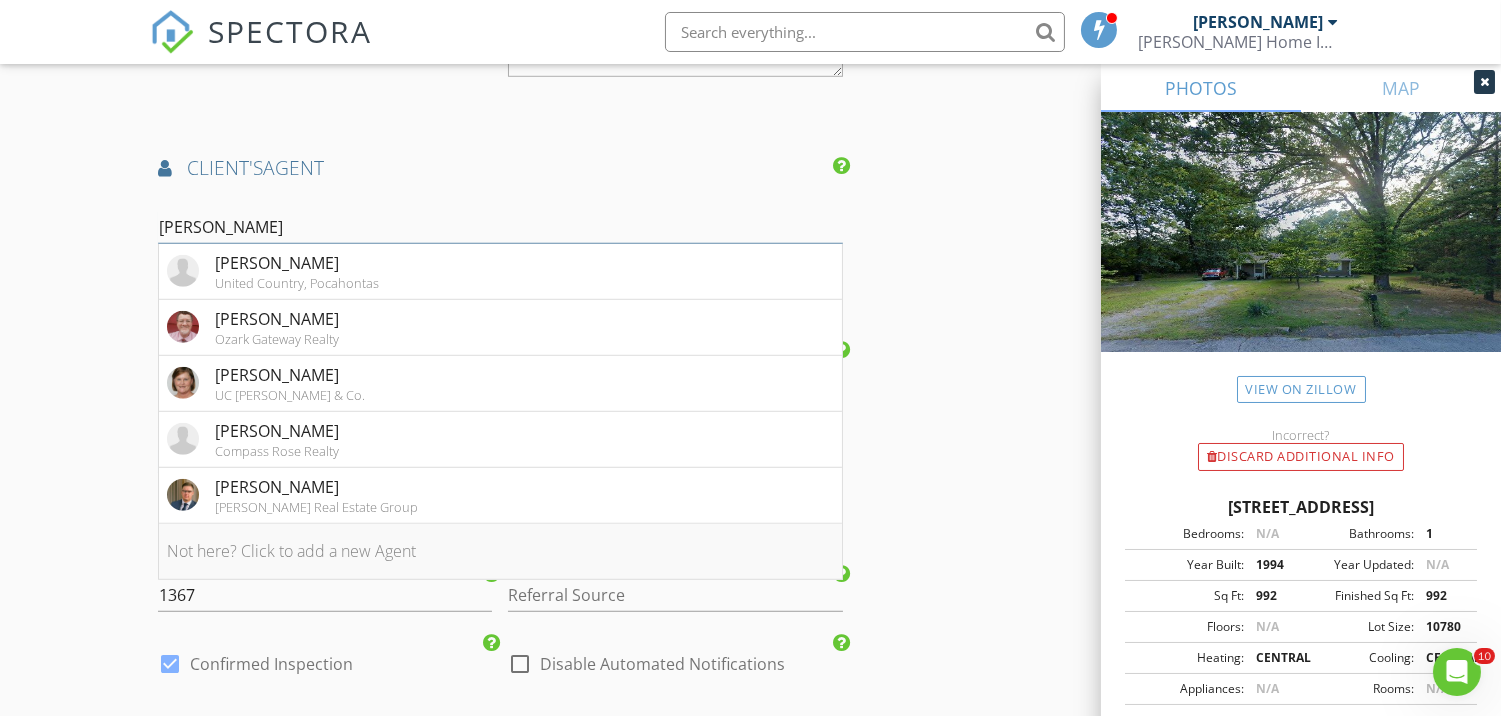 scroll, scrollTop: 2555, scrollLeft: 0, axis: vertical 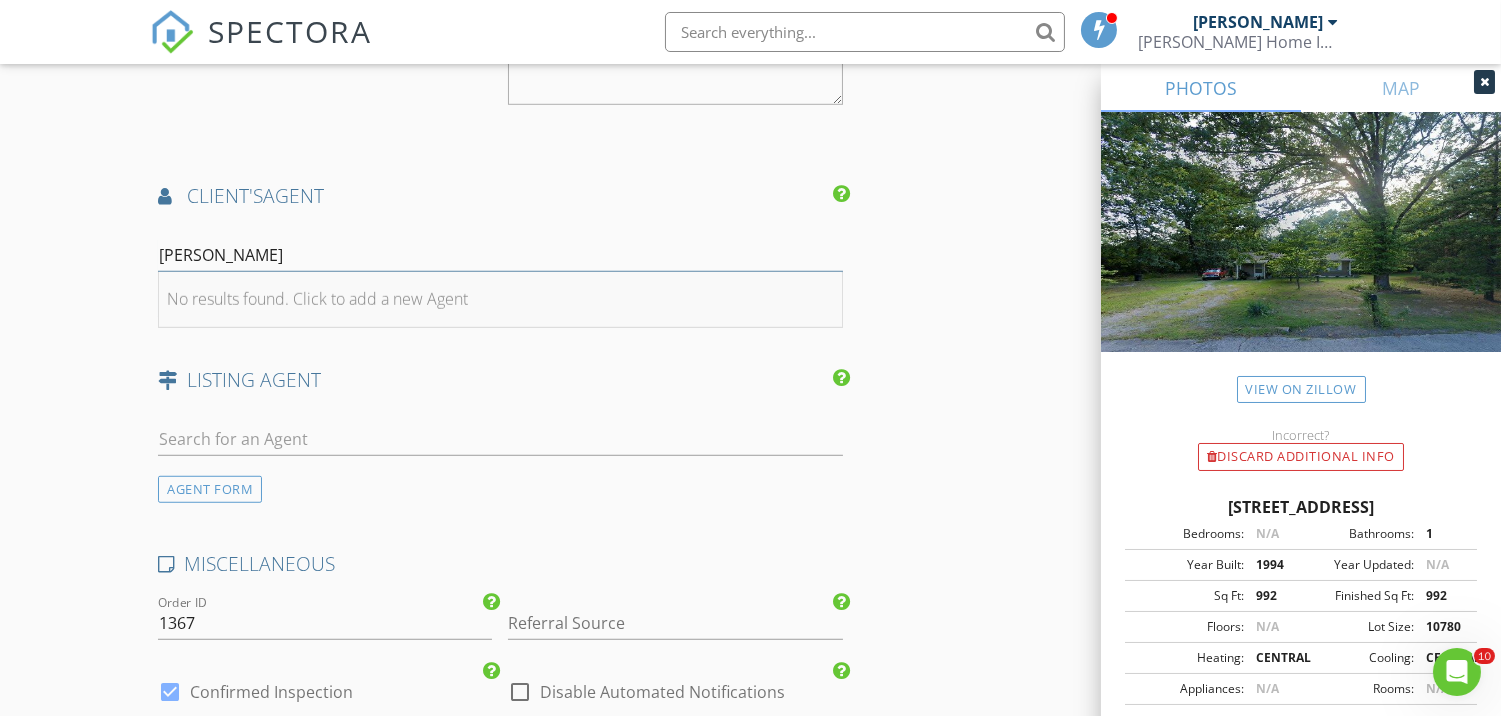 type on "John Moore" 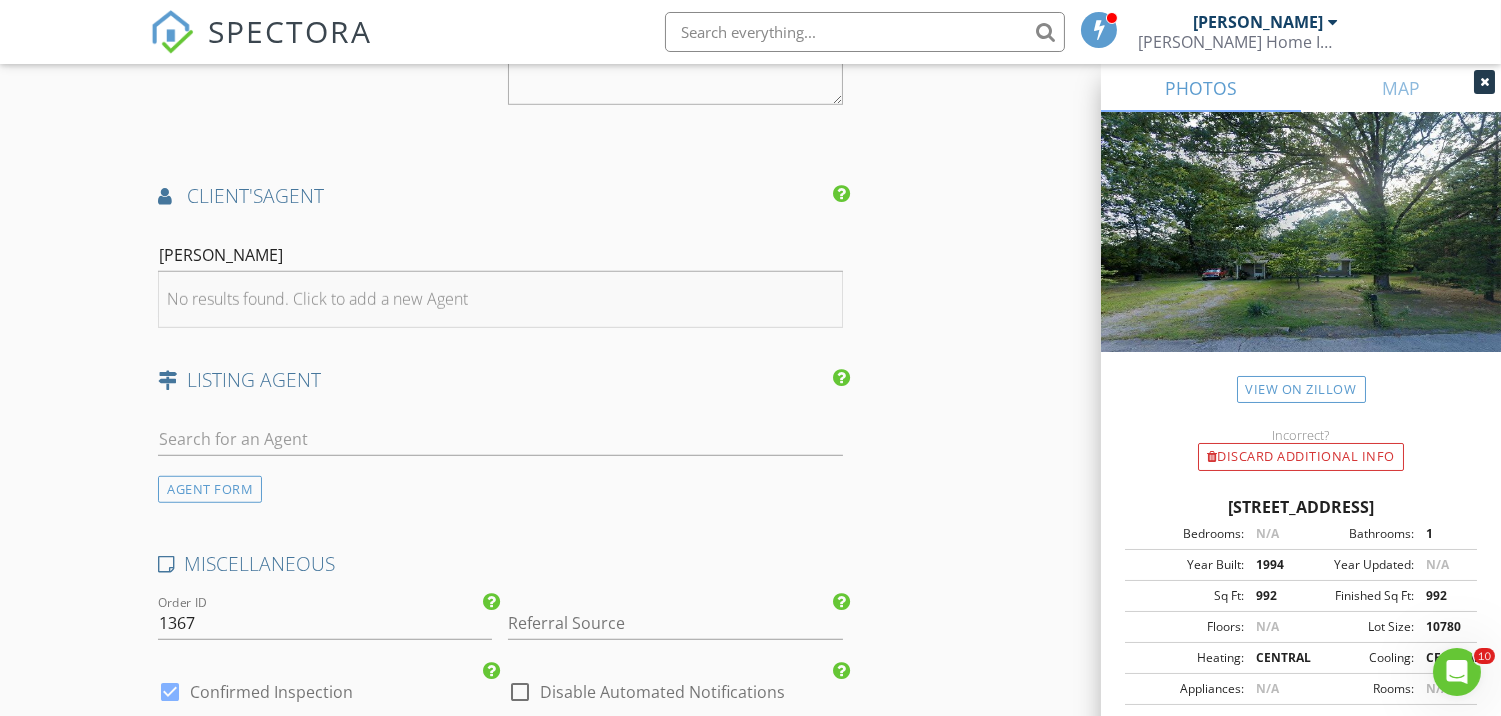 click on "No results found. Click to add a new Agent" at bounding box center (317, 299) 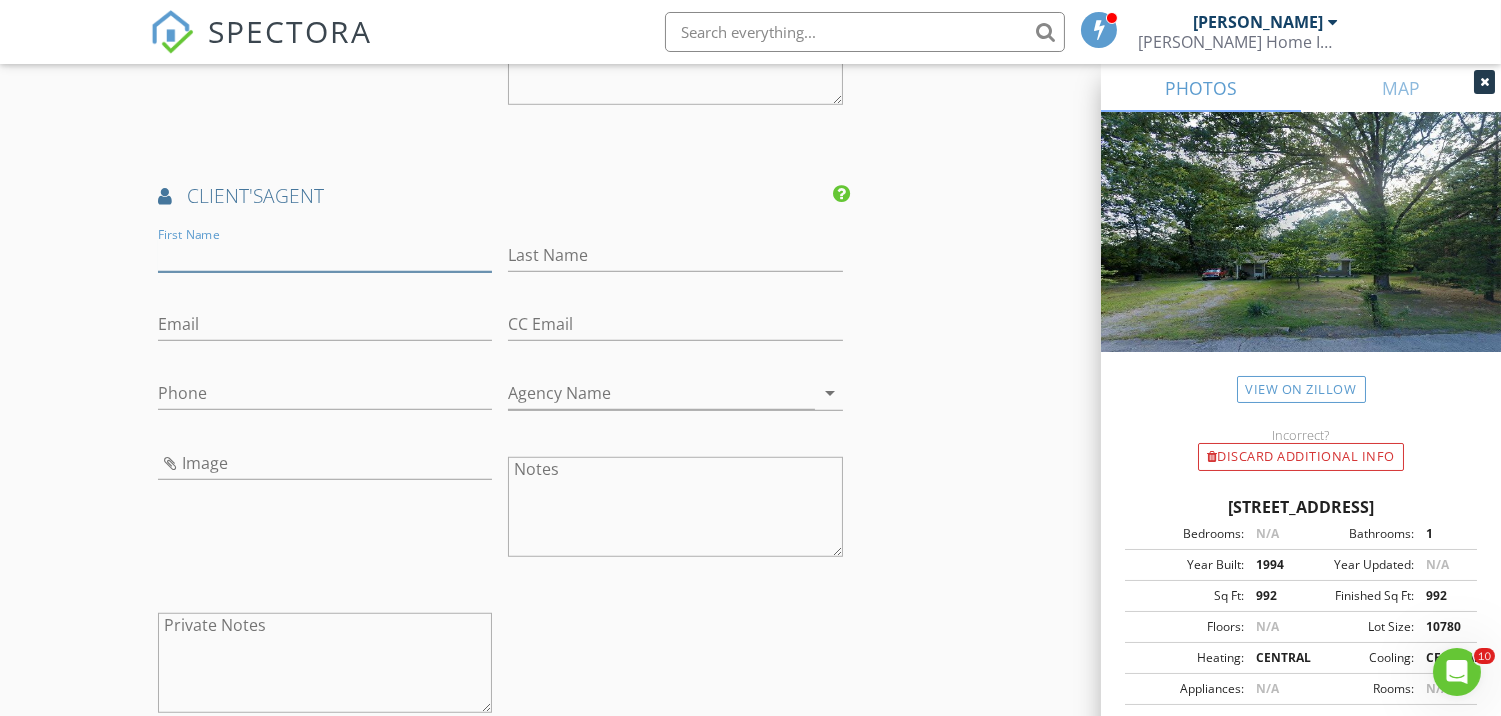 click on "First Name" at bounding box center [325, 255] 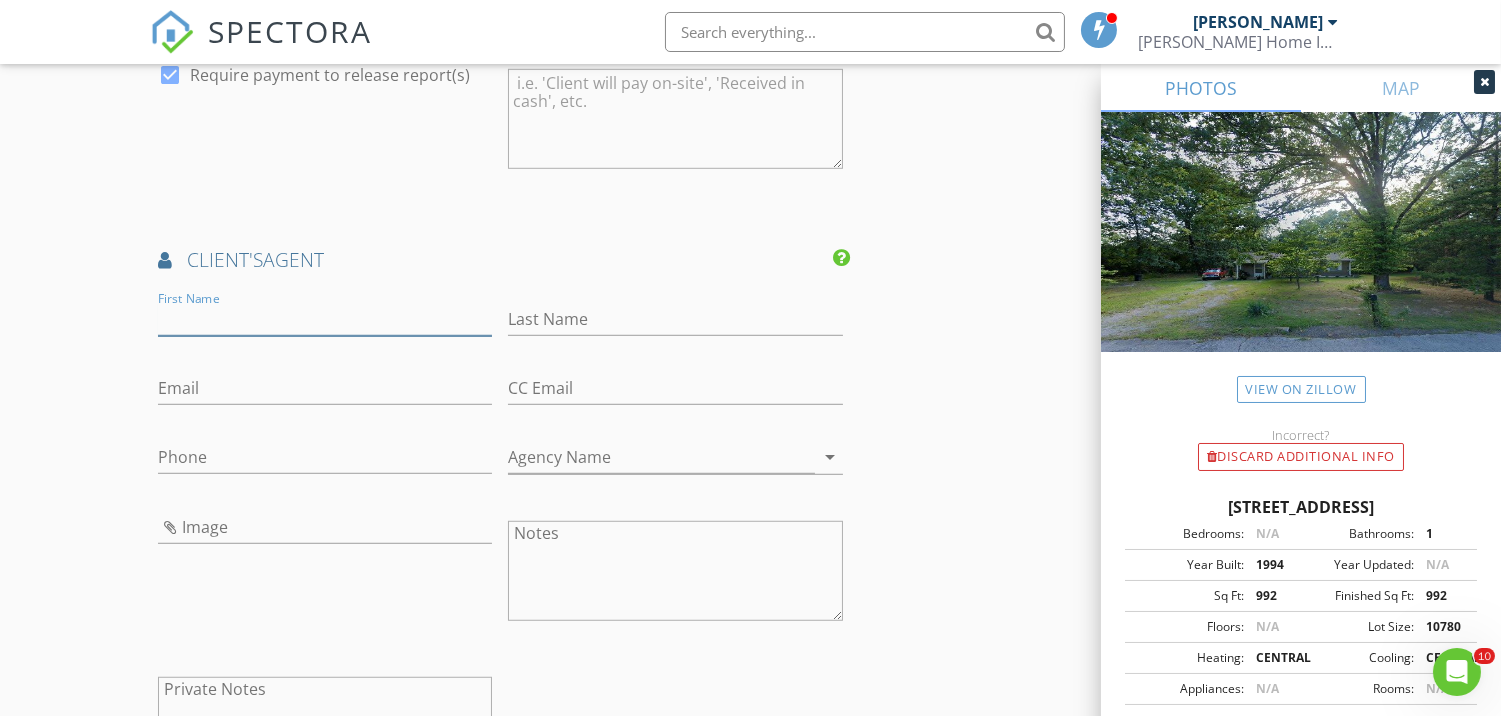 scroll, scrollTop: 2493, scrollLeft: 0, axis: vertical 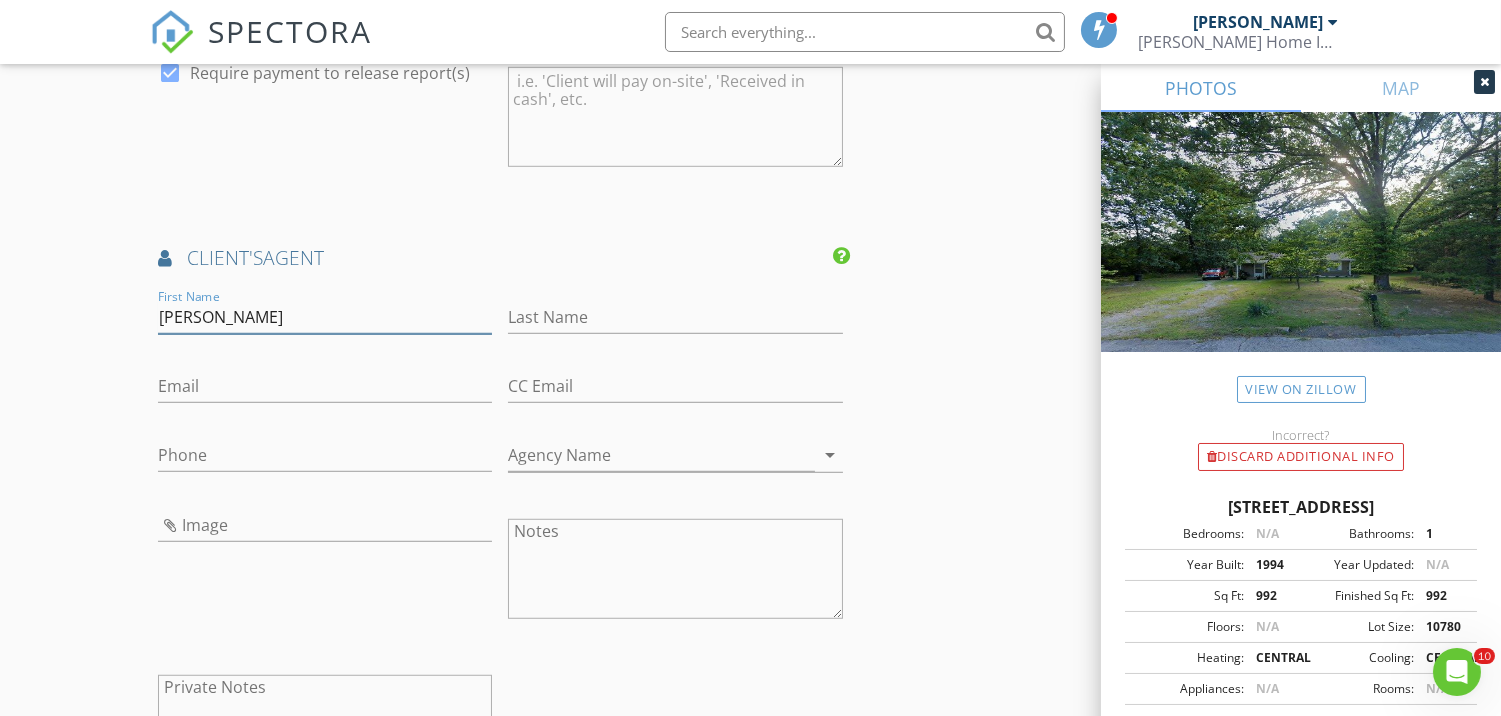 type on "Jon" 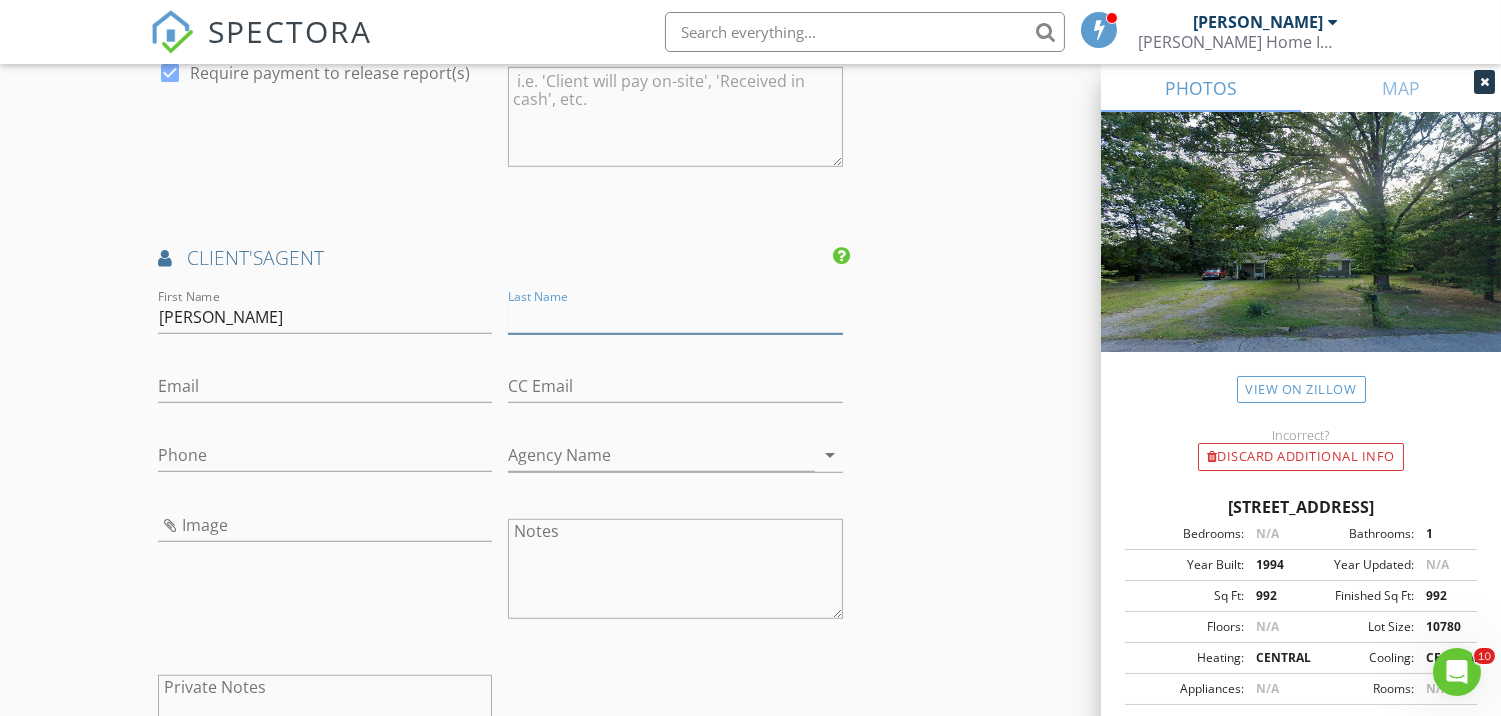 click on "Last Name" at bounding box center (675, 317) 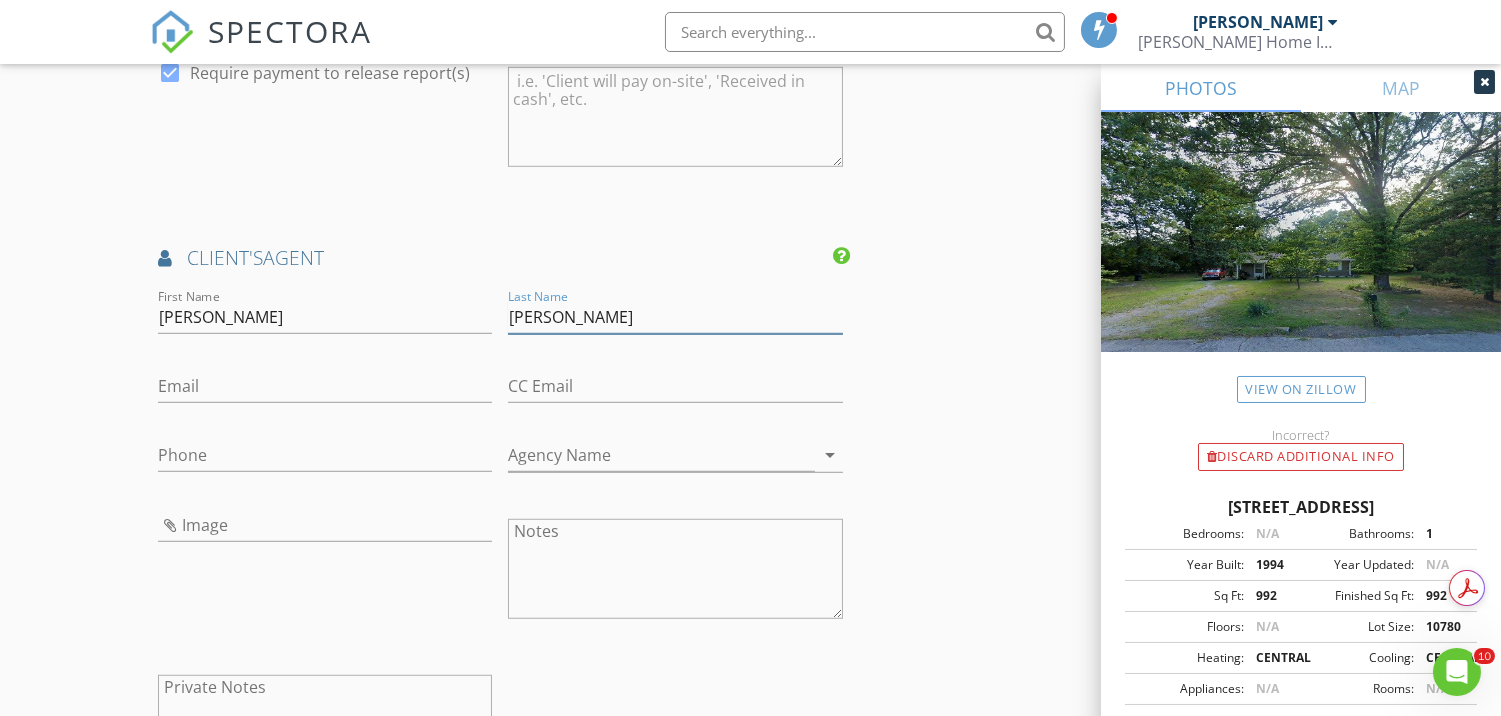 type on "Moore" 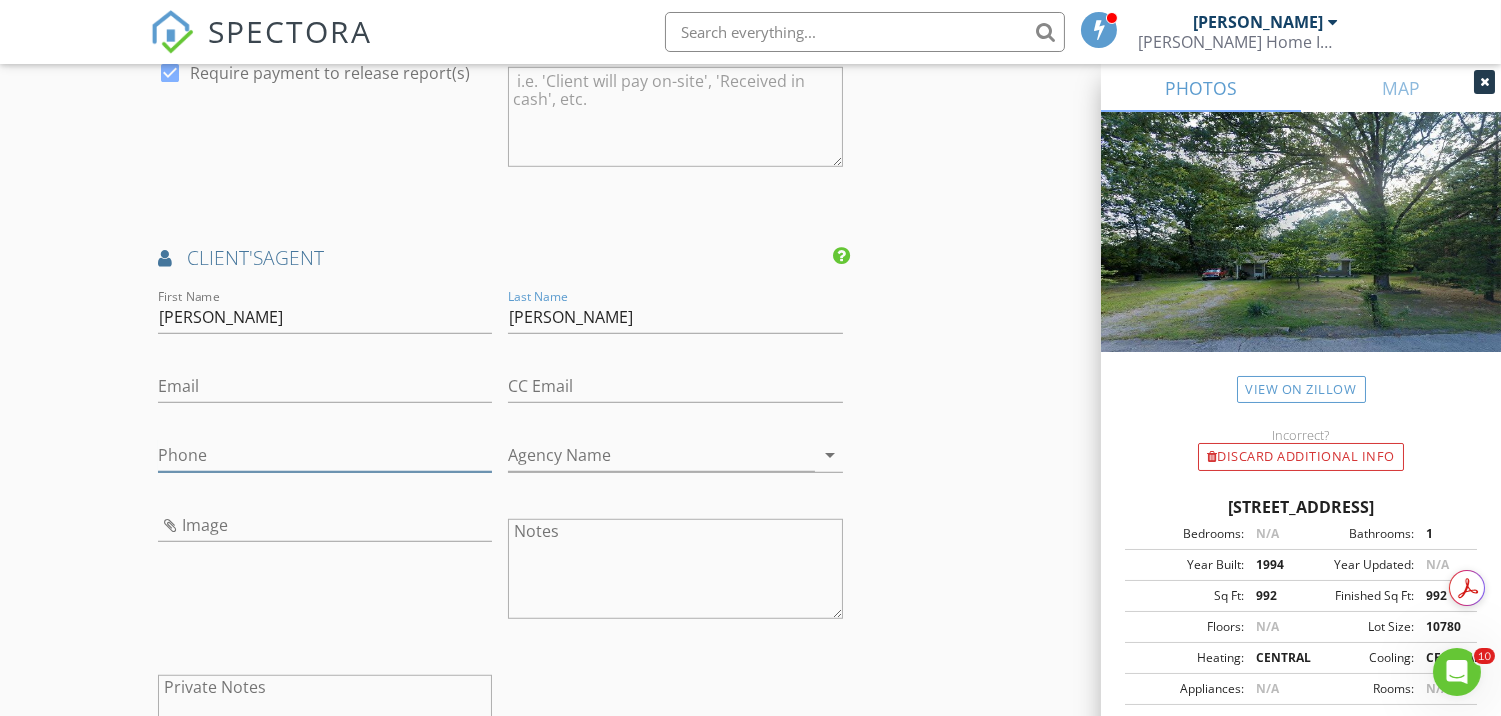 click on "Phone" at bounding box center (325, 455) 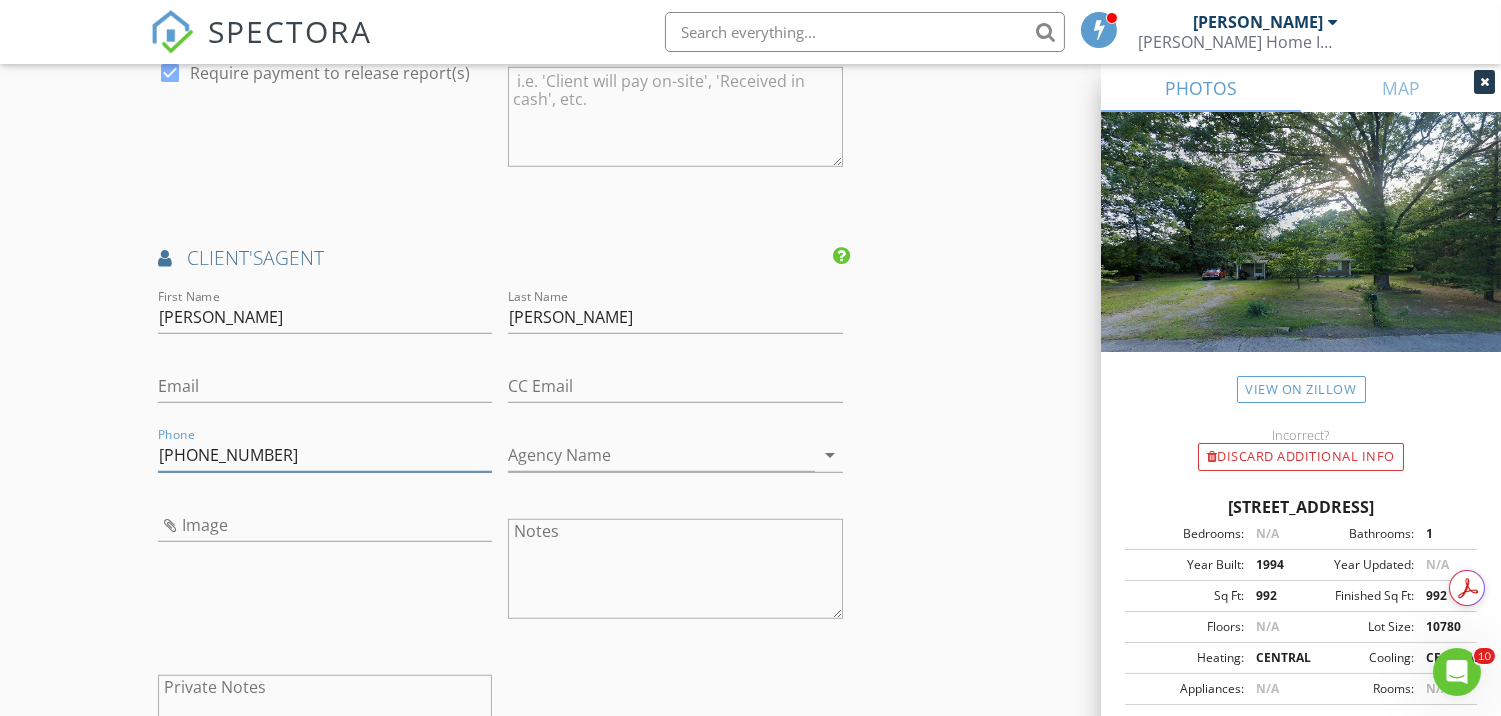 type on "870-219-2308" 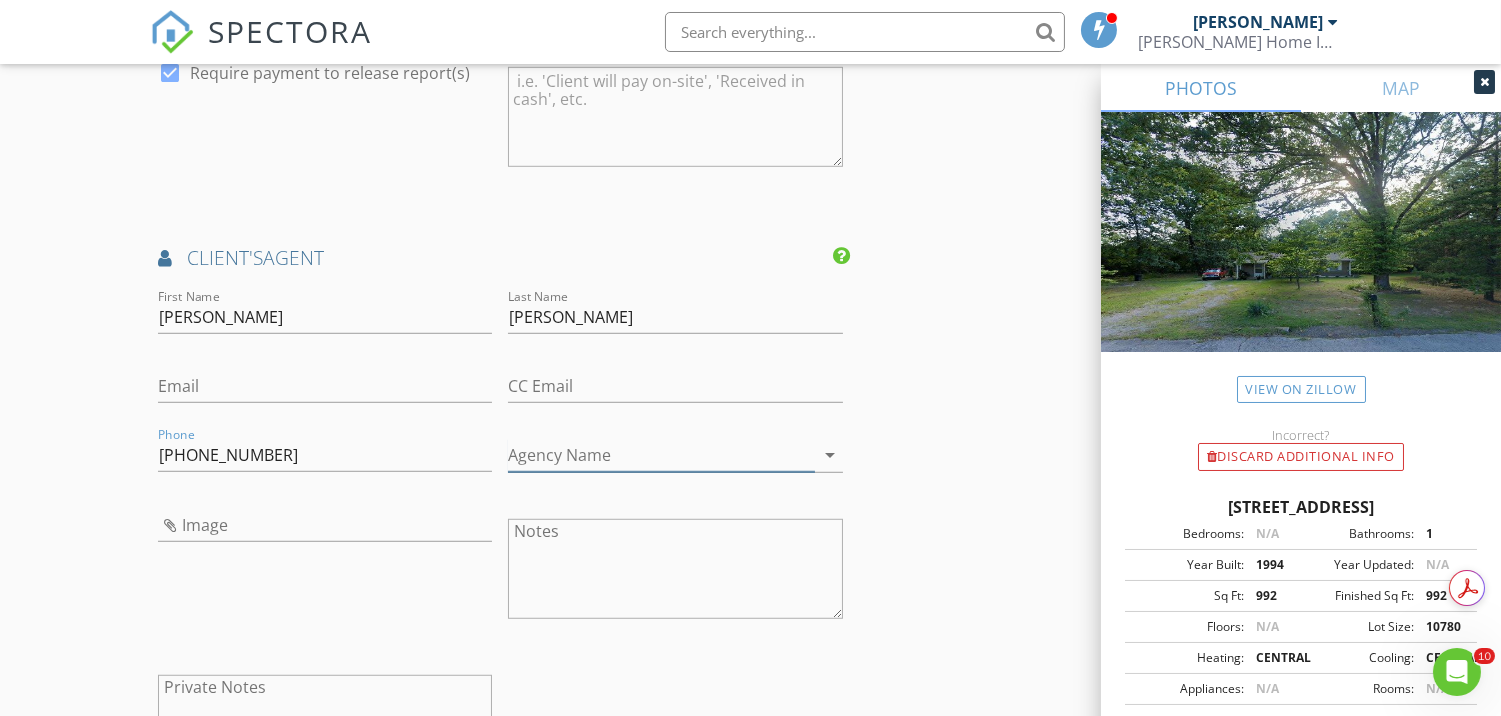 click on "Agency Name" at bounding box center [661, 455] 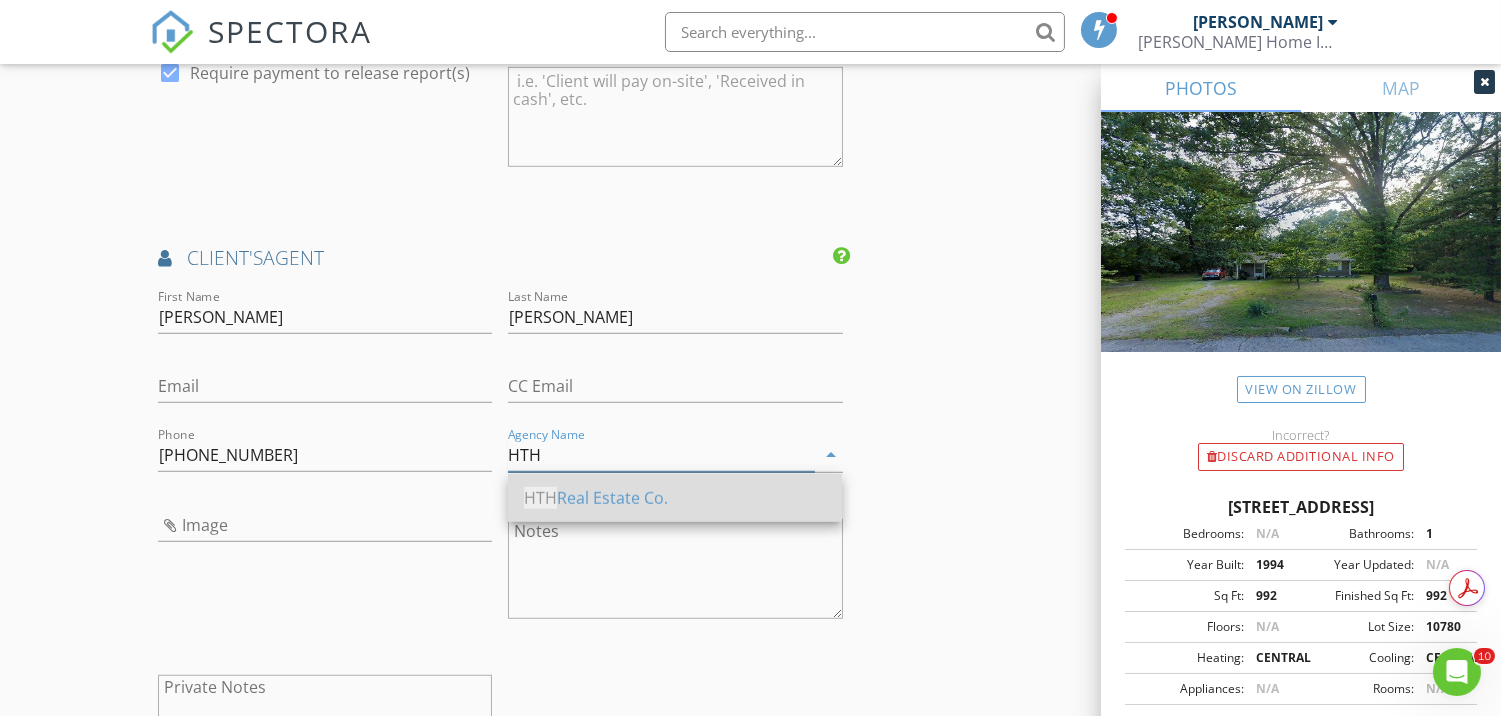 click on "HTH  Real Estate Co." at bounding box center [675, 498] 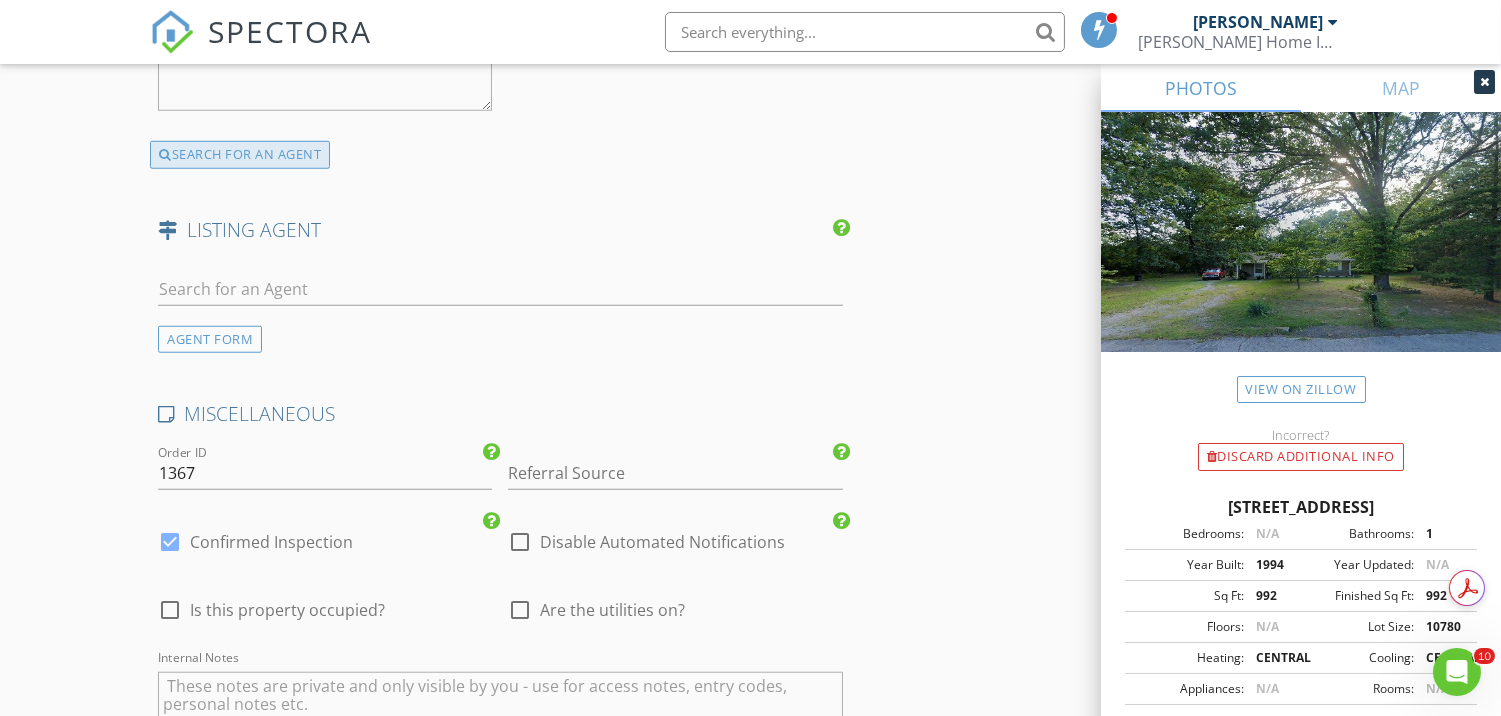scroll, scrollTop: 3160, scrollLeft: 0, axis: vertical 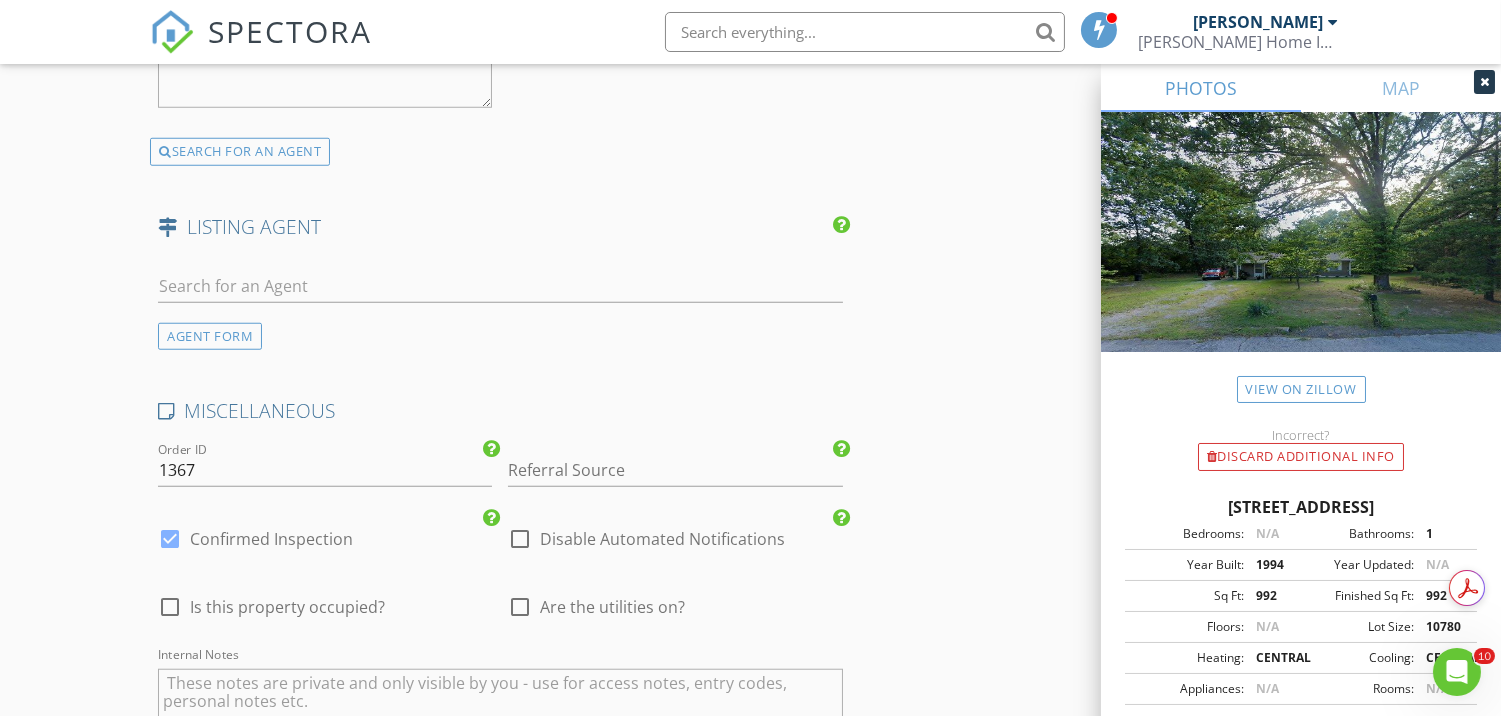 type on "HTH Real Estate Co." 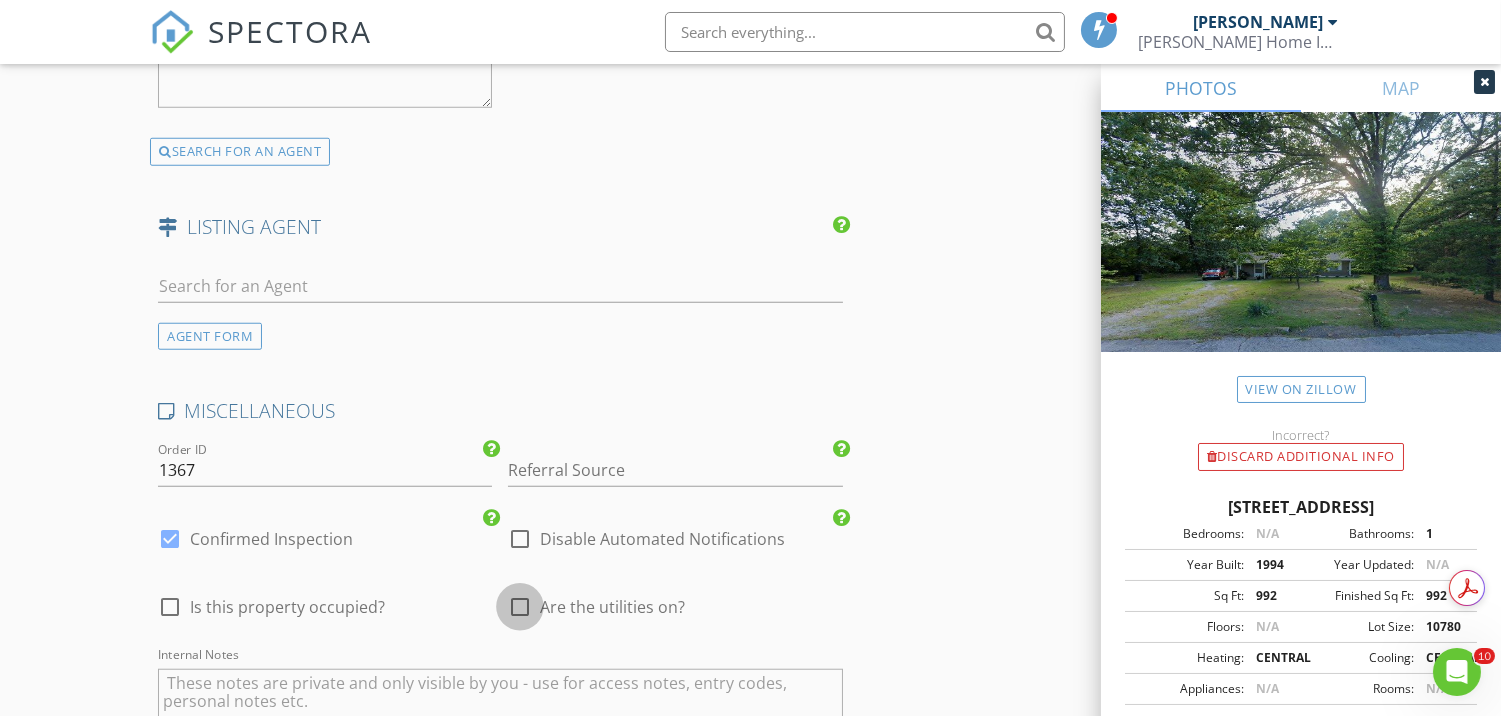 click at bounding box center (520, 607) 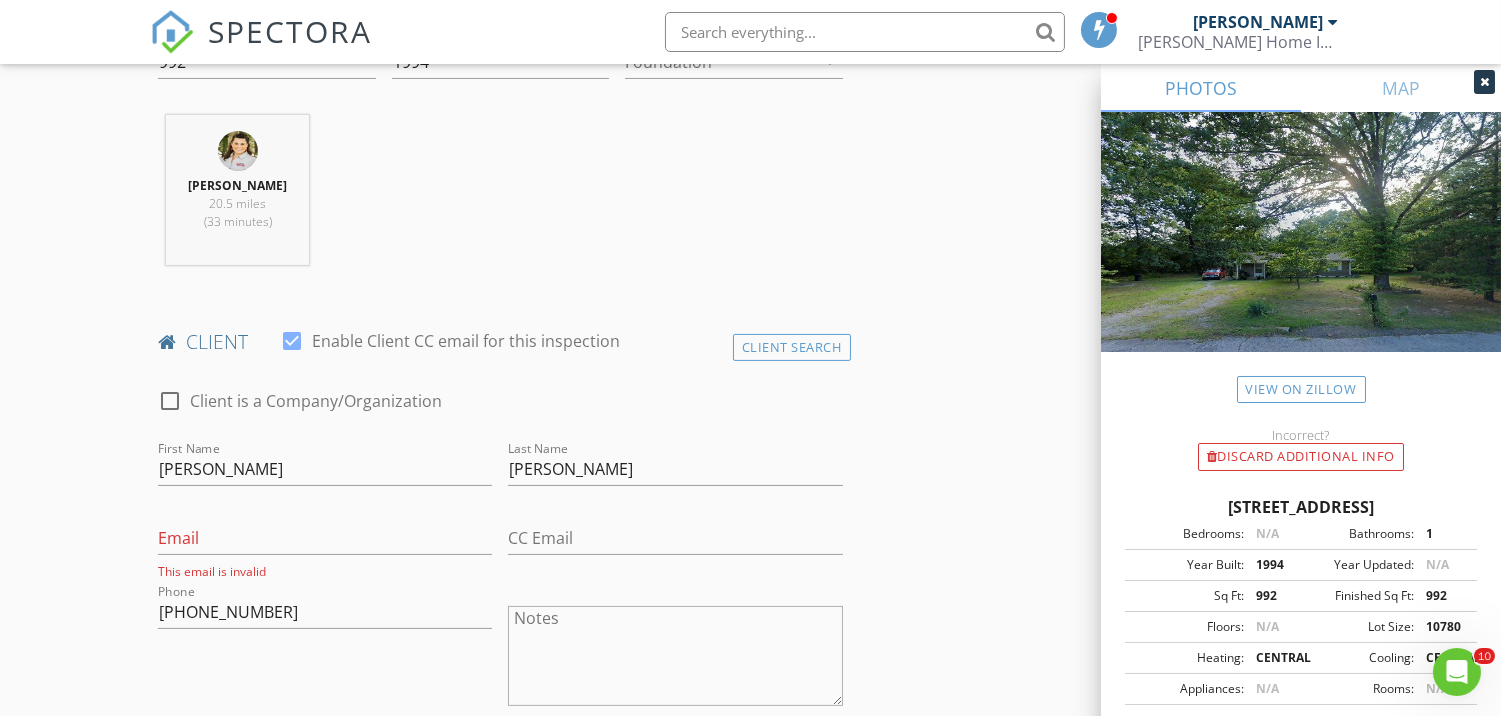 scroll, scrollTop: 715, scrollLeft: 0, axis: vertical 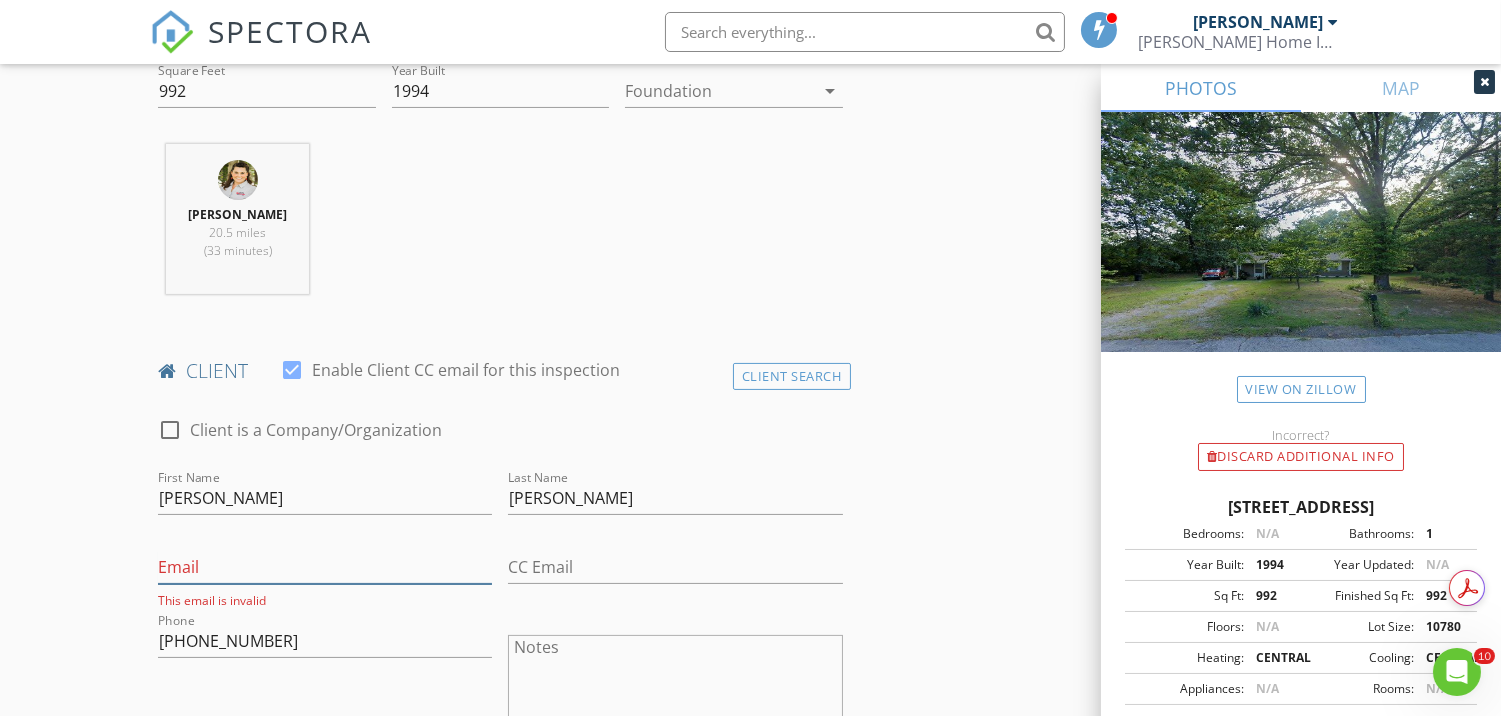 click on "Email" at bounding box center (325, 567) 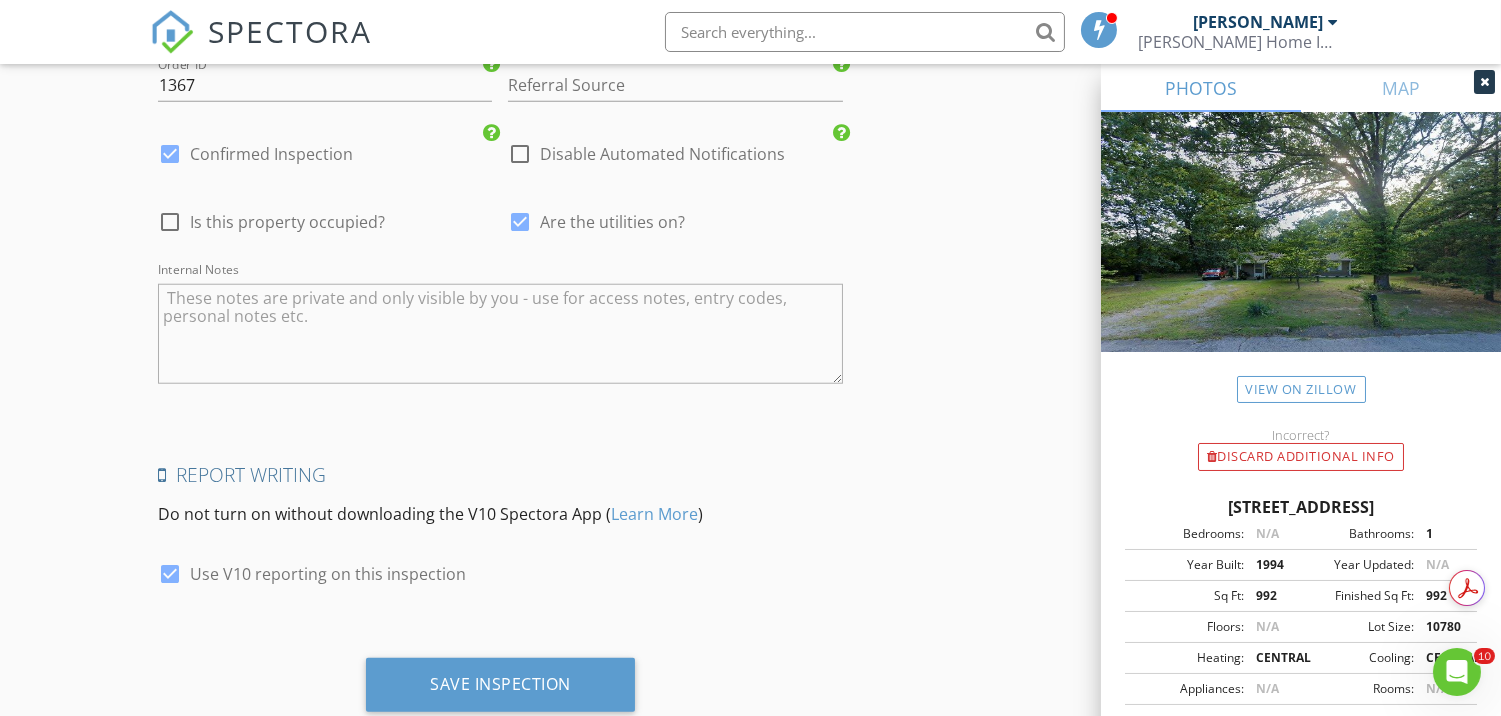 scroll, scrollTop: 3600, scrollLeft: 0, axis: vertical 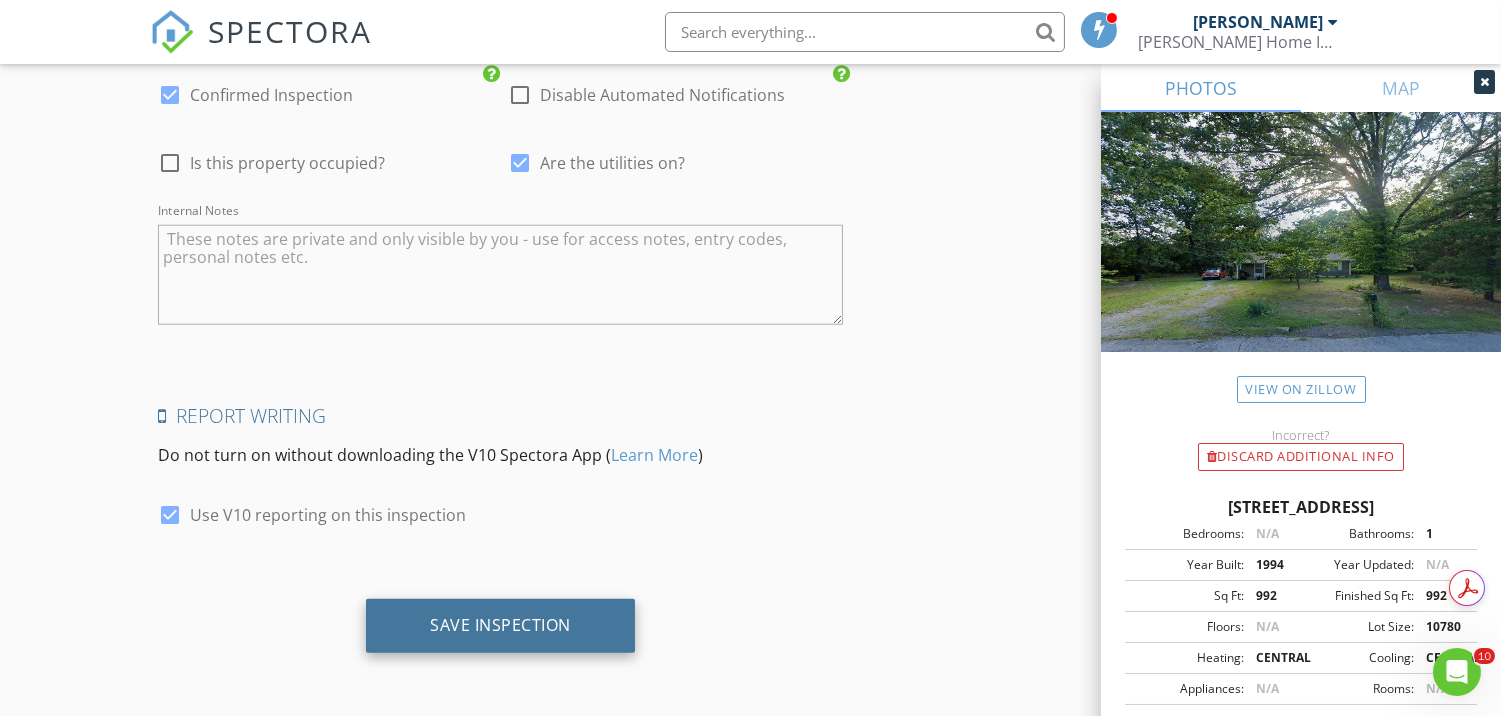 type on "littledebsassy@gmail.com" 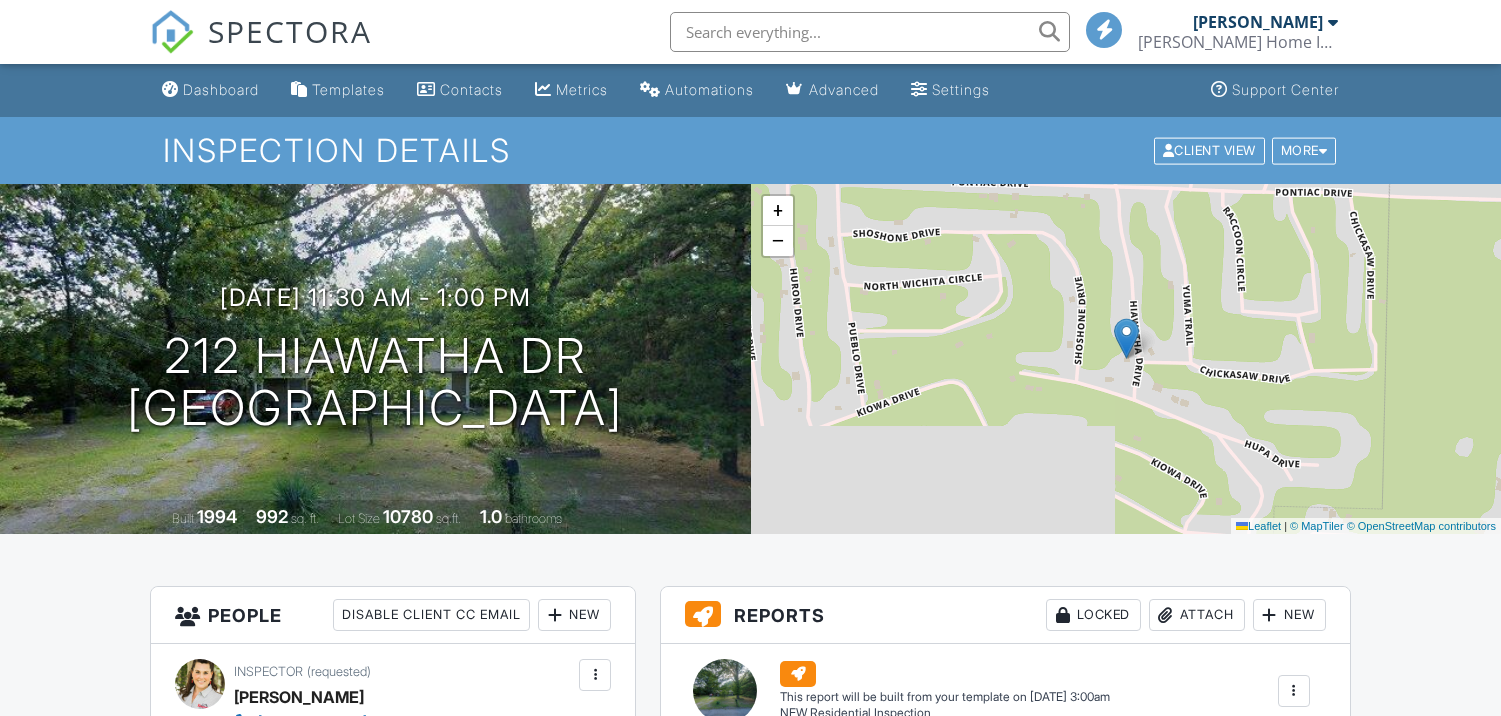 scroll, scrollTop: 0, scrollLeft: 0, axis: both 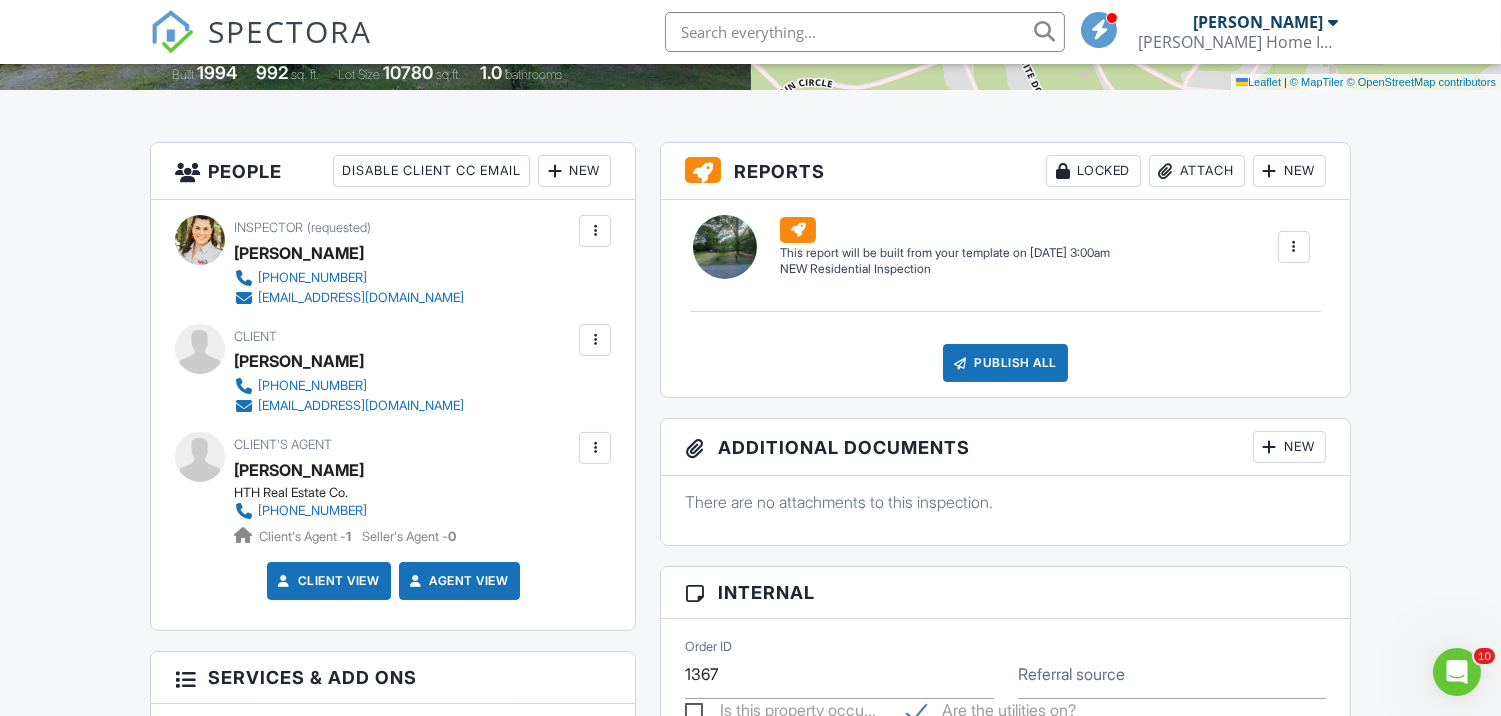 click at bounding box center (595, 340) 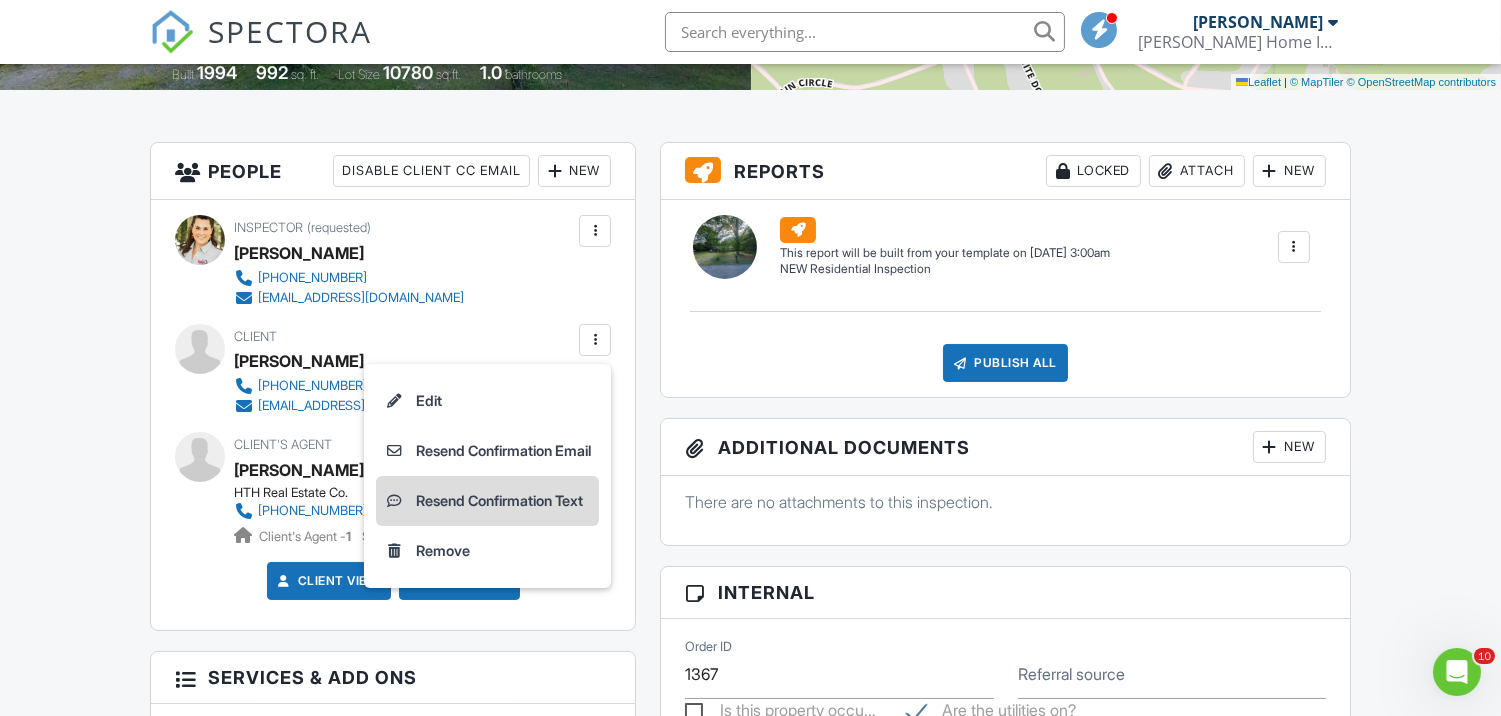 click on "Resend Confirmation Text" at bounding box center [487, 501] 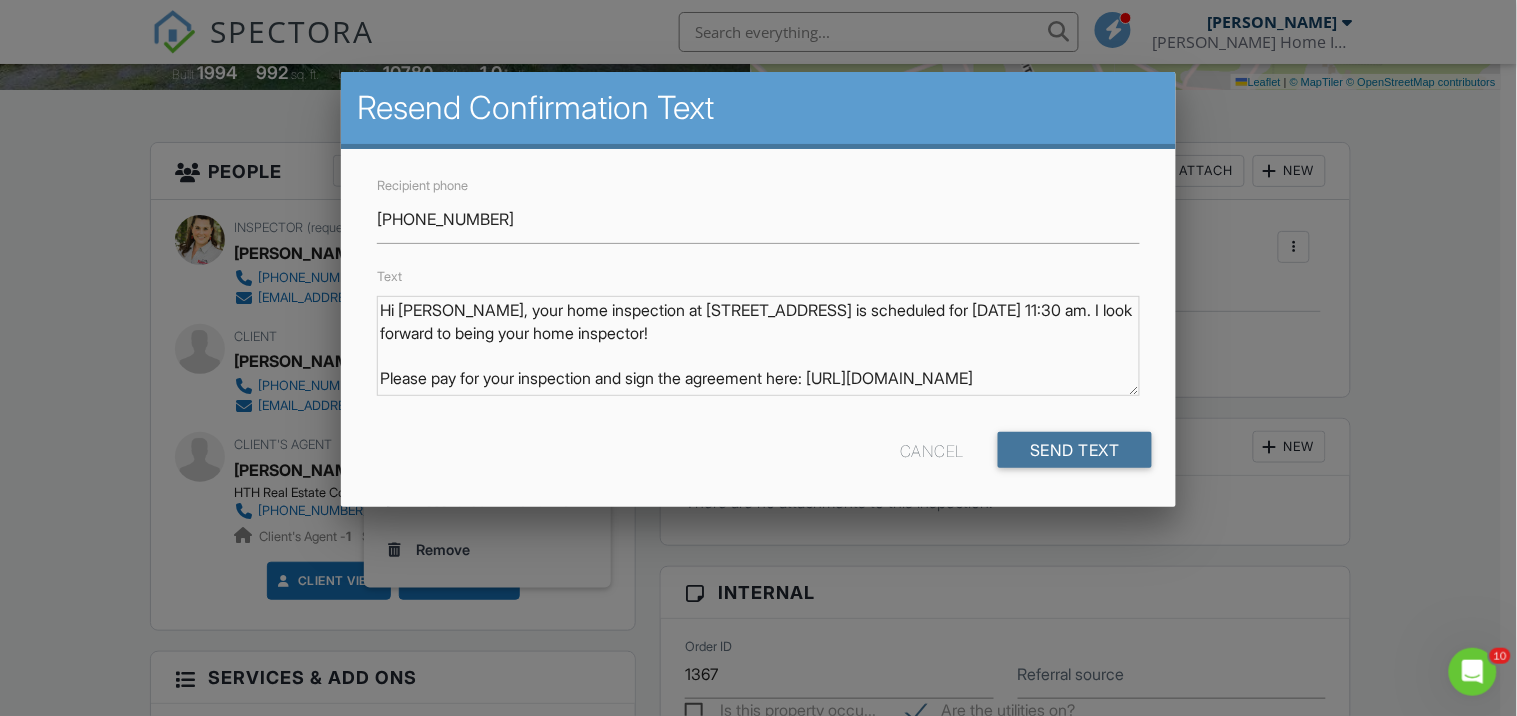 click on "Send Text" at bounding box center (1075, 450) 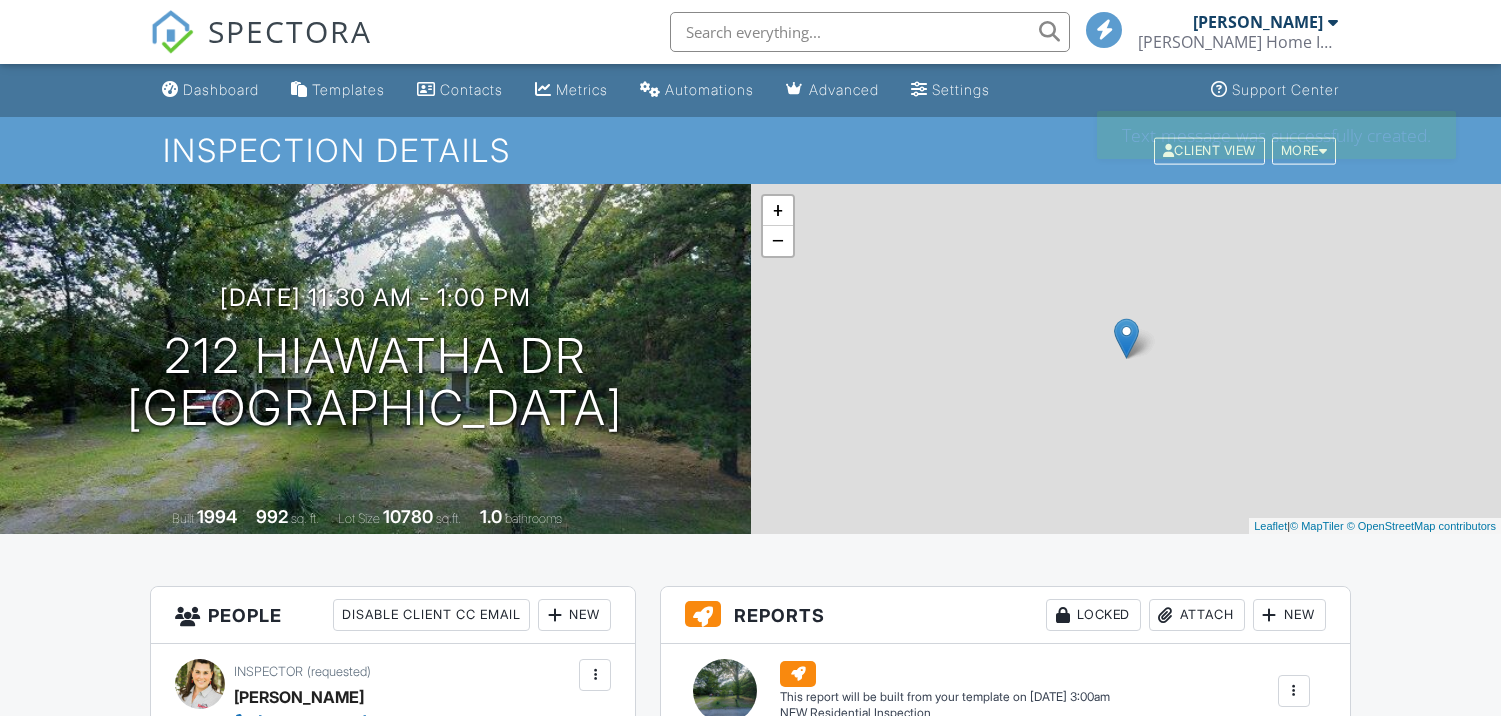 scroll, scrollTop: 0, scrollLeft: 0, axis: both 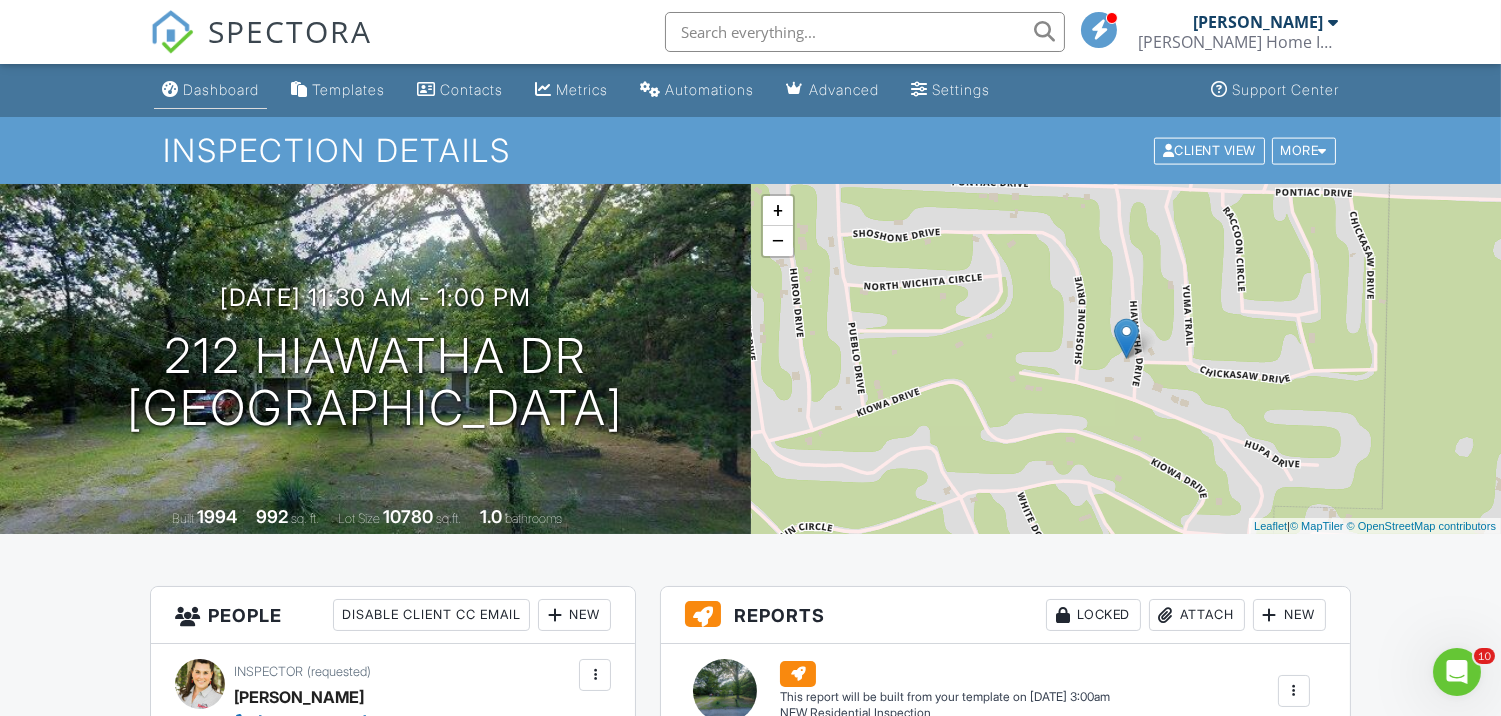 click on "Dashboard" at bounding box center (221, 89) 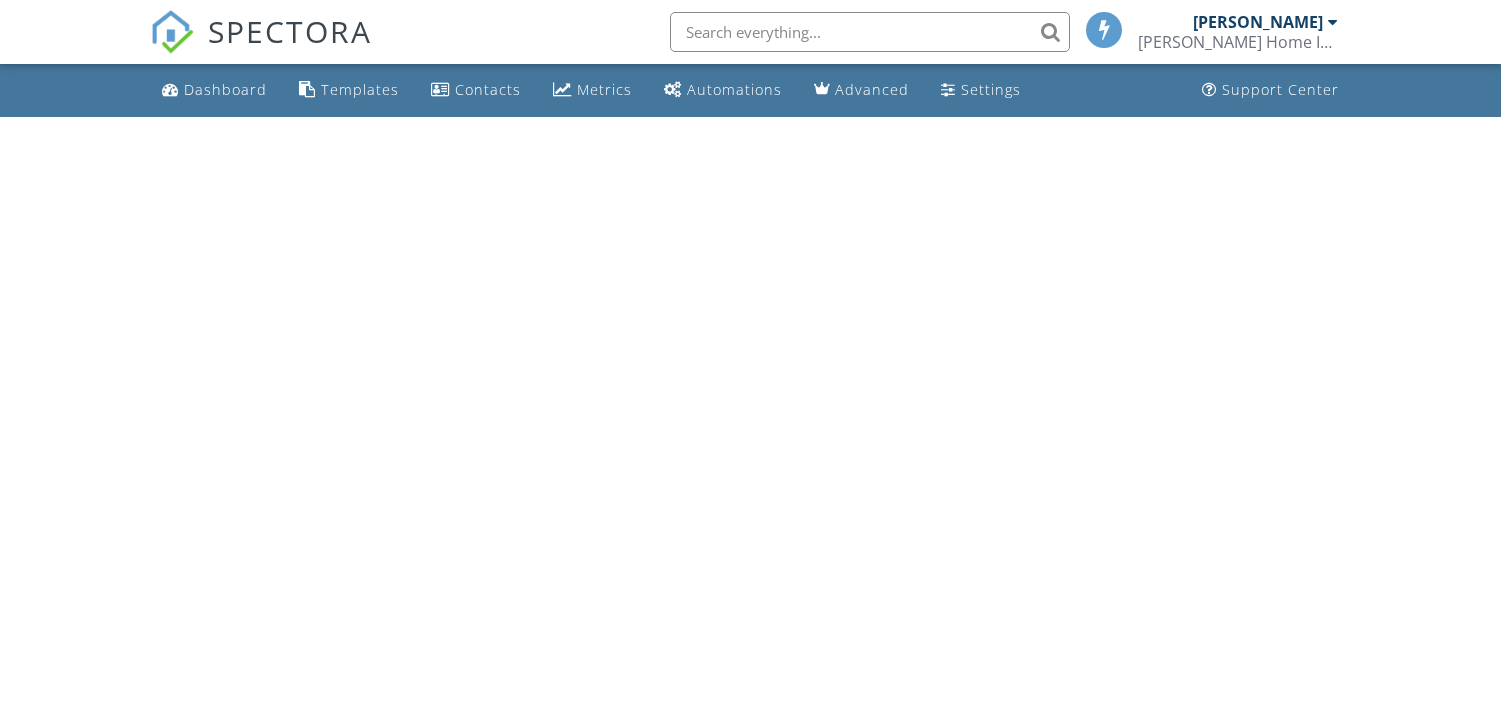 scroll, scrollTop: 0, scrollLeft: 0, axis: both 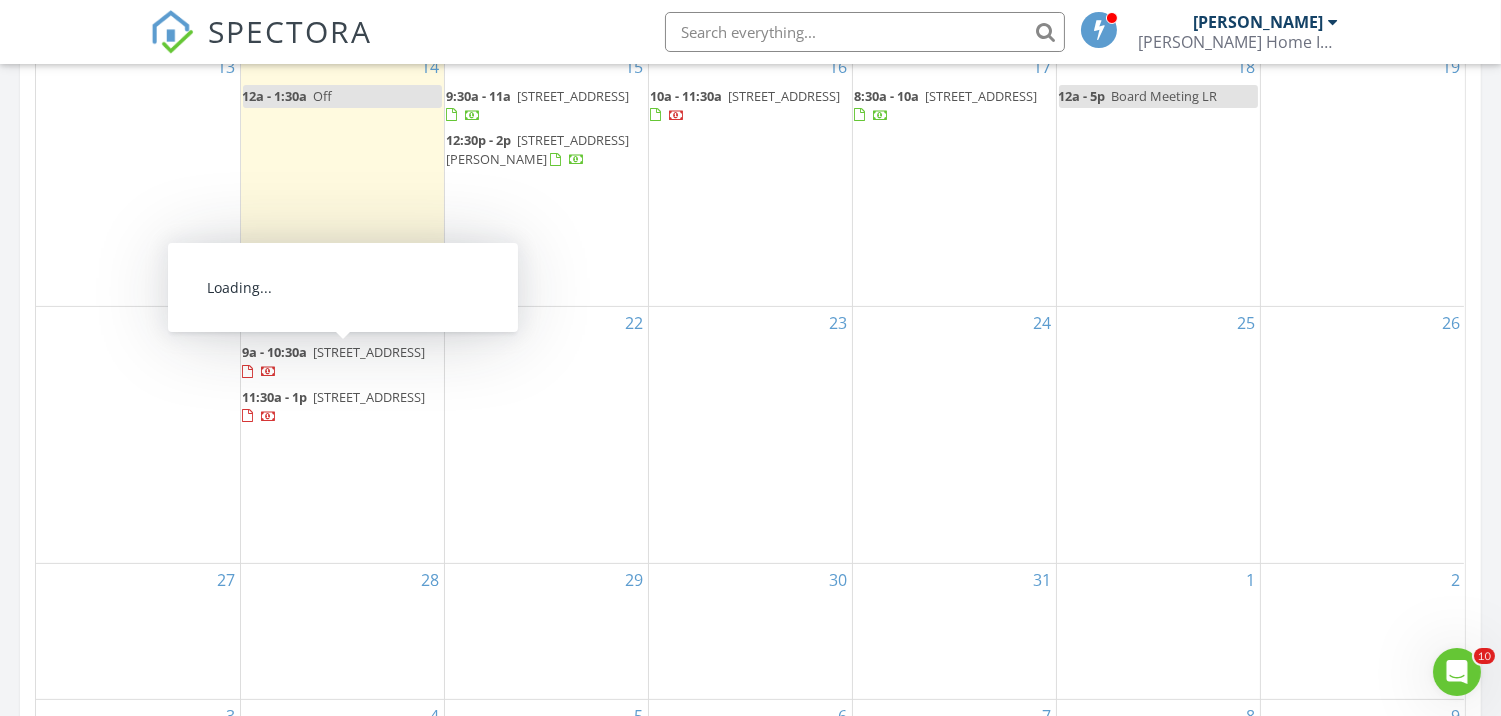 click on "[STREET_ADDRESS]" at bounding box center (370, 352) 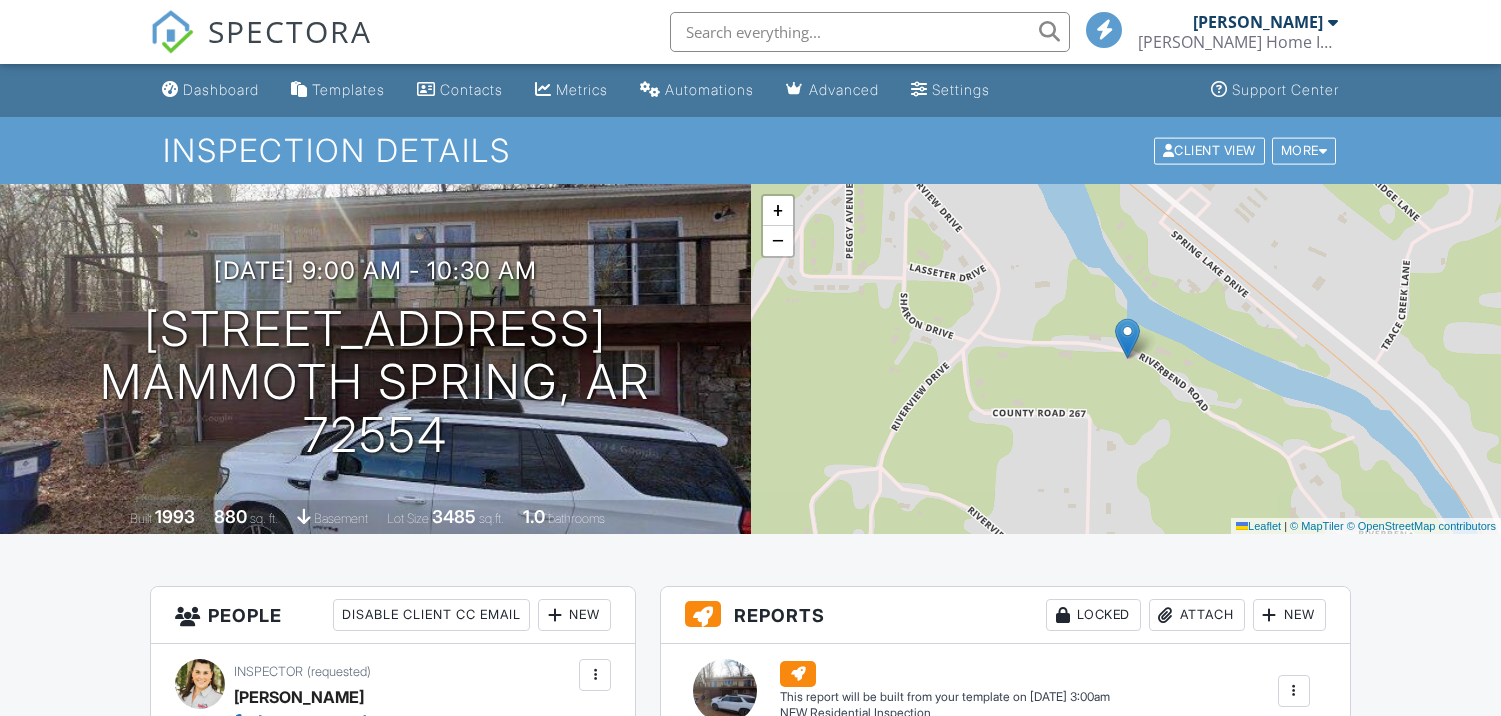 scroll, scrollTop: 444, scrollLeft: 0, axis: vertical 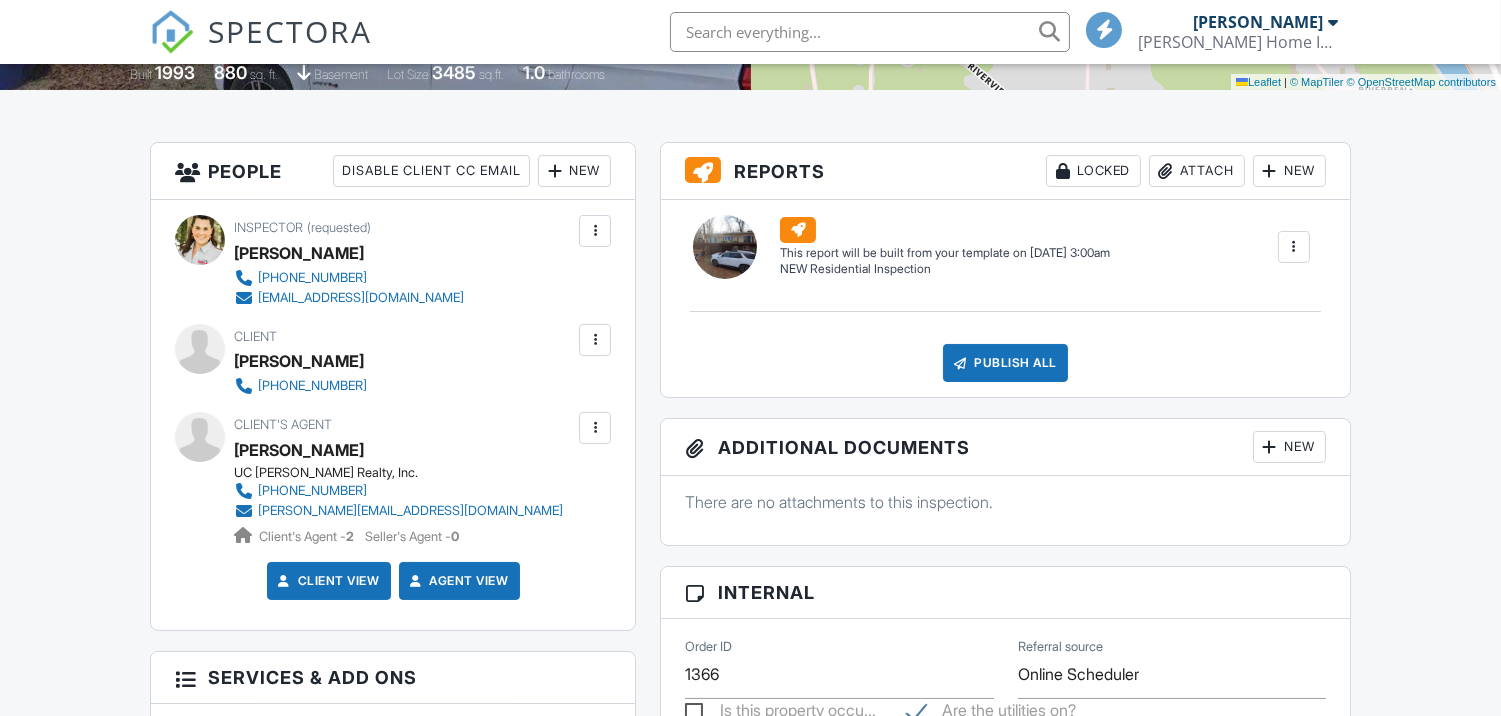 click at bounding box center [595, 340] 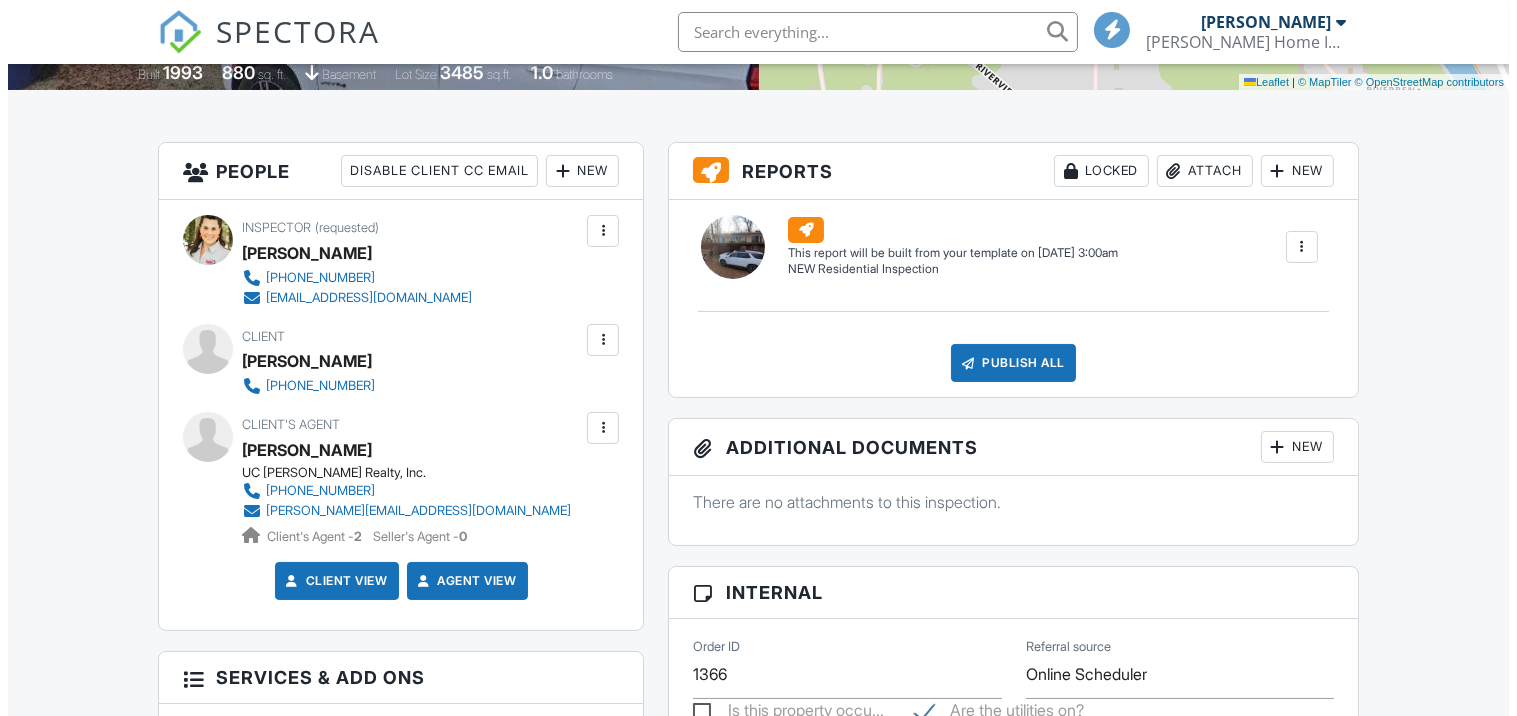 scroll, scrollTop: 0, scrollLeft: 0, axis: both 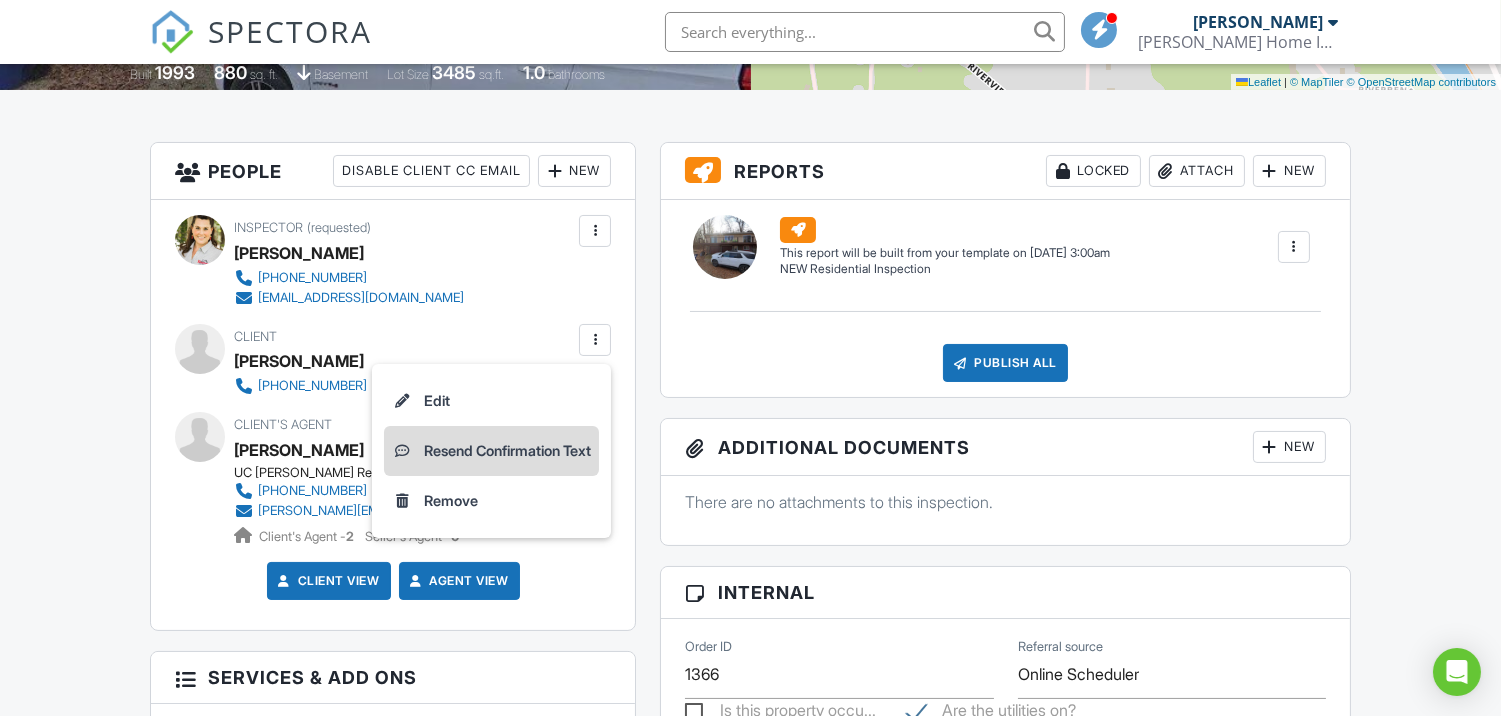 click on "Resend Confirmation Text" at bounding box center (491, 451) 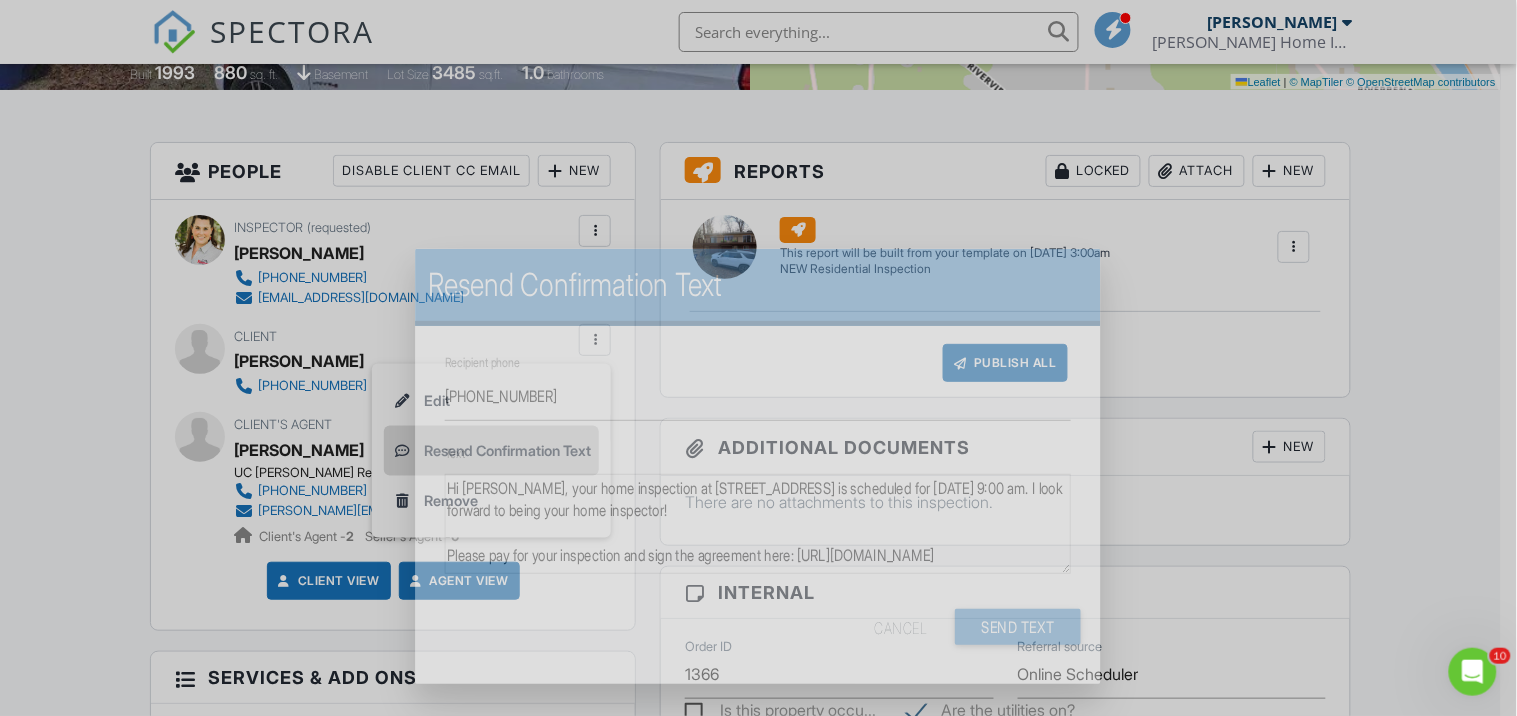 scroll, scrollTop: 0, scrollLeft: 0, axis: both 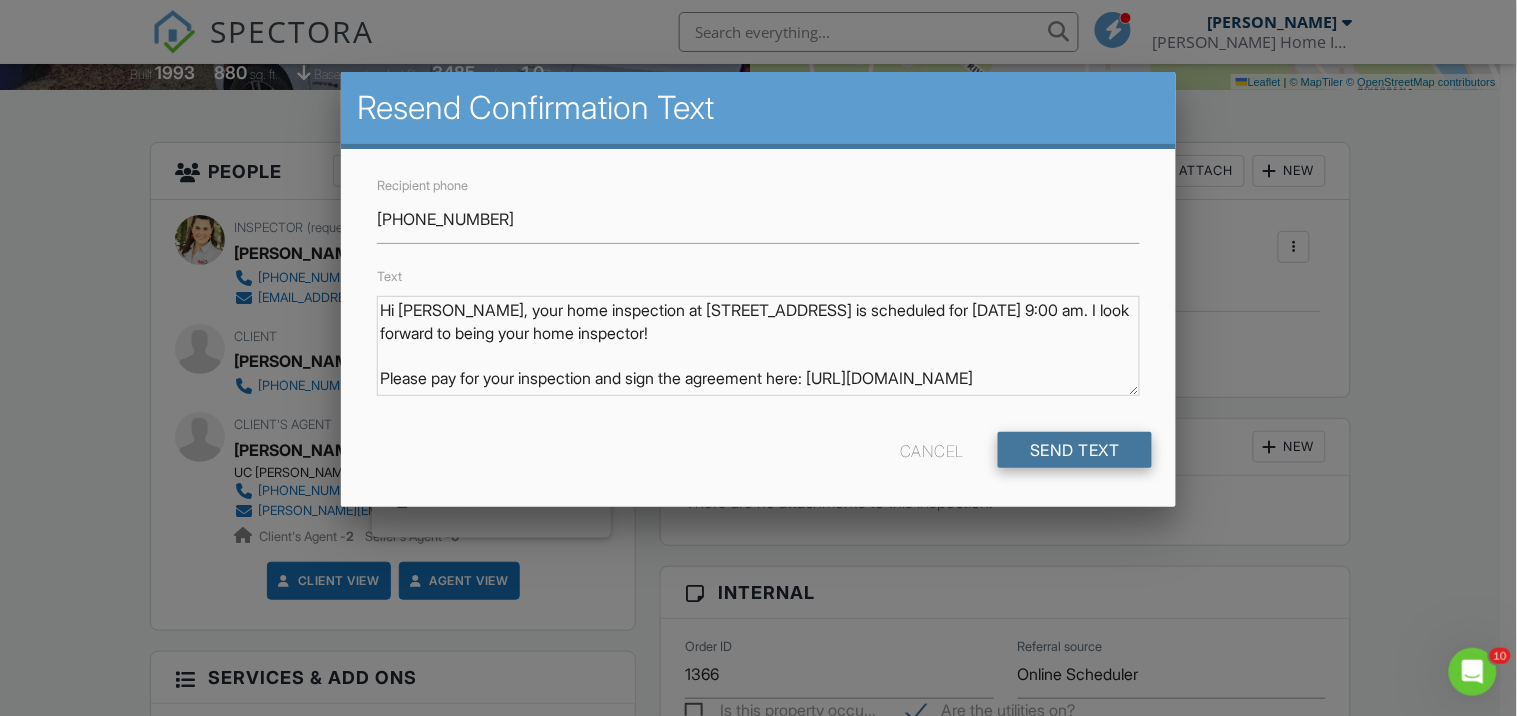 click on "Send Text" at bounding box center [1075, 450] 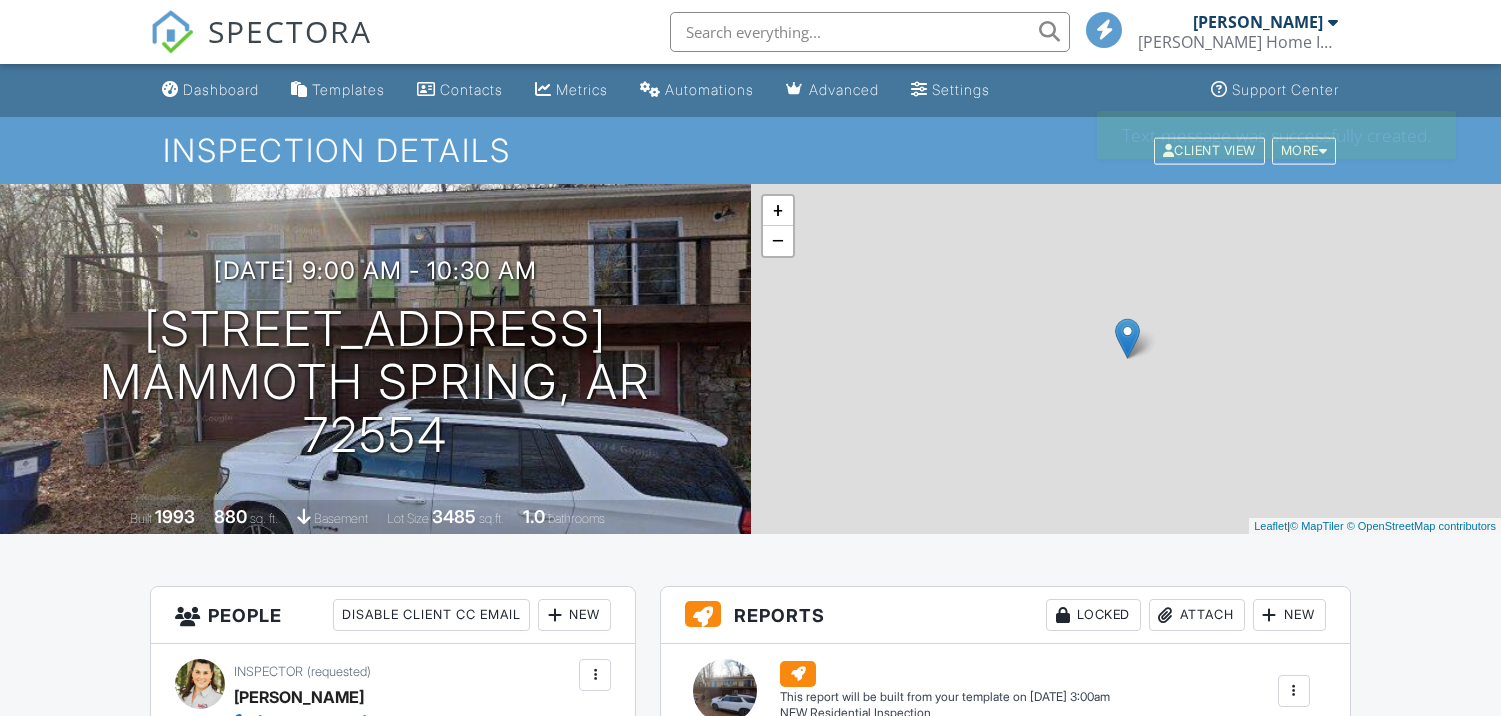 scroll, scrollTop: 0, scrollLeft: 0, axis: both 